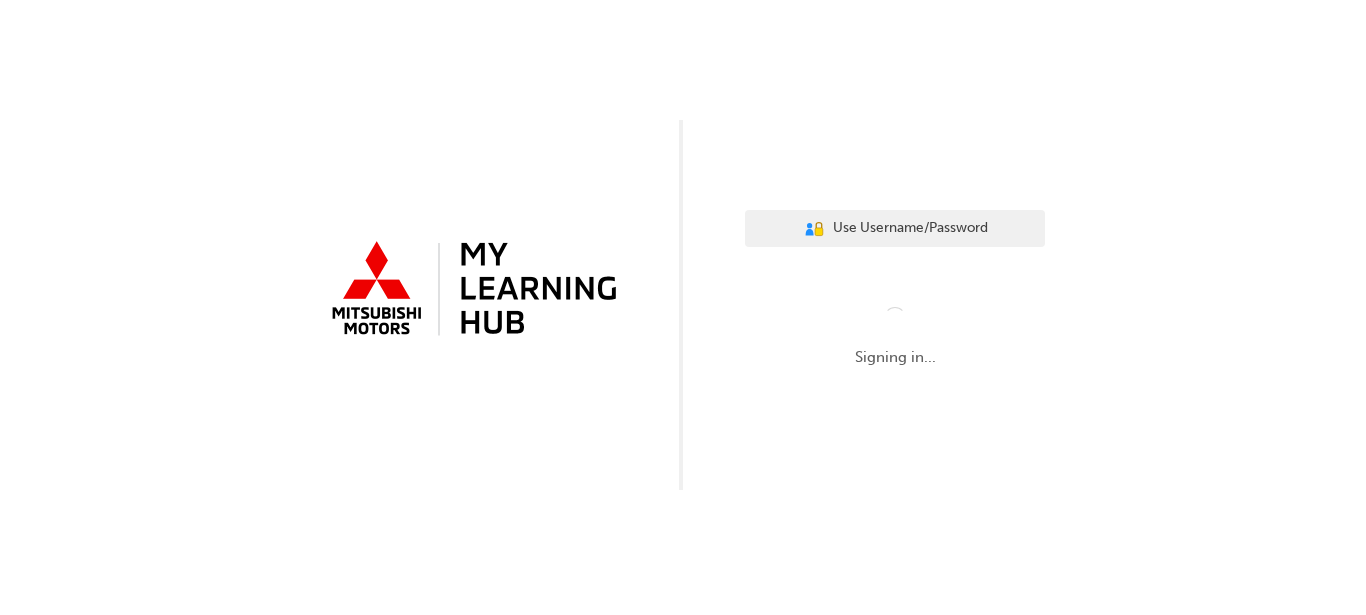 scroll, scrollTop: 0, scrollLeft: 0, axis: both 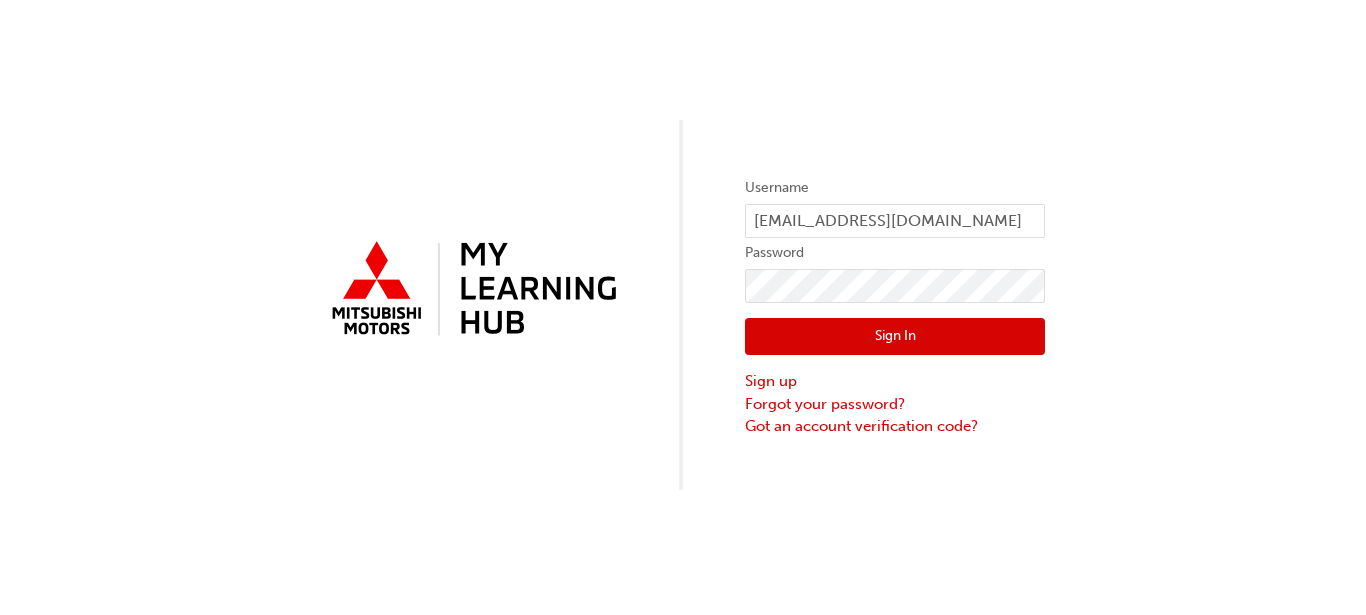 click on "Sign In" at bounding box center (895, 337) 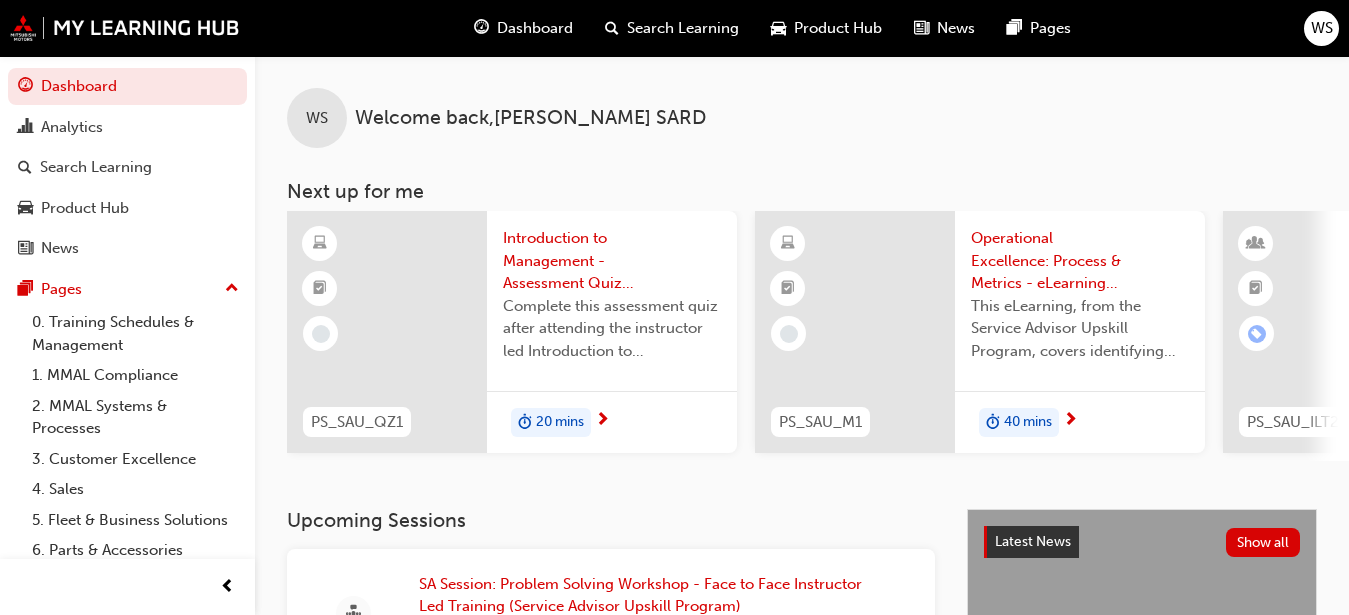 click on "20 mins" at bounding box center (560, 422) 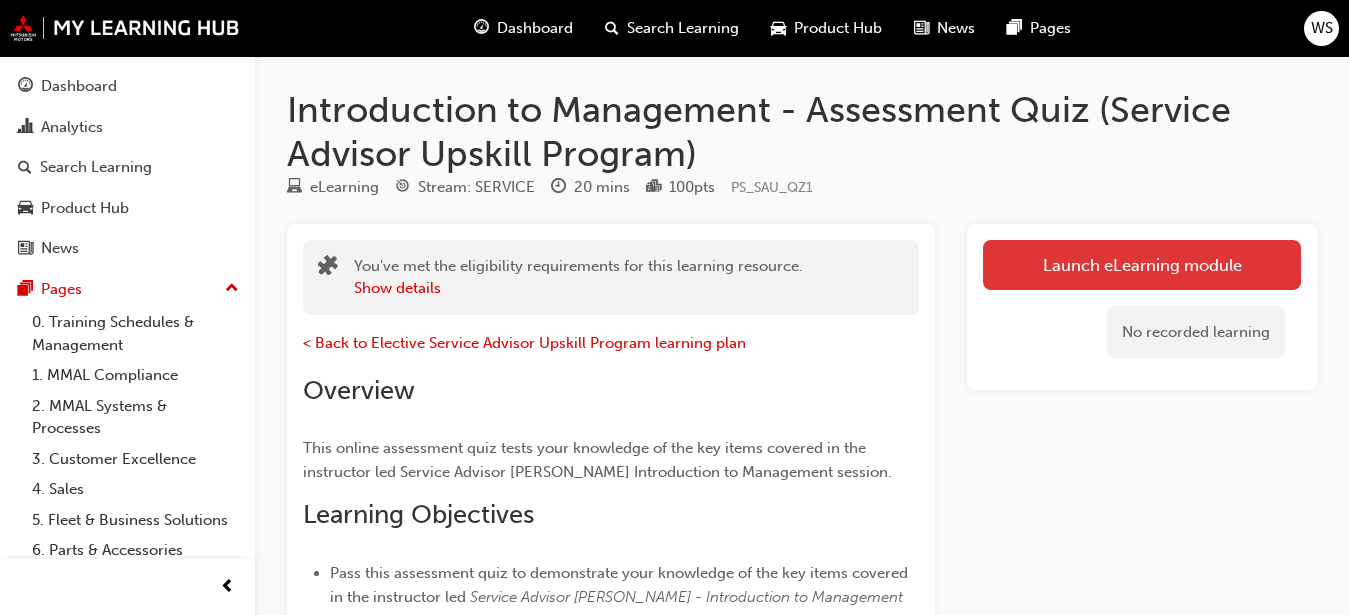 click on "Launch eLearning module" at bounding box center [1142, 265] 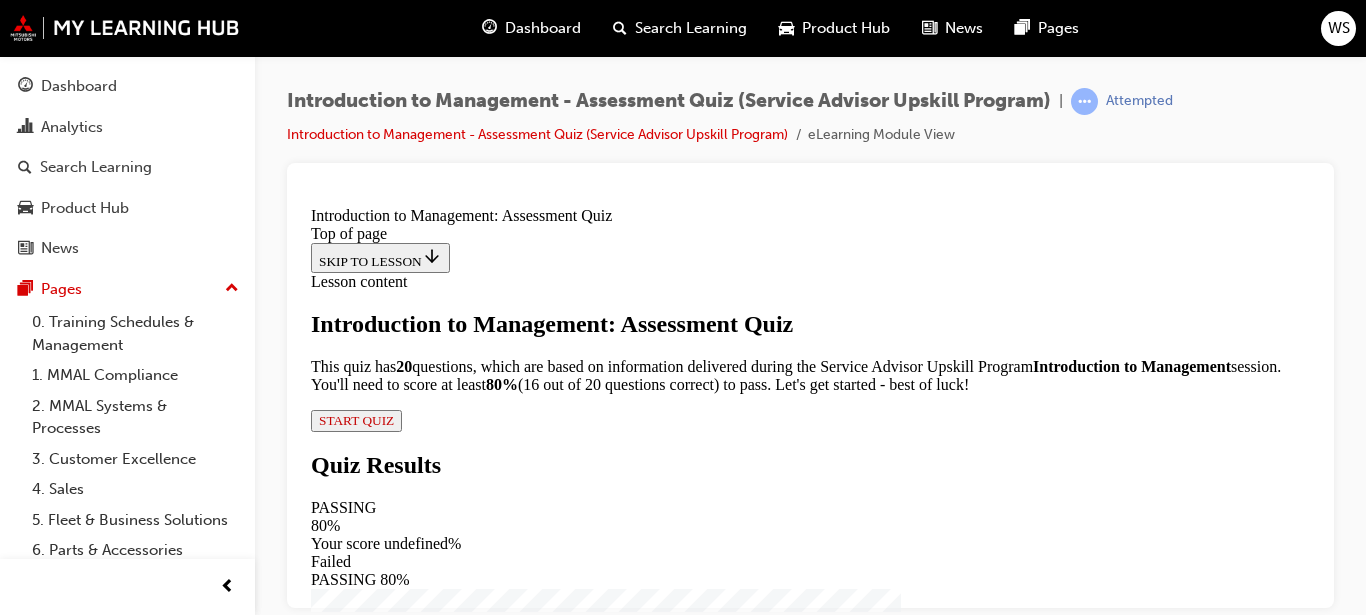 scroll, scrollTop: 0, scrollLeft: 0, axis: both 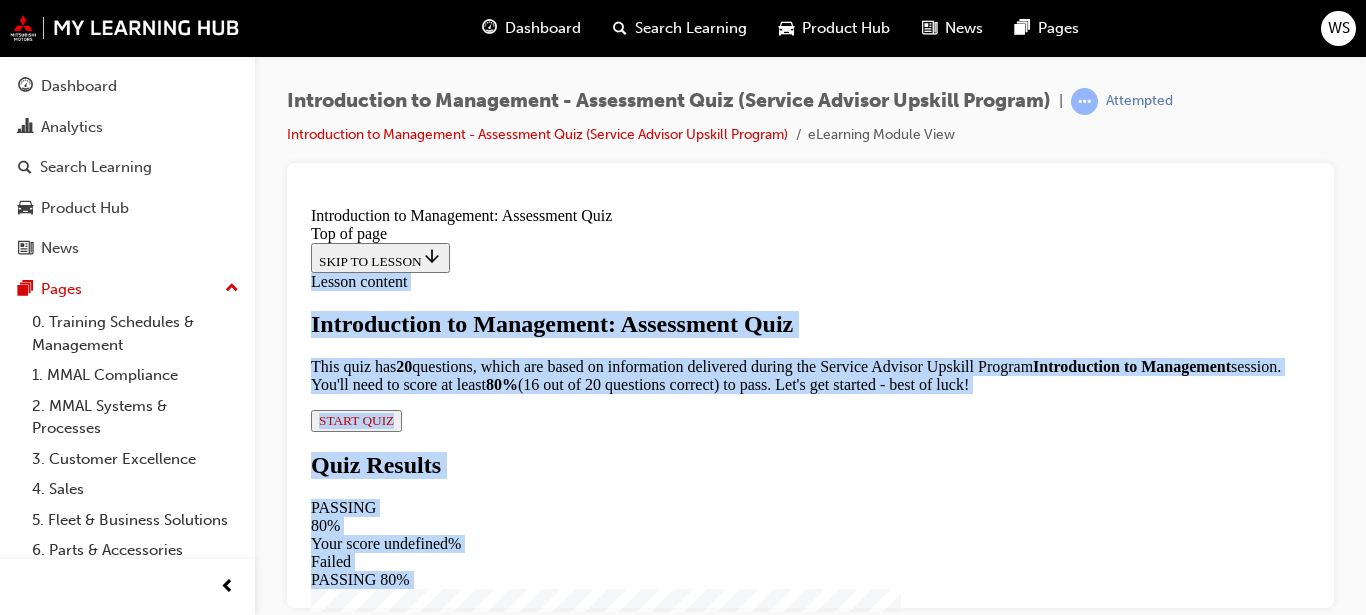 drag, startPoint x: 1300, startPoint y: 239, endPoint x: 1303, endPoint y: 251, distance: 12.369317 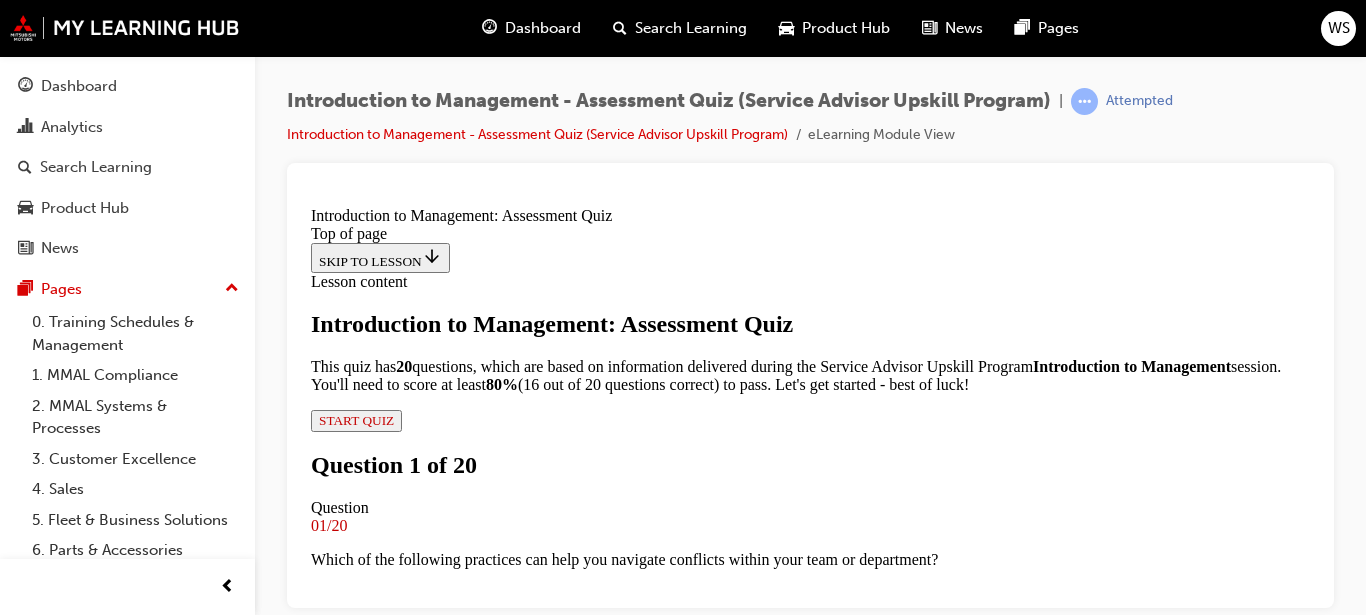 scroll, scrollTop: 3, scrollLeft: 0, axis: vertical 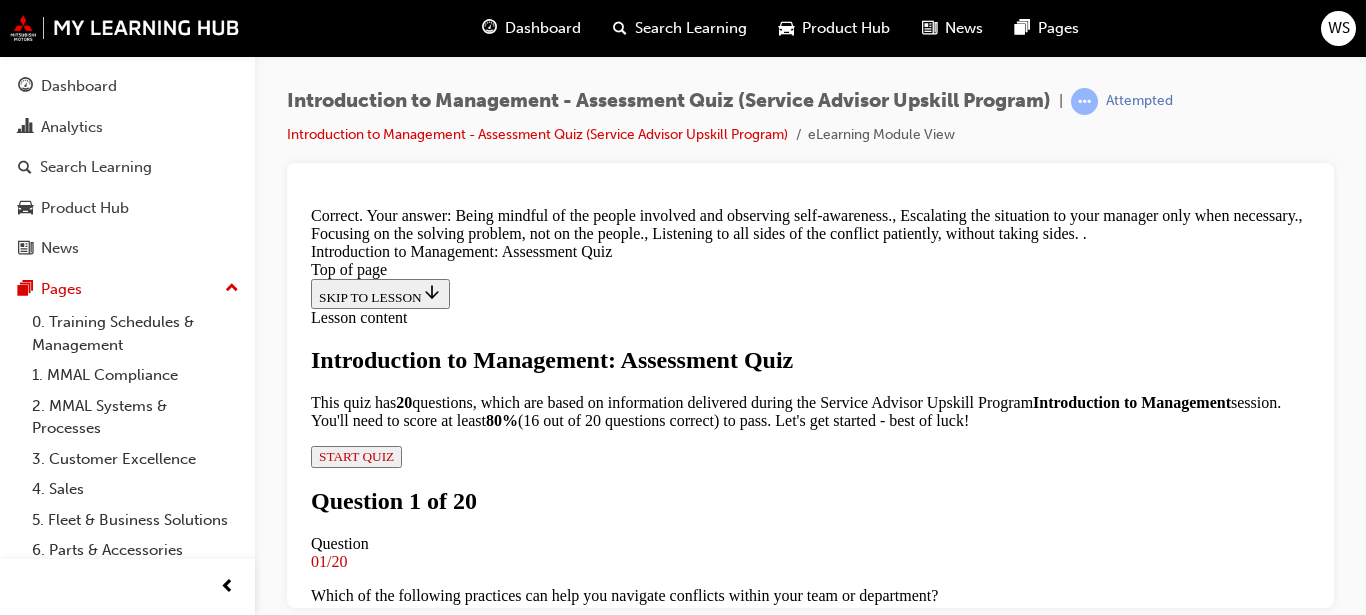 click on "NEXT" at bounding box center (337, 3834) 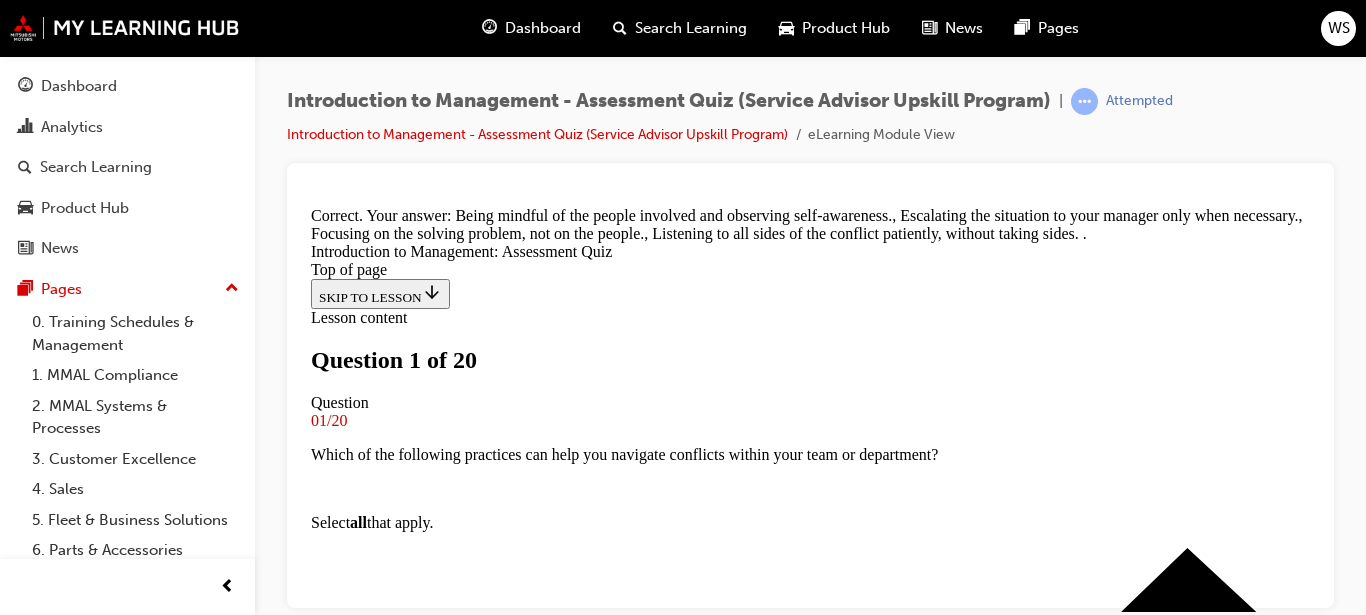 scroll, scrollTop: 446, scrollLeft: 0, axis: vertical 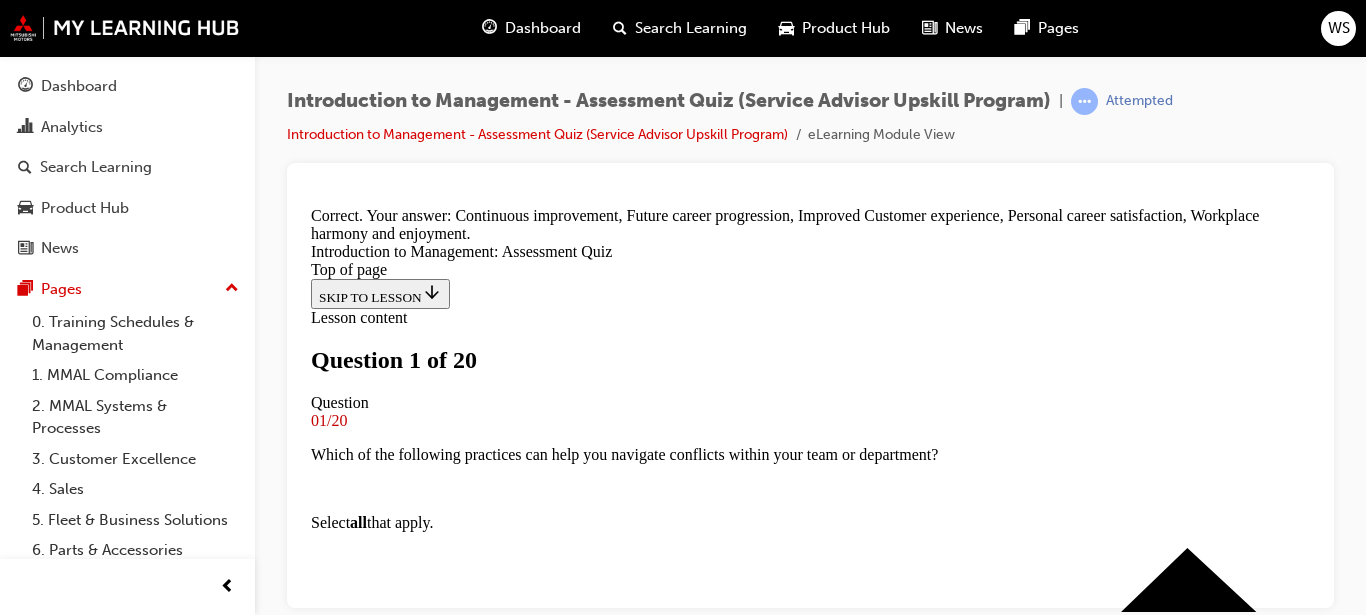 click on "NEXT" at bounding box center [337, 7842] 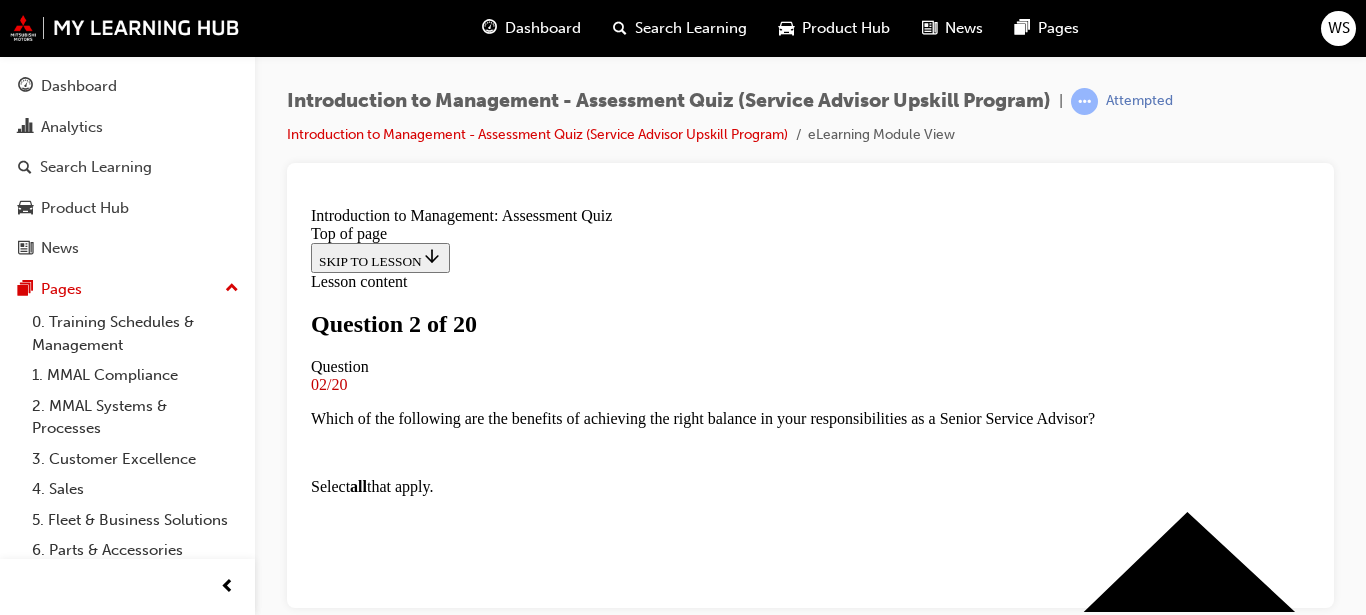 scroll, scrollTop: 450, scrollLeft: 0, axis: vertical 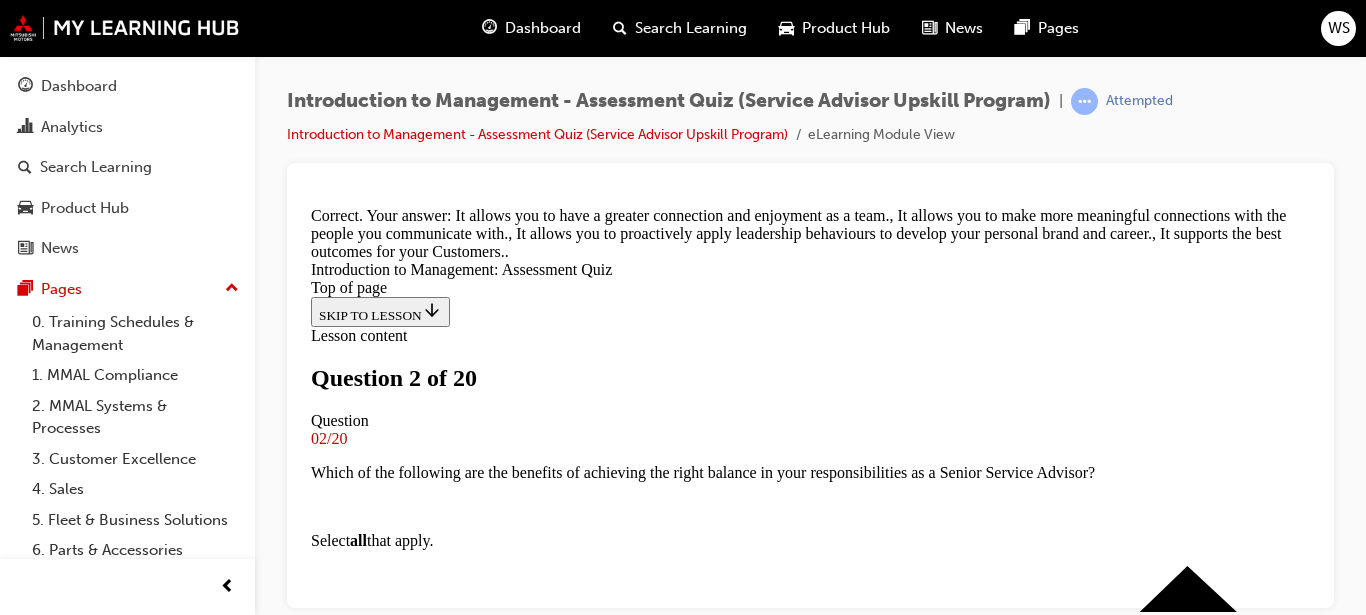 click on "NEXT" at bounding box center [337, 7860] 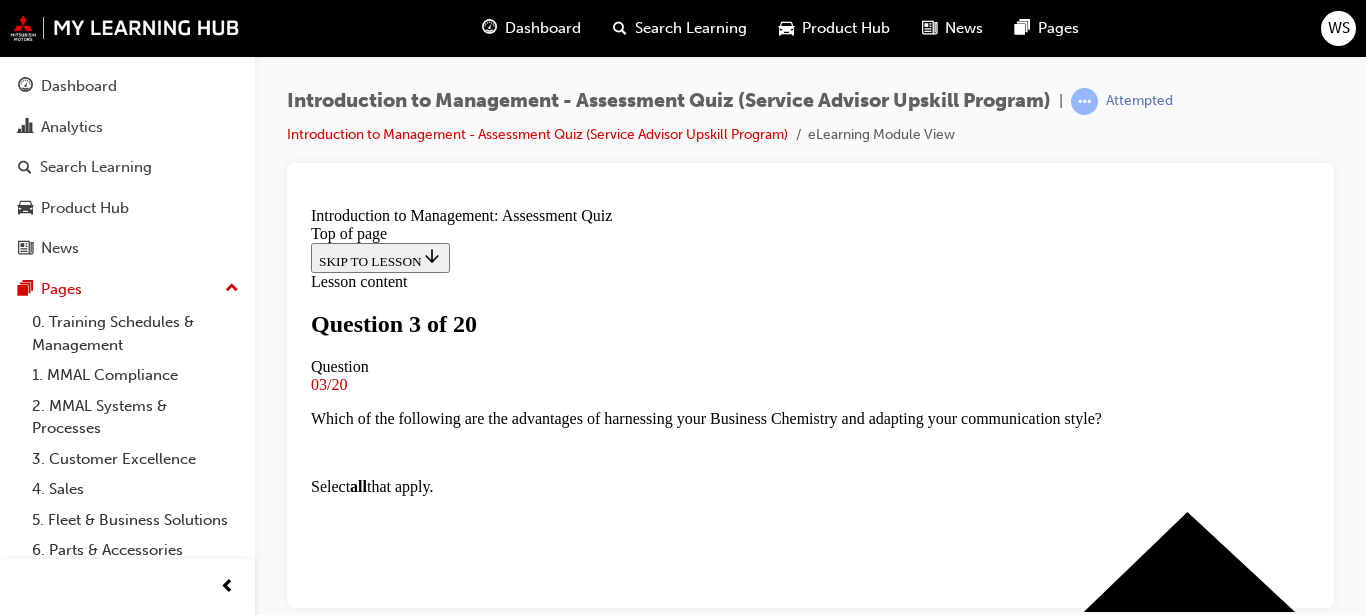 scroll, scrollTop: 148, scrollLeft: 0, axis: vertical 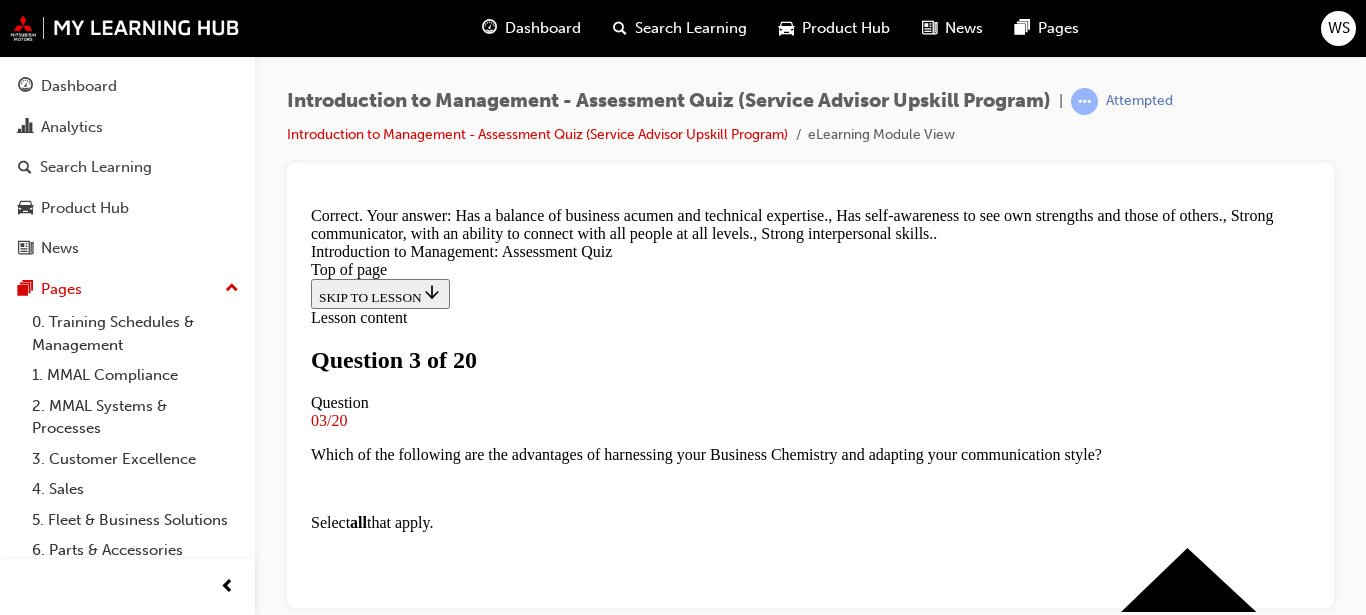 click on "NEXT" at bounding box center (337, 7072) 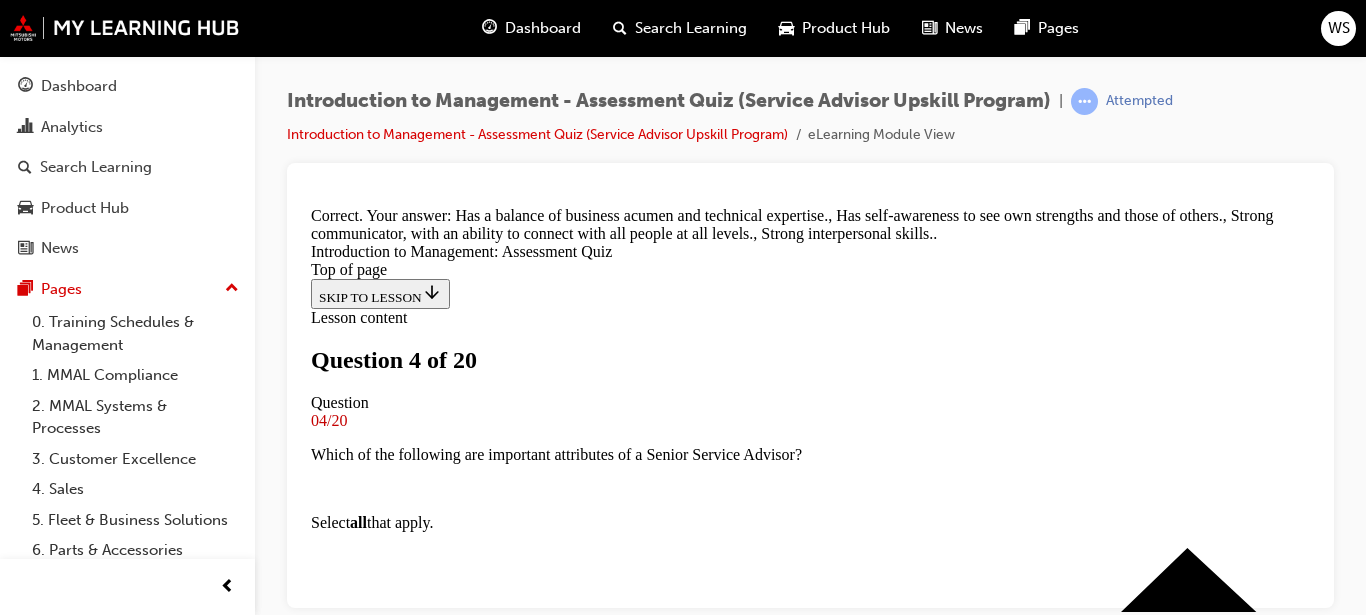 scroll, scrollTop: 3, scrollLeft: 0, axis: vertical 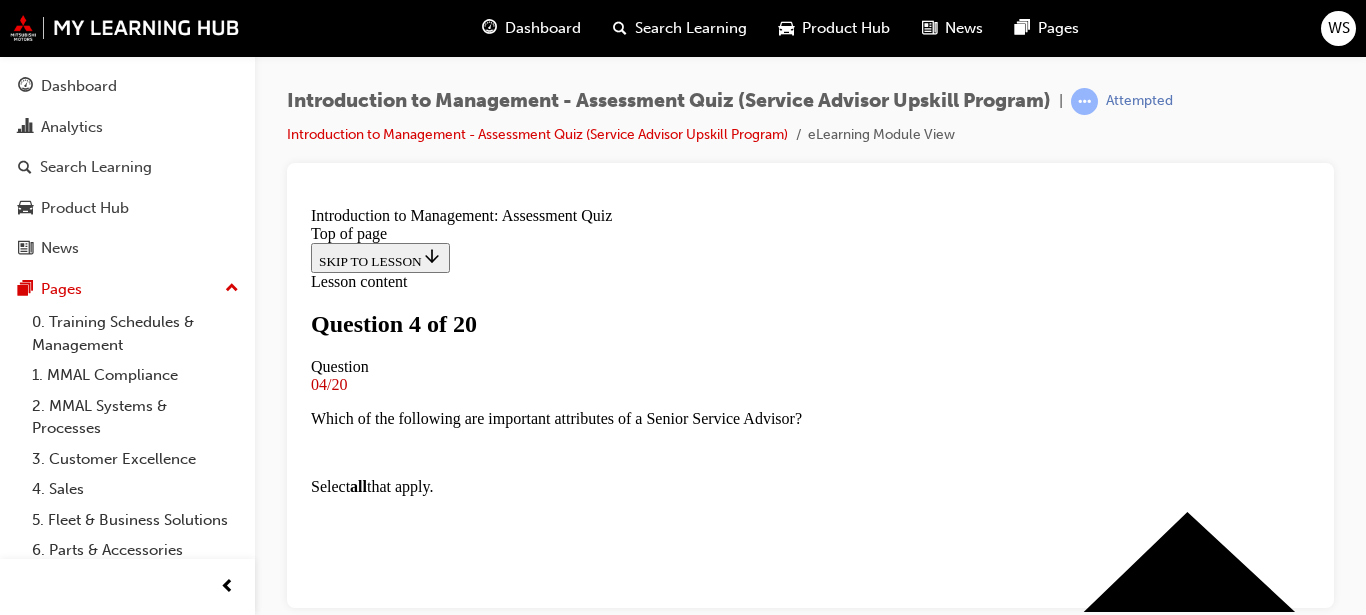 click at bounding box center (810, 4765) 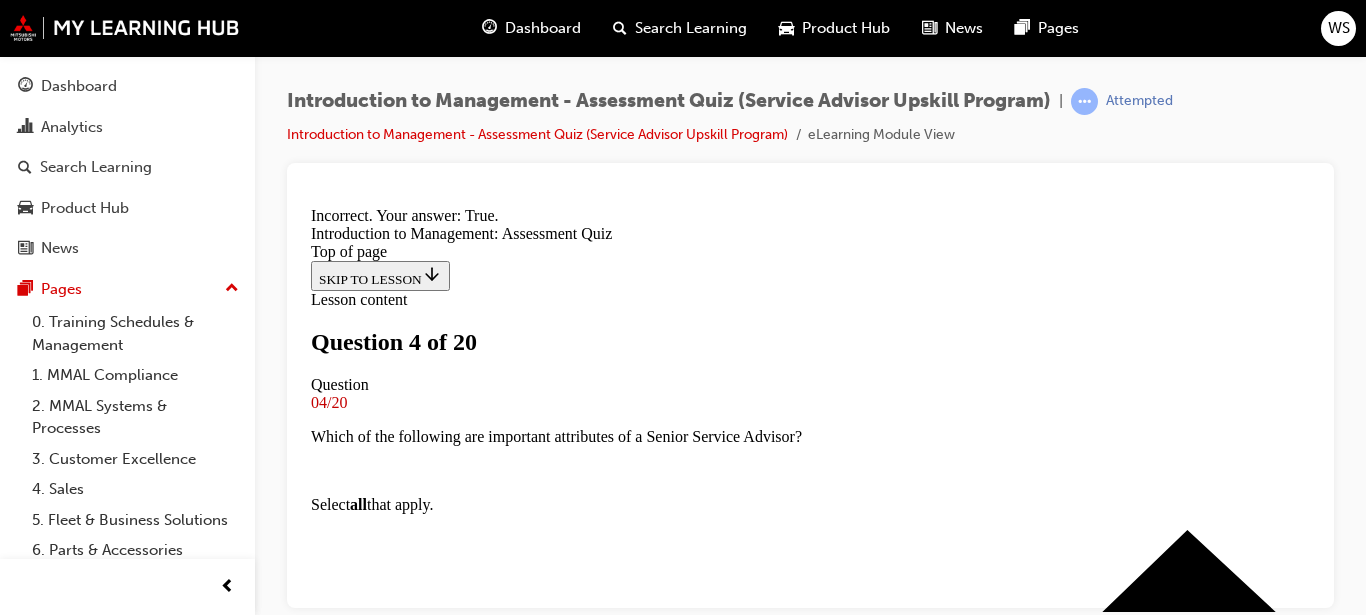 scroll, scrollTop: 522, scrollLeft: 0, axis: vertical 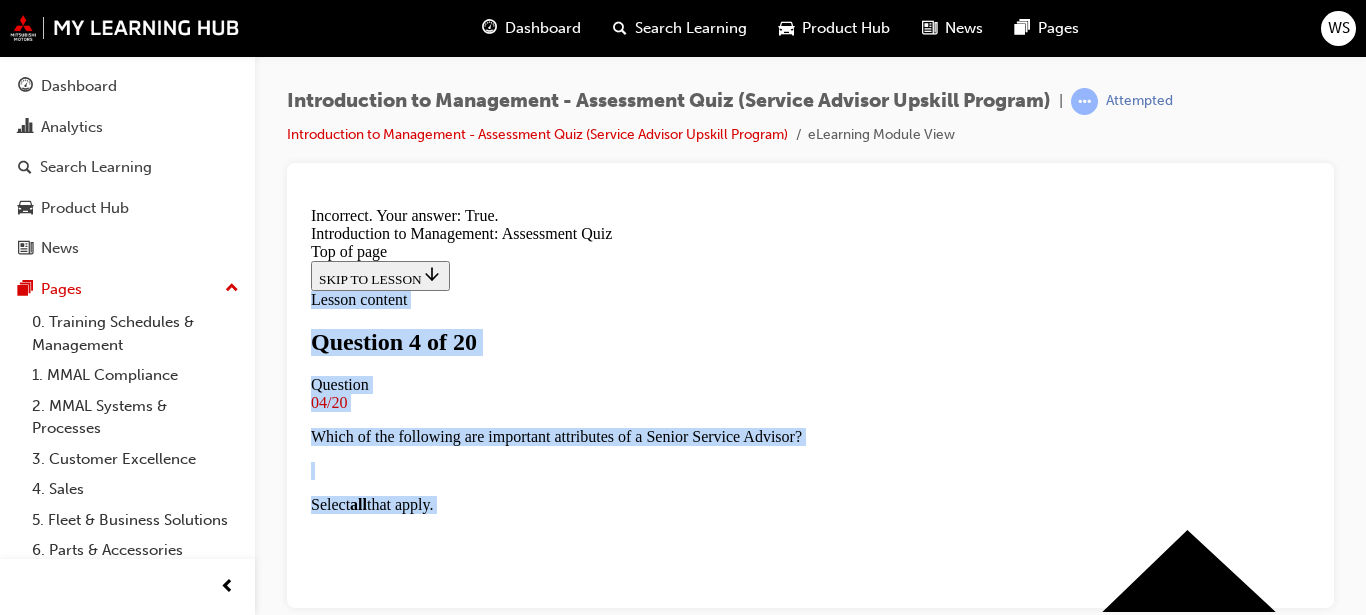 drag, startPoint x: 1307, startPoint y: 406, endPoint x: 1307, endPoint y: 442, distance: 36 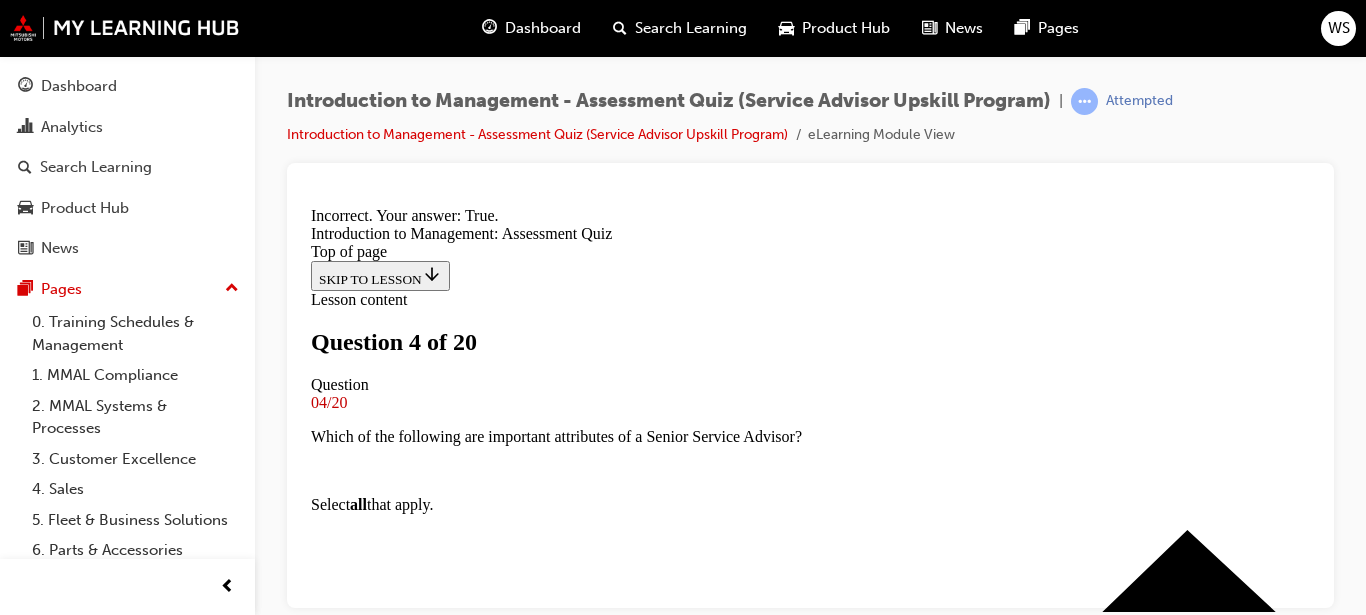 scroll, scrollTop: 3, scrollLeft: 0, axis: vertical 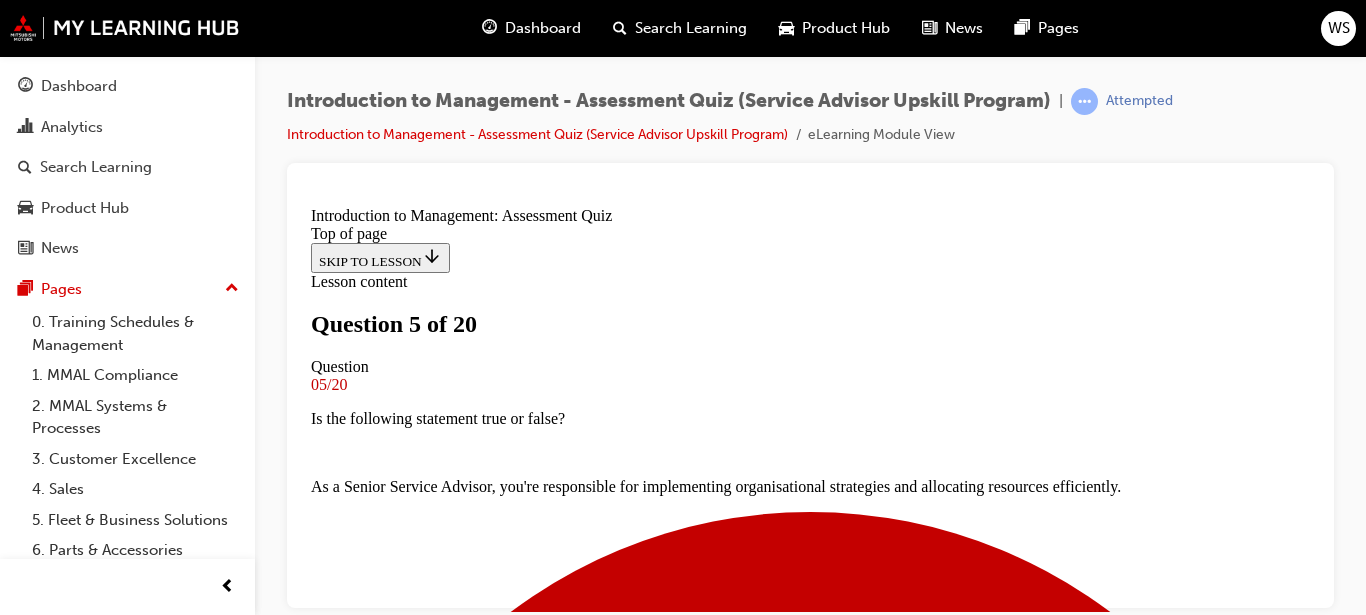 click at bounding box center [810, 10645] 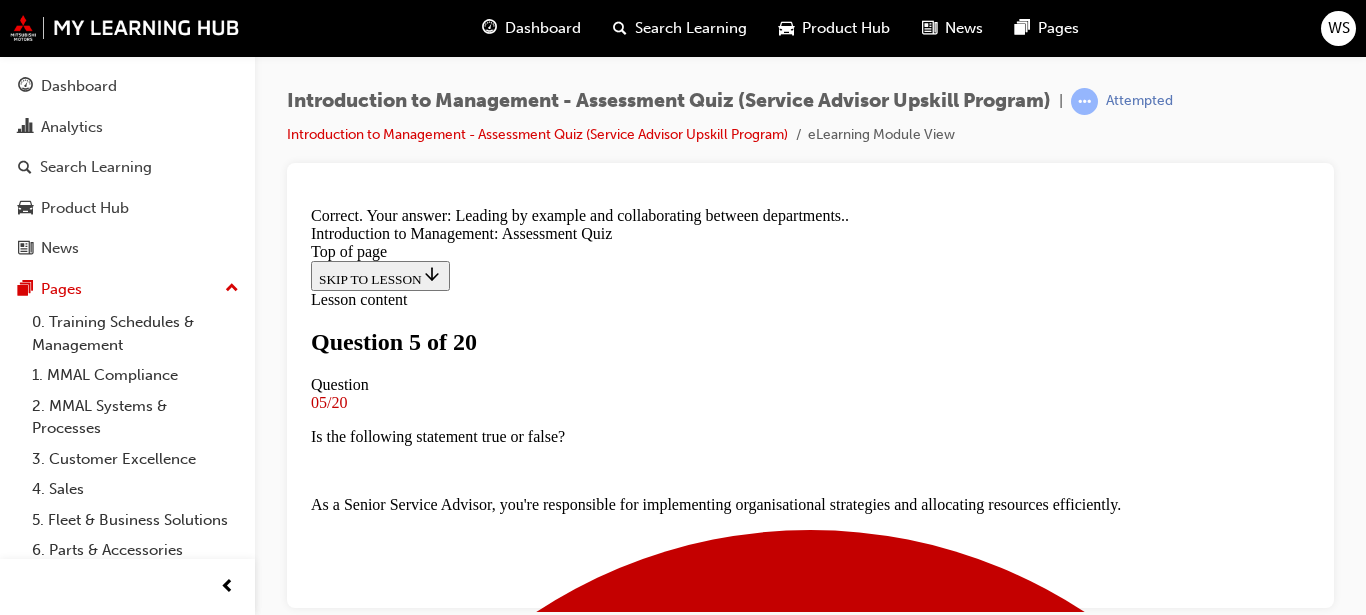 scroll, scrollTop: 600, scrollLeft: 0, axis: vertical 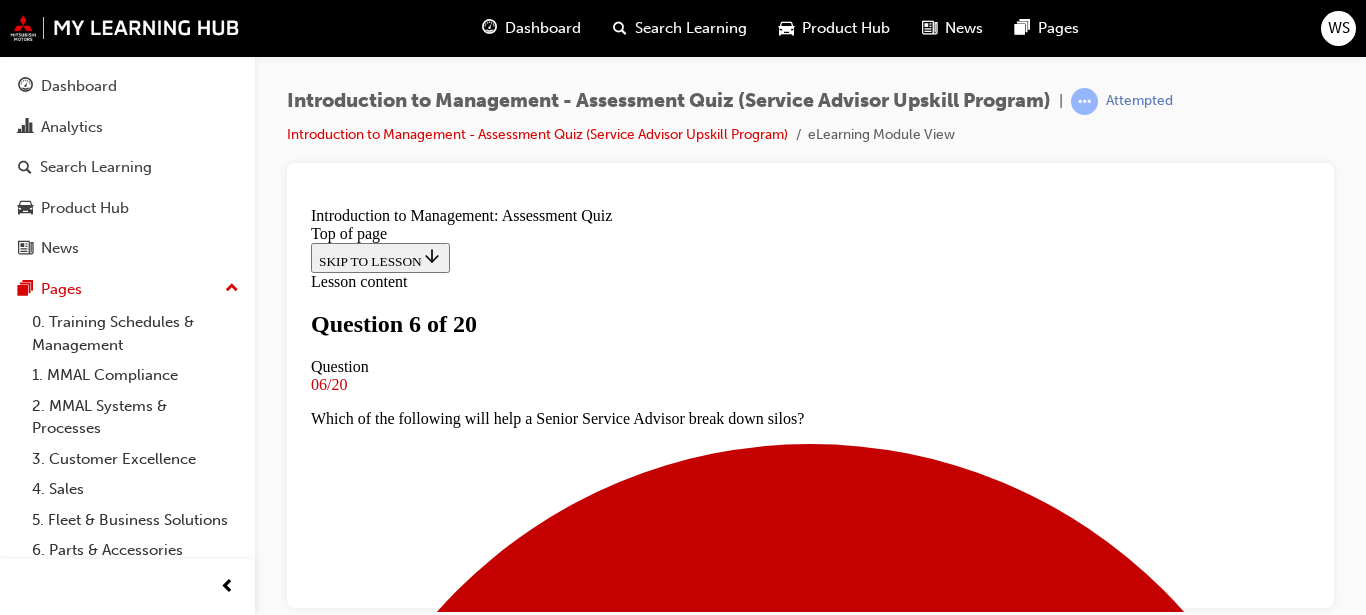 click at bounding box center (810, 12433) 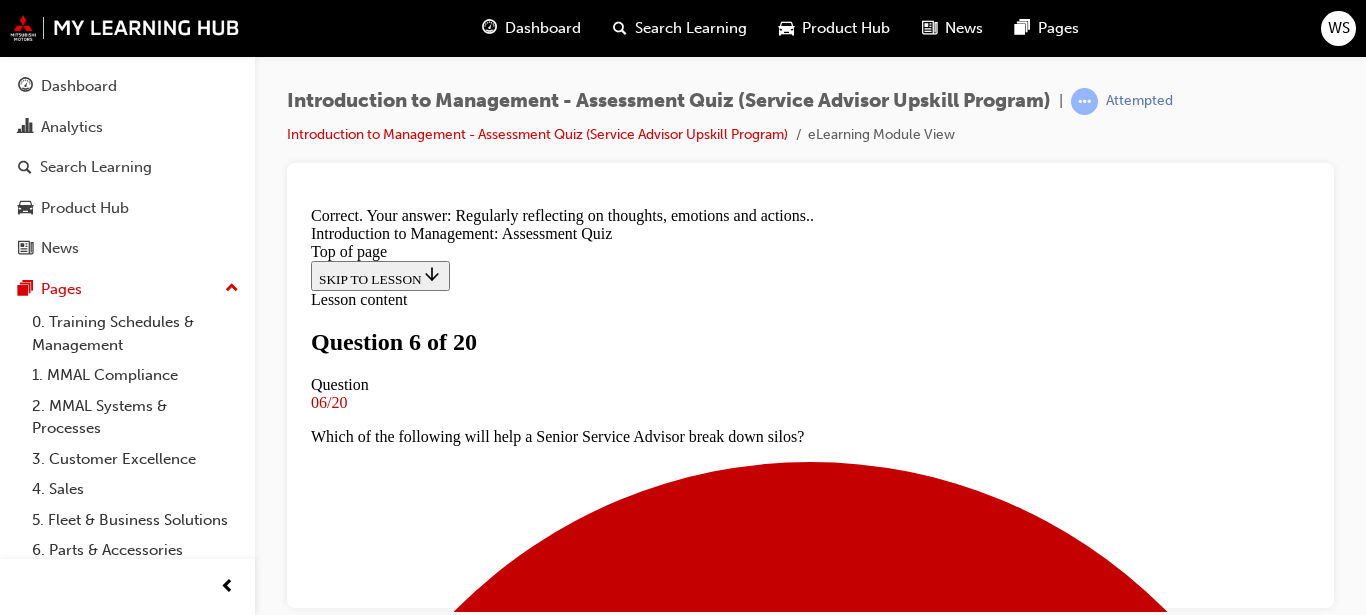 scroll, scrollTop: 634, scrollLeft: 0, axis: vertical 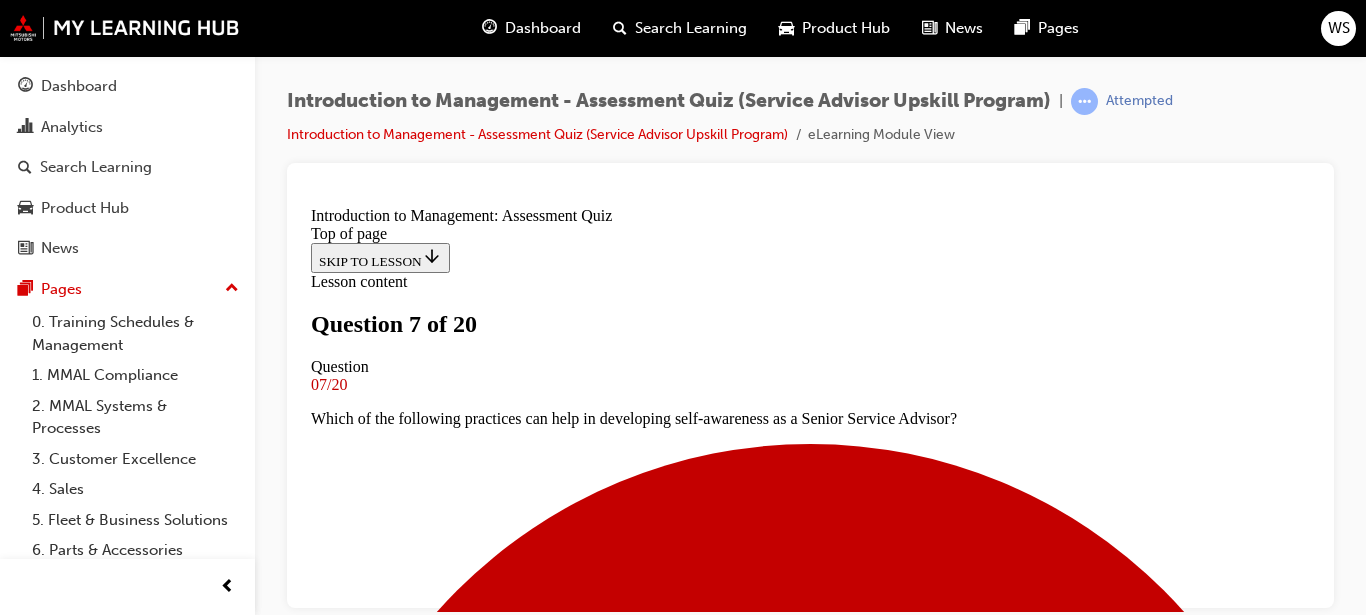click at bounding box center (810, 8830) 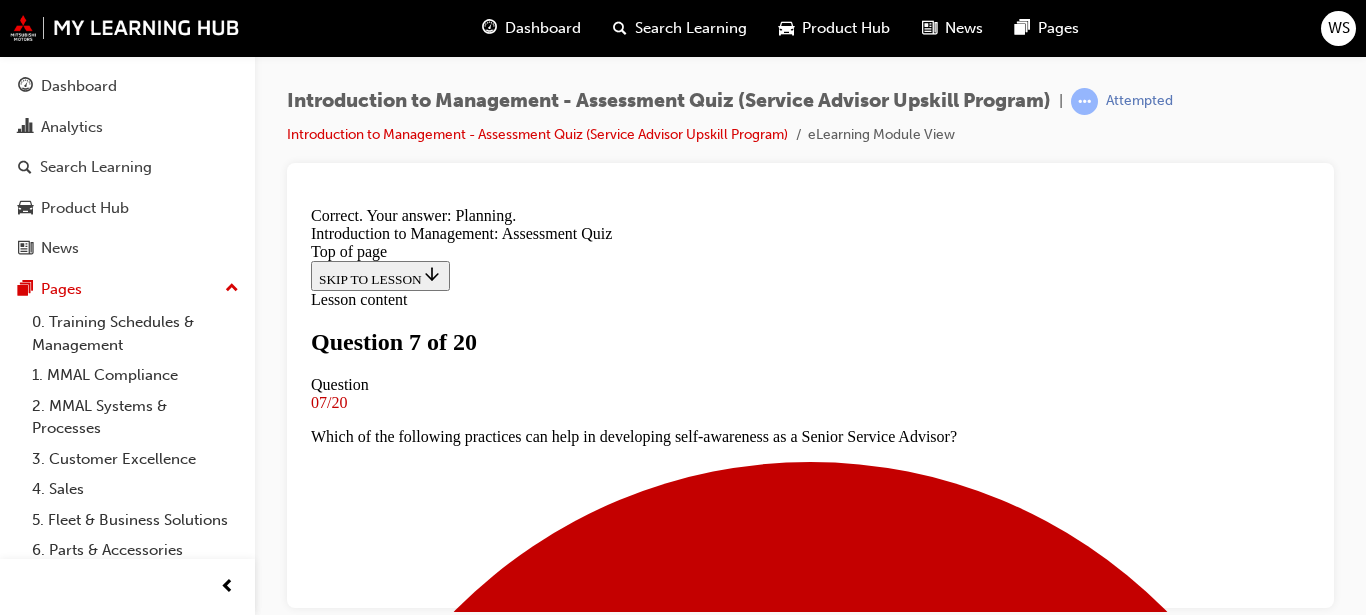 scroll, scrollTop: 614, scrollLeft: 0, axis: vertical 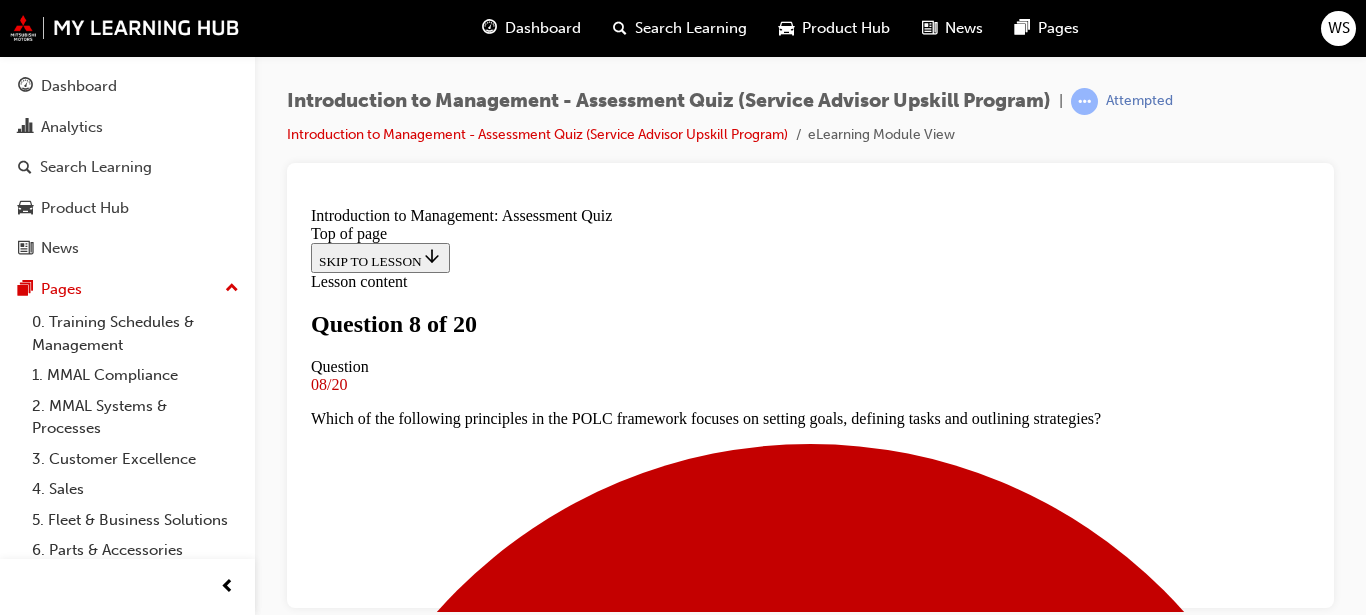 click at bounding box center [810, 14234] 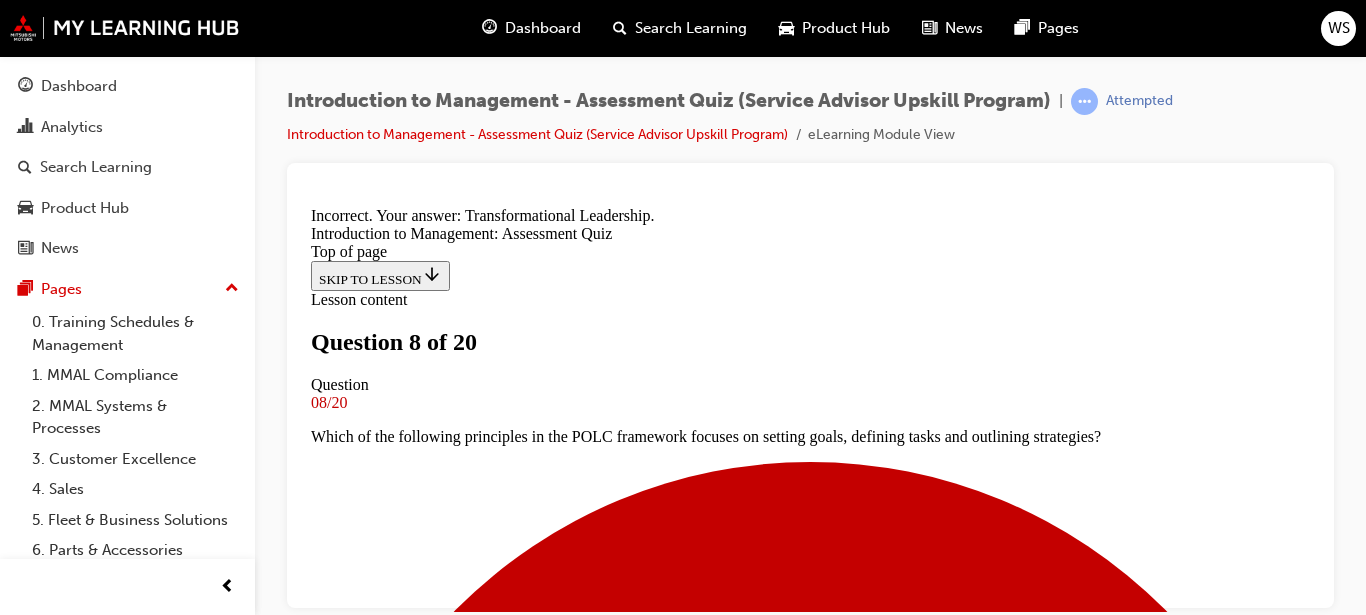 scroll, scrollTop: 614, scrollLeft: 0, axis: vertical 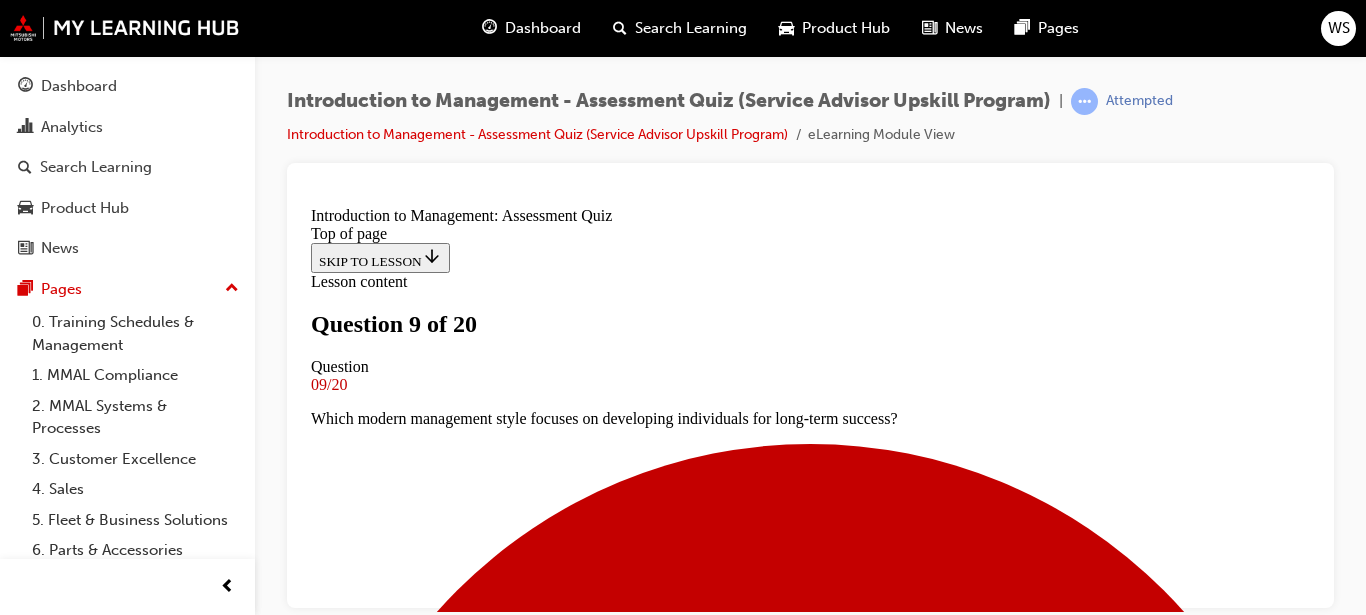 click at bounding box center (810, 8862) 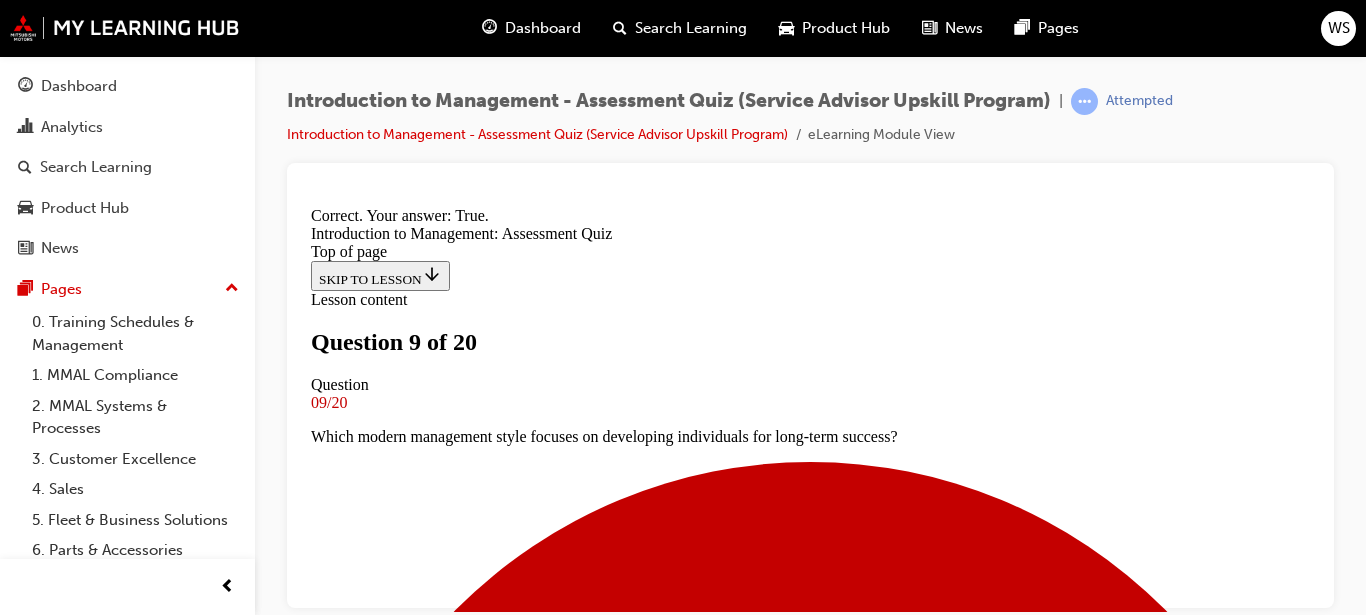 scroll, scrollTop: 556, scrollLeft: 0, axis: vertical 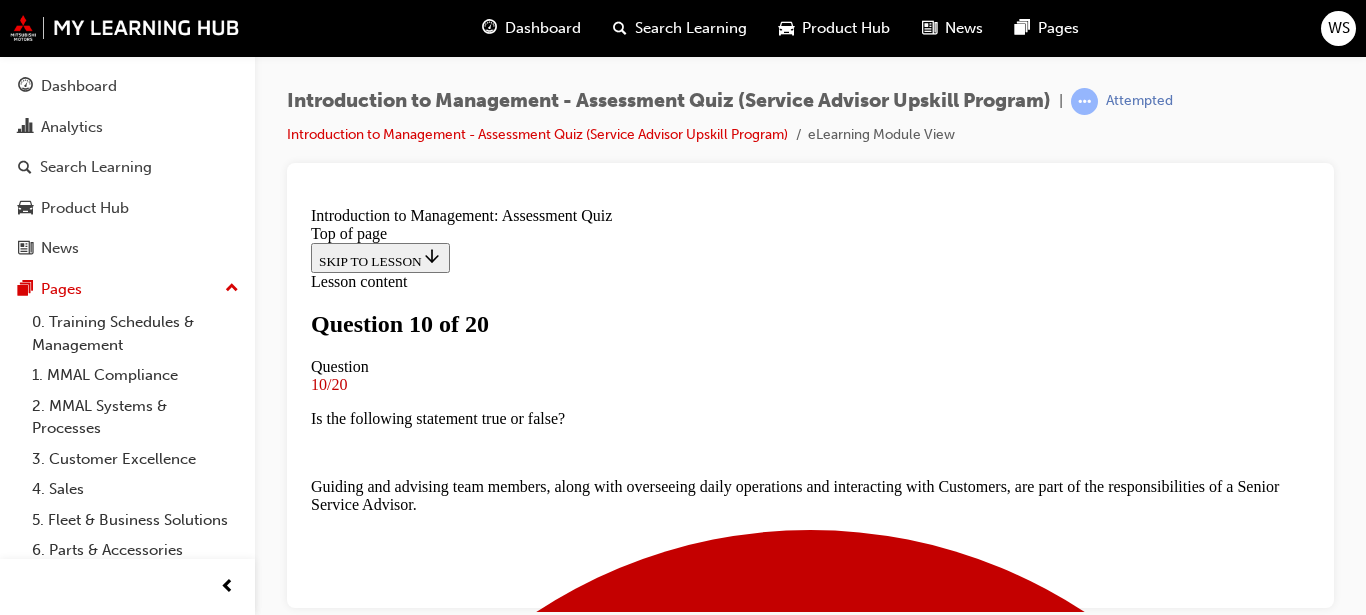 click at bounding box center [830, 4828] 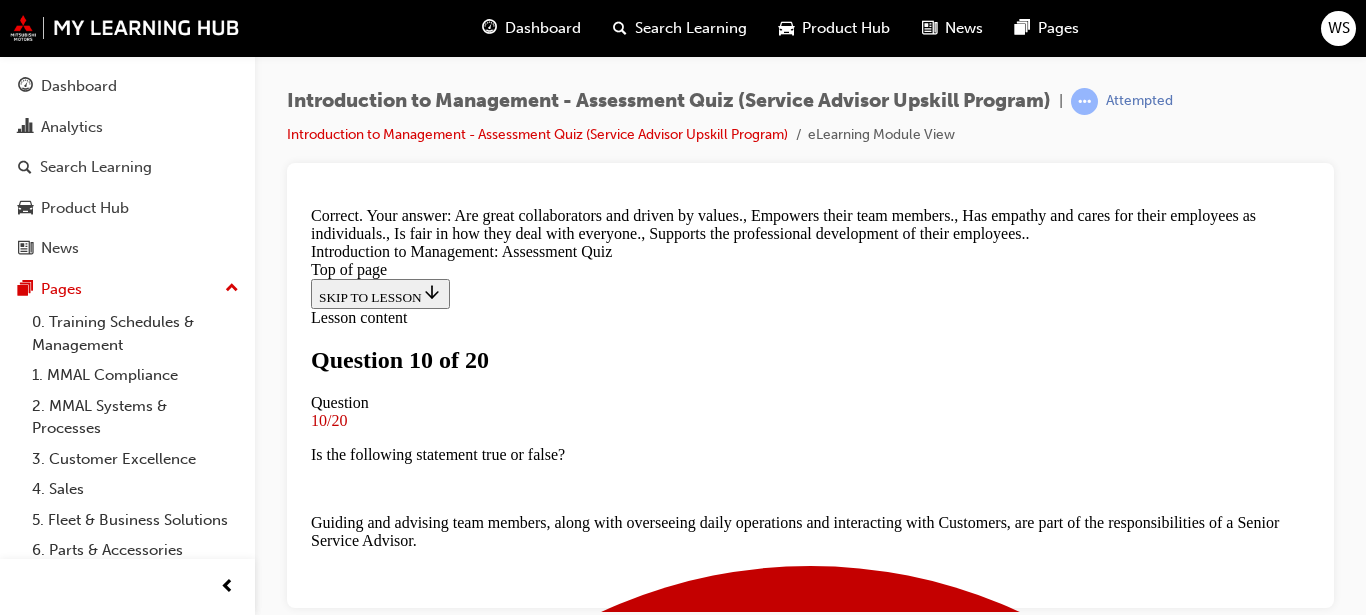 scroll, scrollTop: 605, scrollLeft: 0, axis: vertical 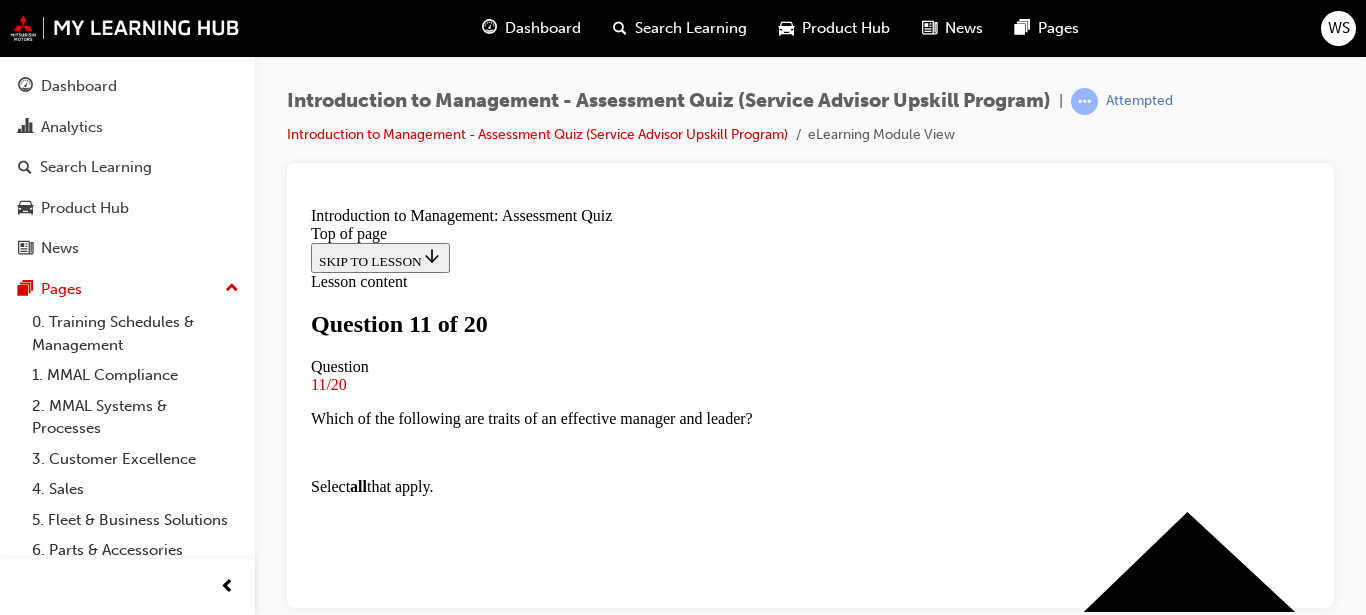 click at bounding box center (810, 5535) 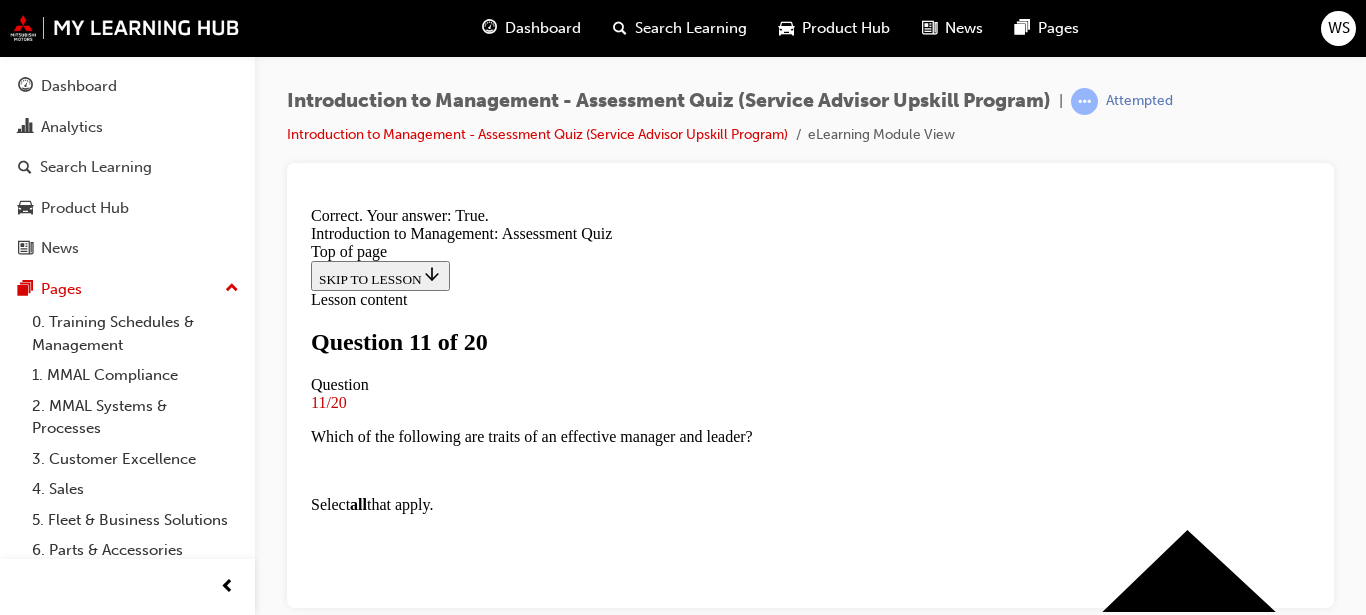 scroll, scrollTop: 522, scrollLeft: 0, axis: vertical 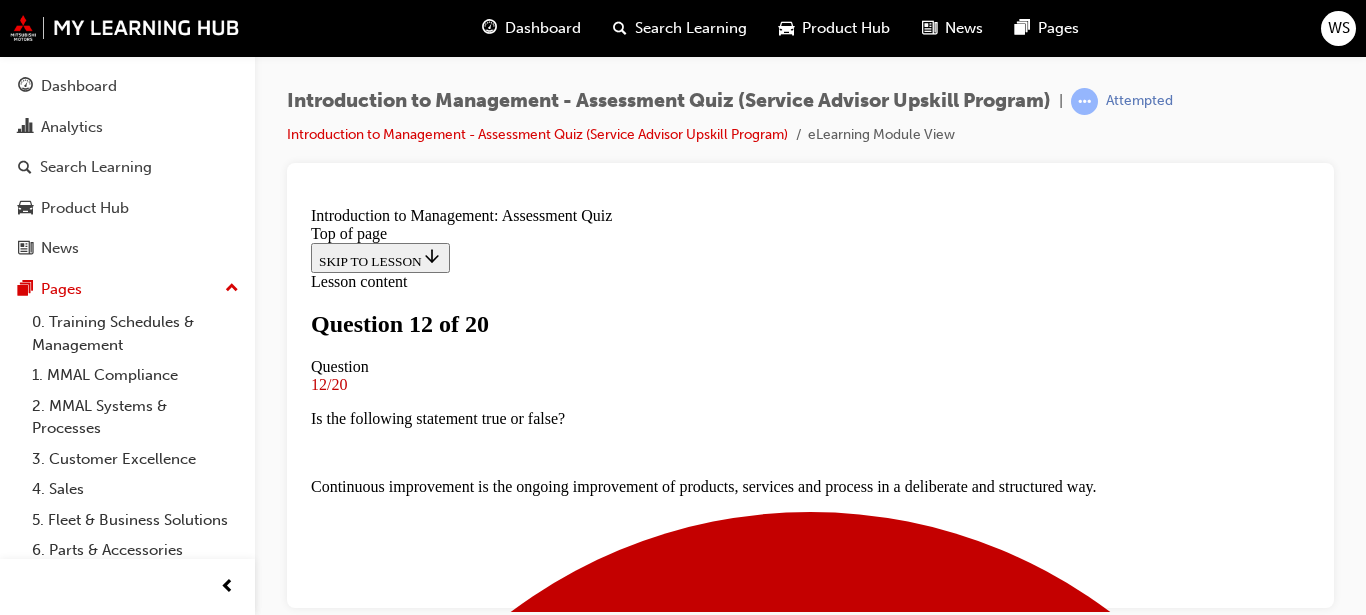 click at bounding box center (810, 7078) 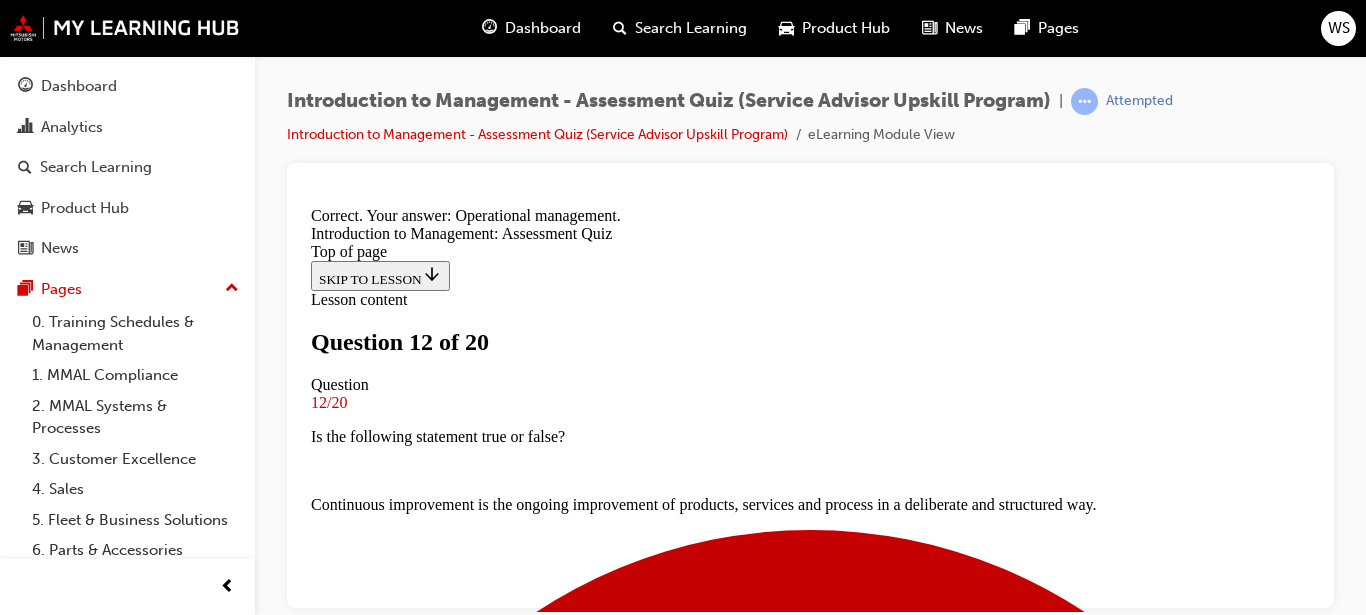 scroll, scrollTop: 568, scrollLeft: 0, axis: vertical 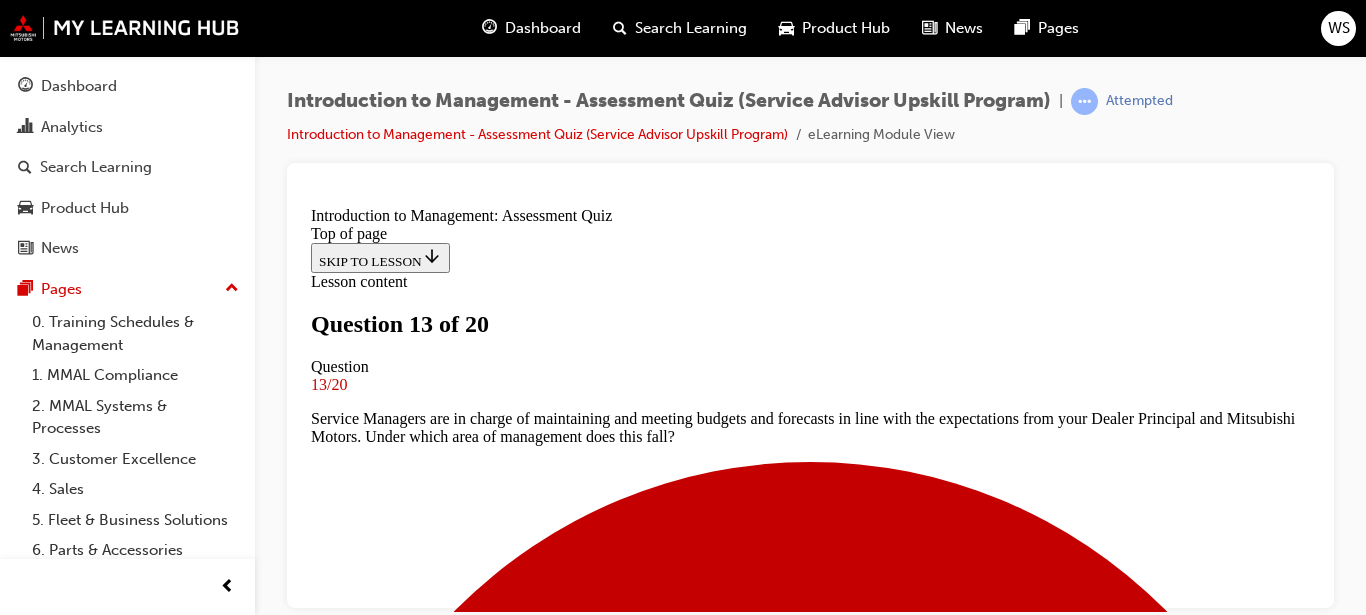 click at bounding box center [810, 7114] 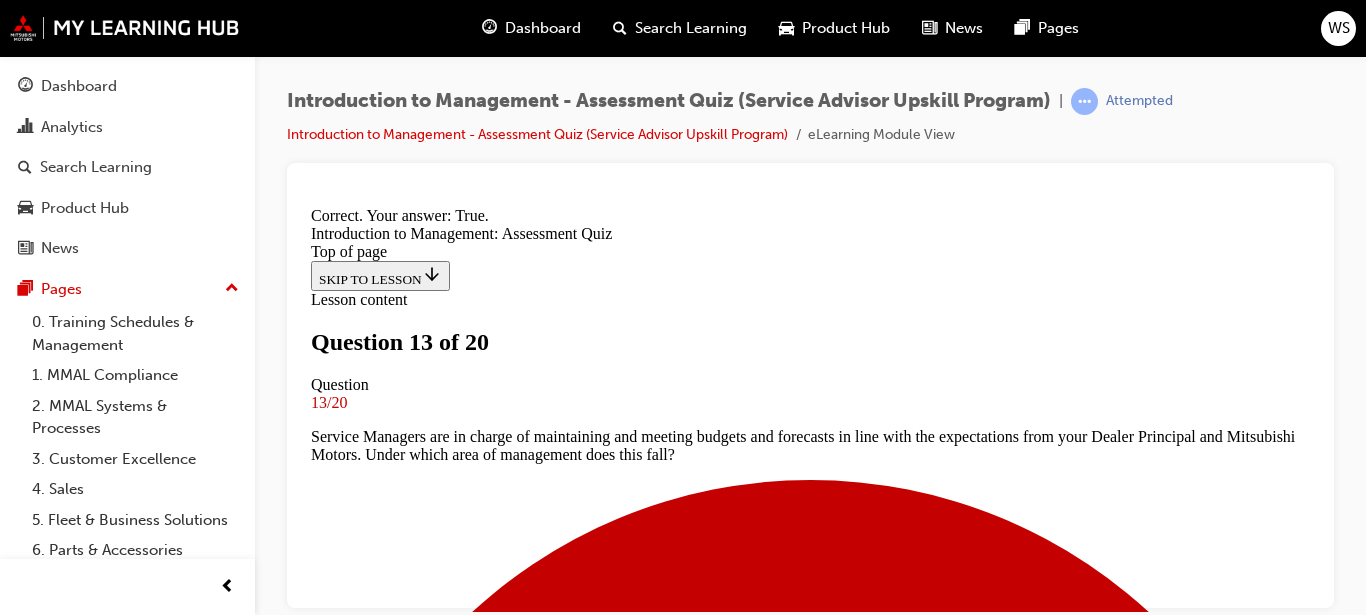 scroll, scrollTop: 556, scrollLeft: 0, axis: vertical 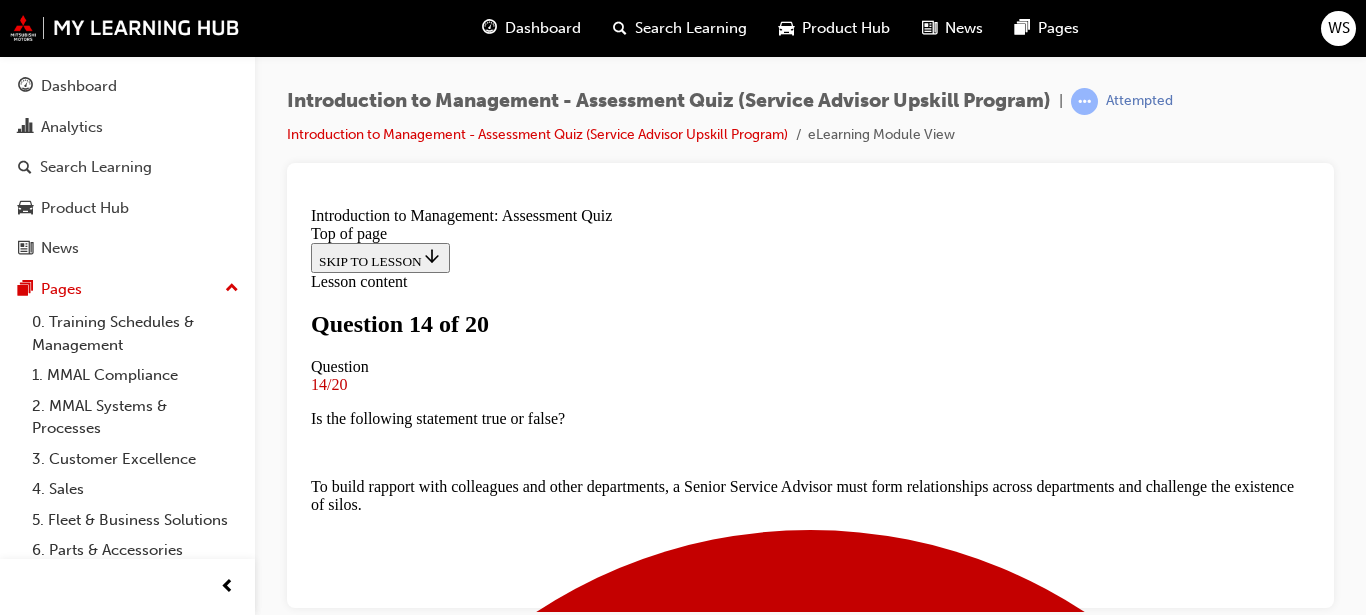 click at bounding box center (830, 7136) 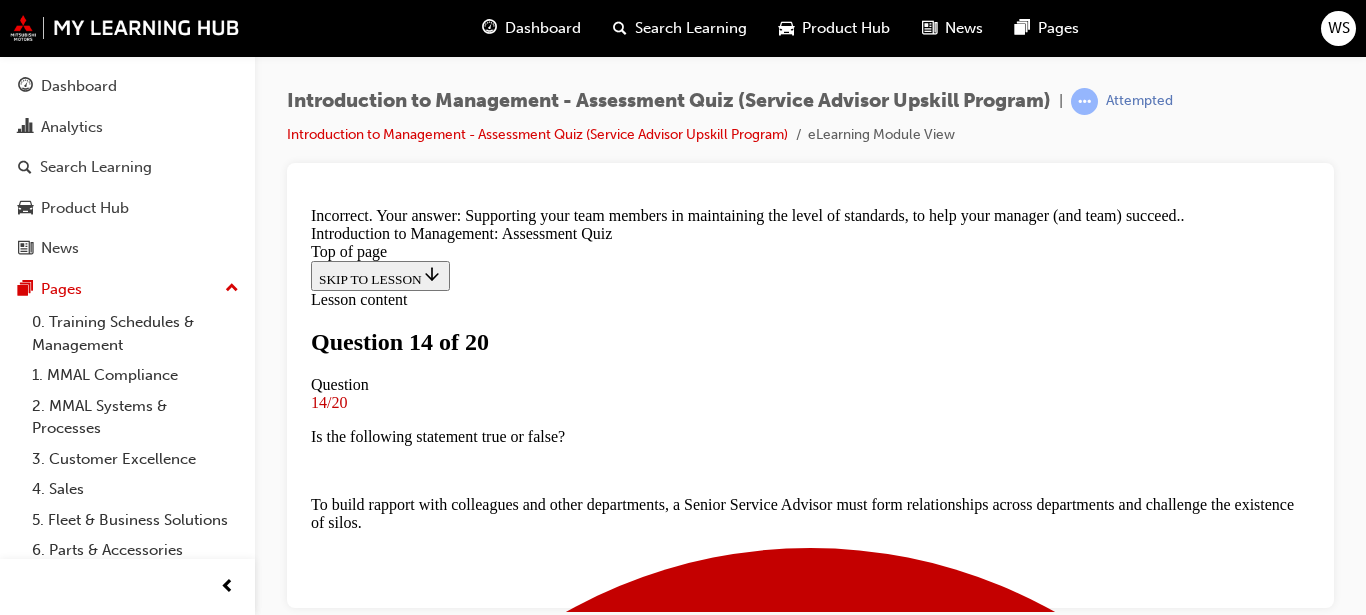 scroll, scrollTop: 742, scrollLeft: 0, axis: vertical 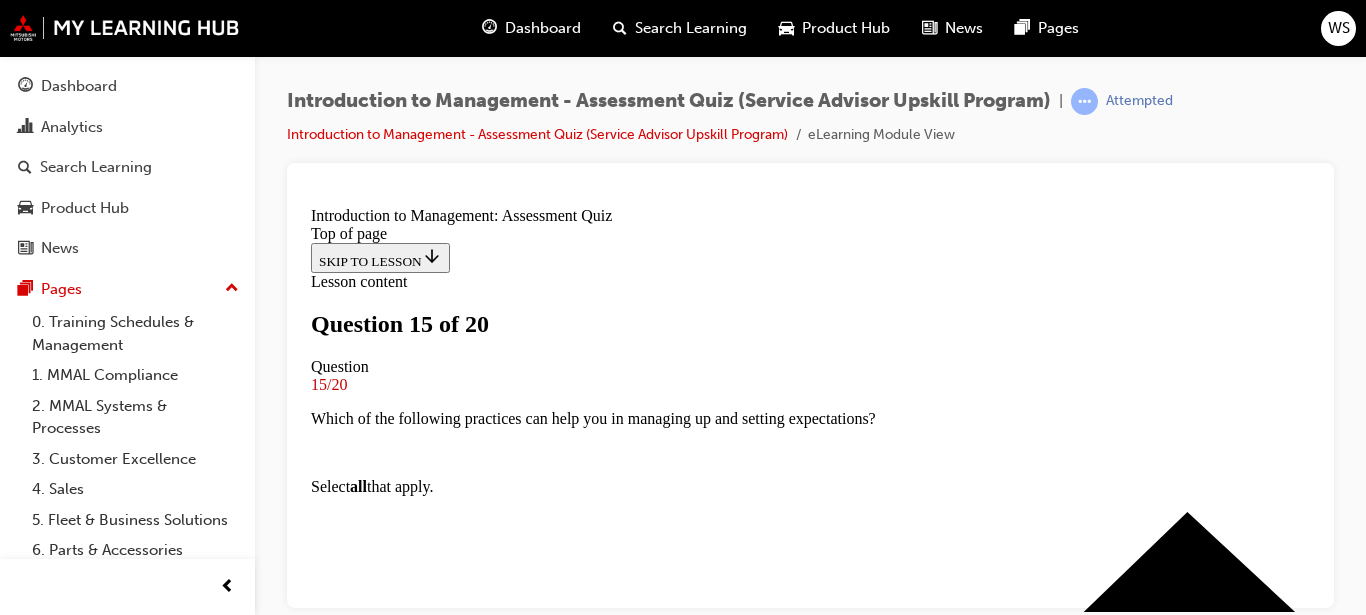 click at bounding box center (810, 6499) 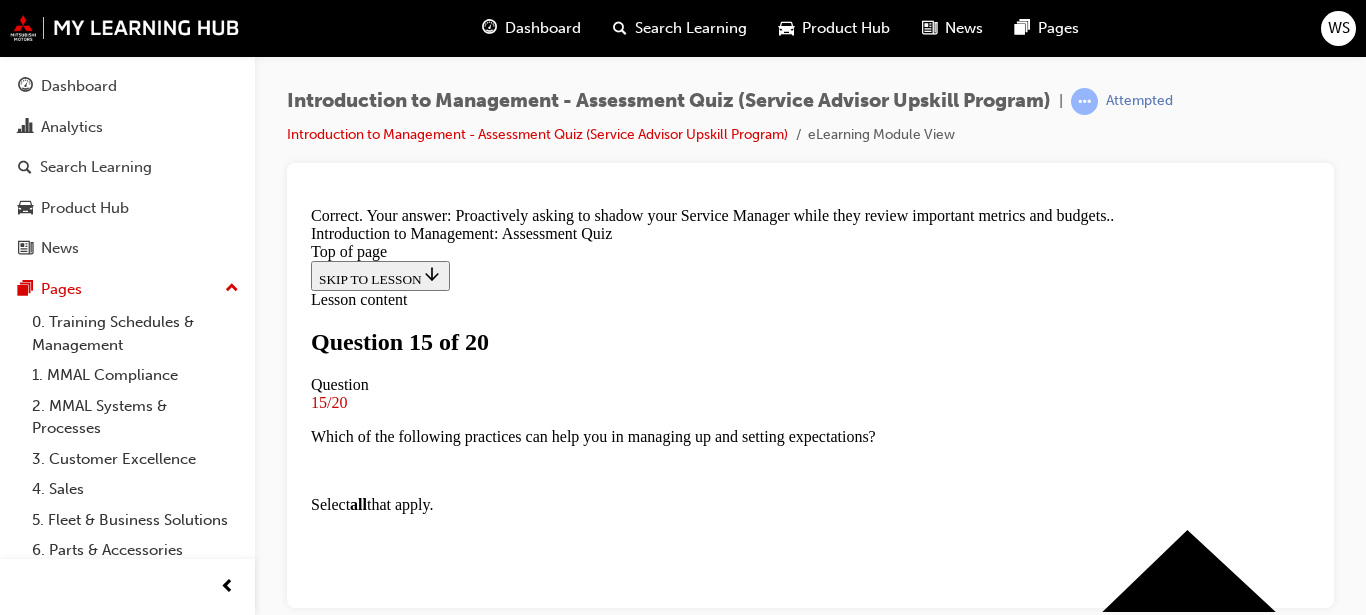 scroll, scrollTop: 694, scrollLeft: 0, axis: vertical 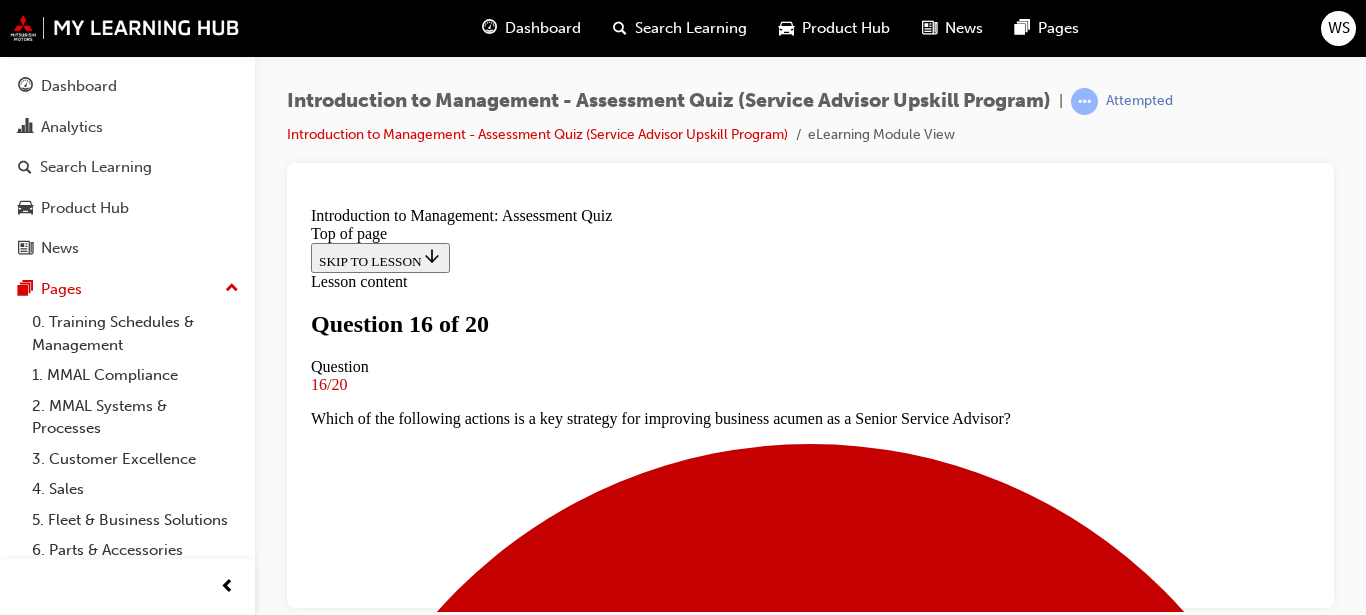 click at bounding box center [810, 8830] 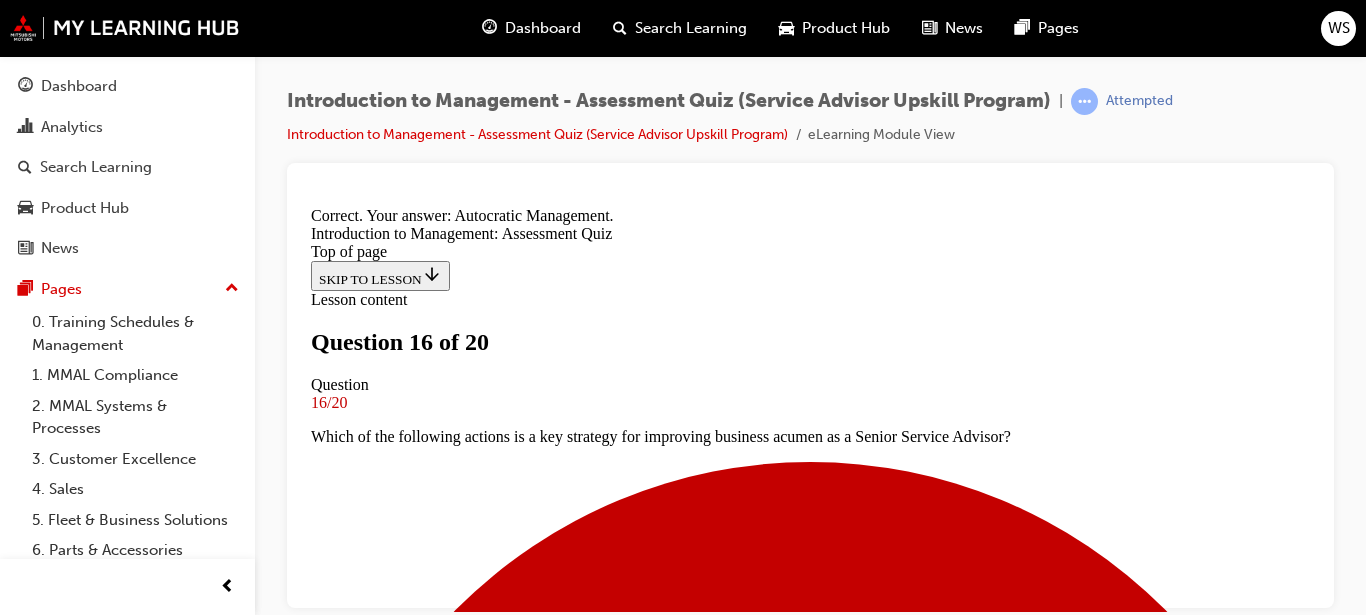 scroll, scrollTop: 614, scrollLeft: 0, axis: vertical 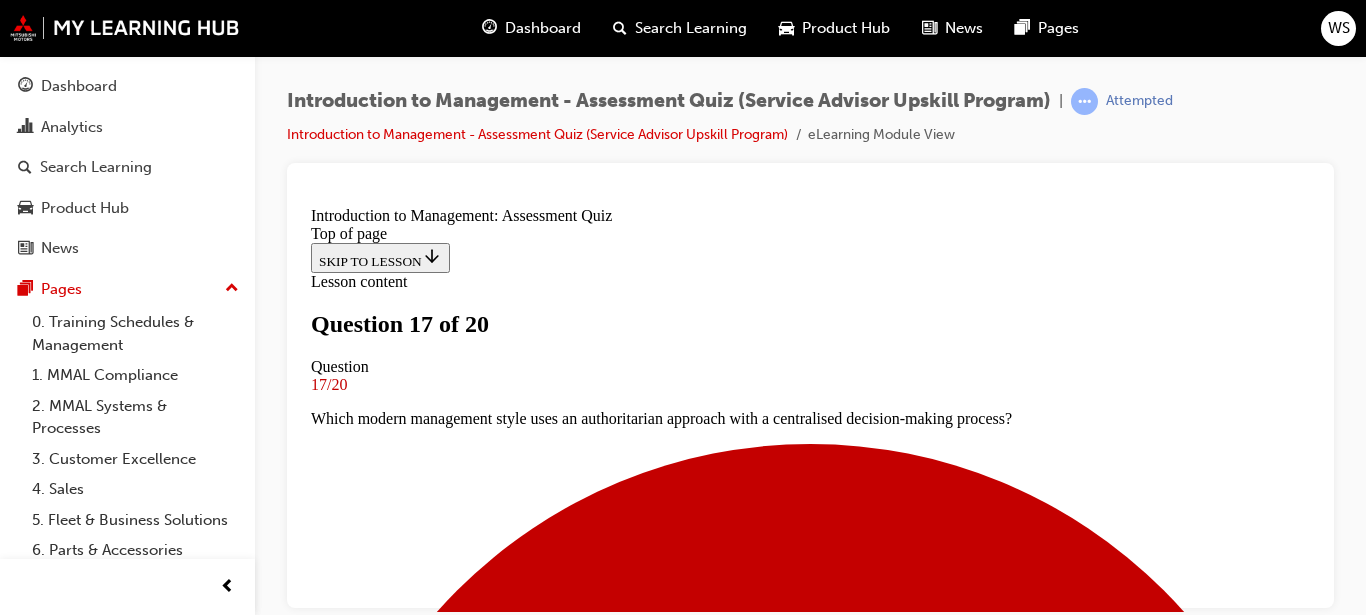 click at bounding box center [810, 12433] 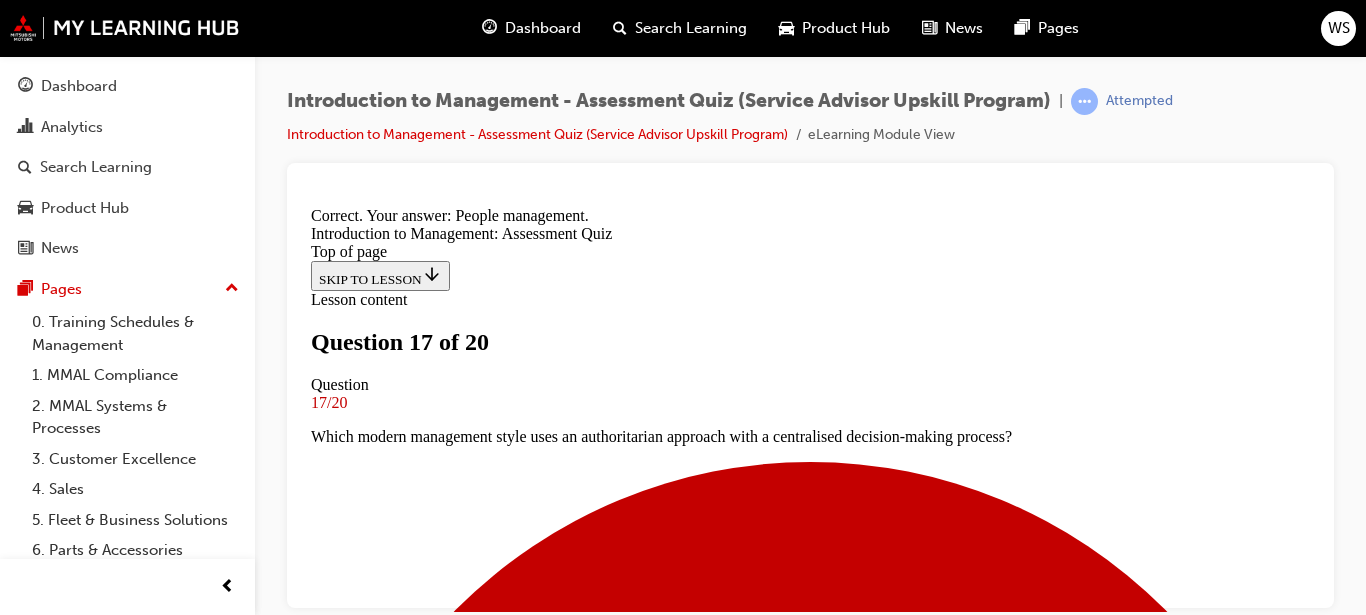 scroll, scrollTop: 534, scrollLeft: 0, axis: vertical 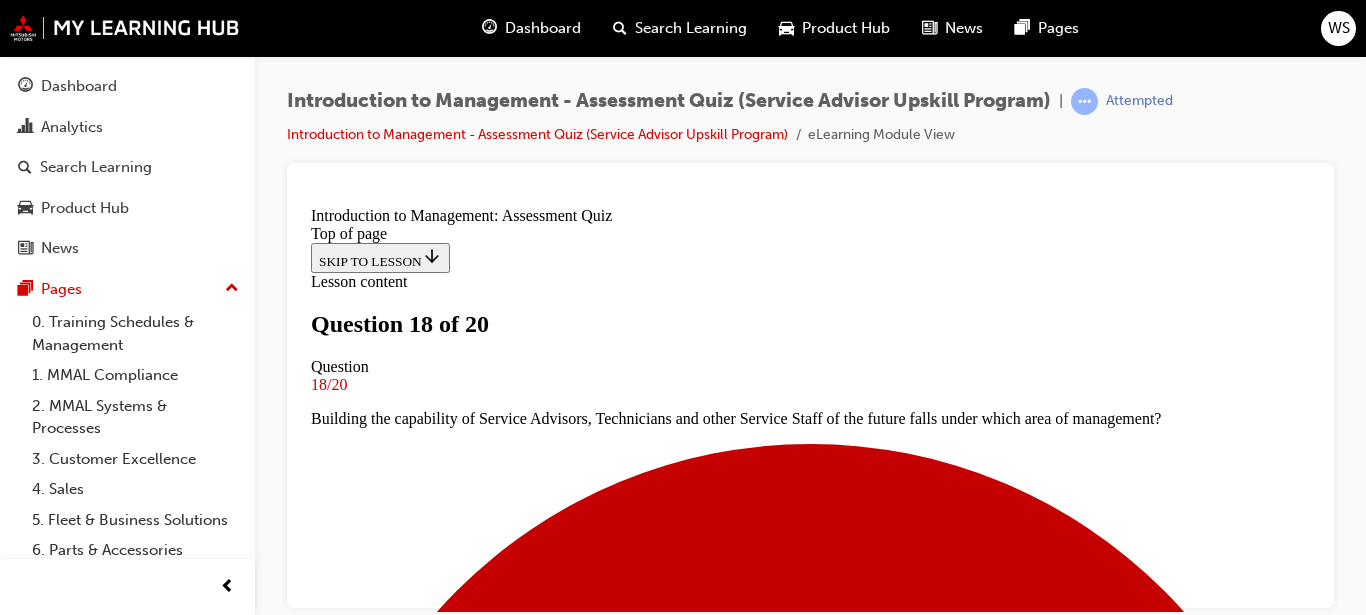 click at bounding box center [830, 6561] 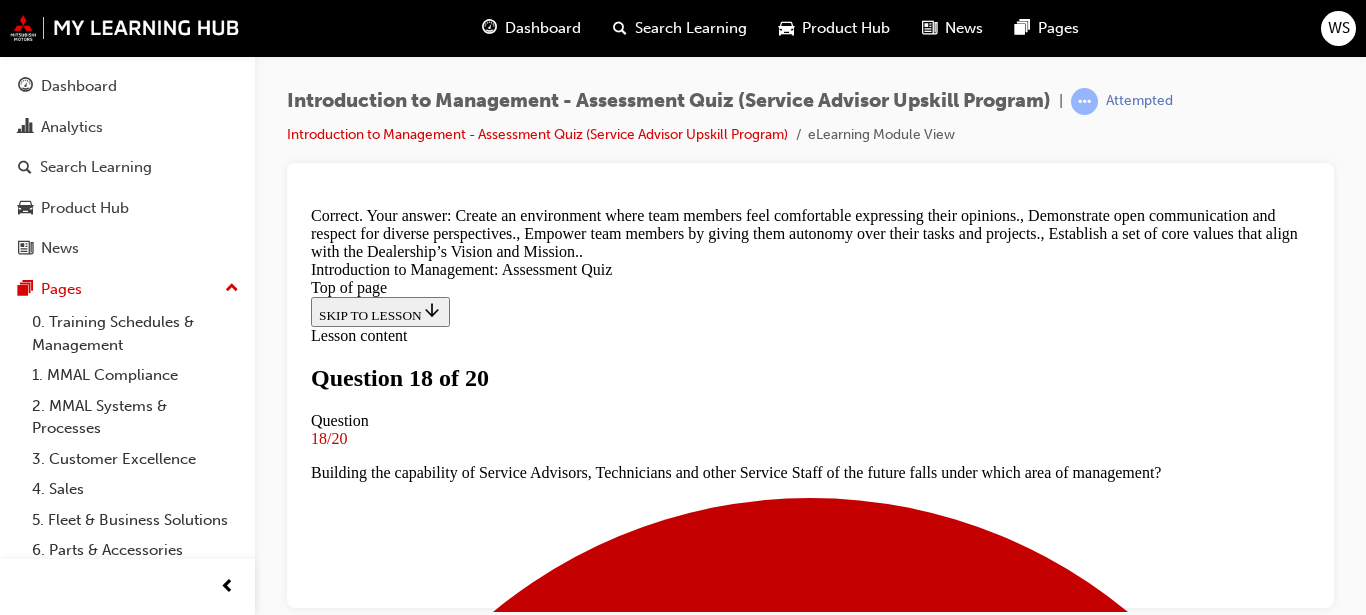 scroll, scrollTop: 762, scrollLeft: 0, axis: vertical 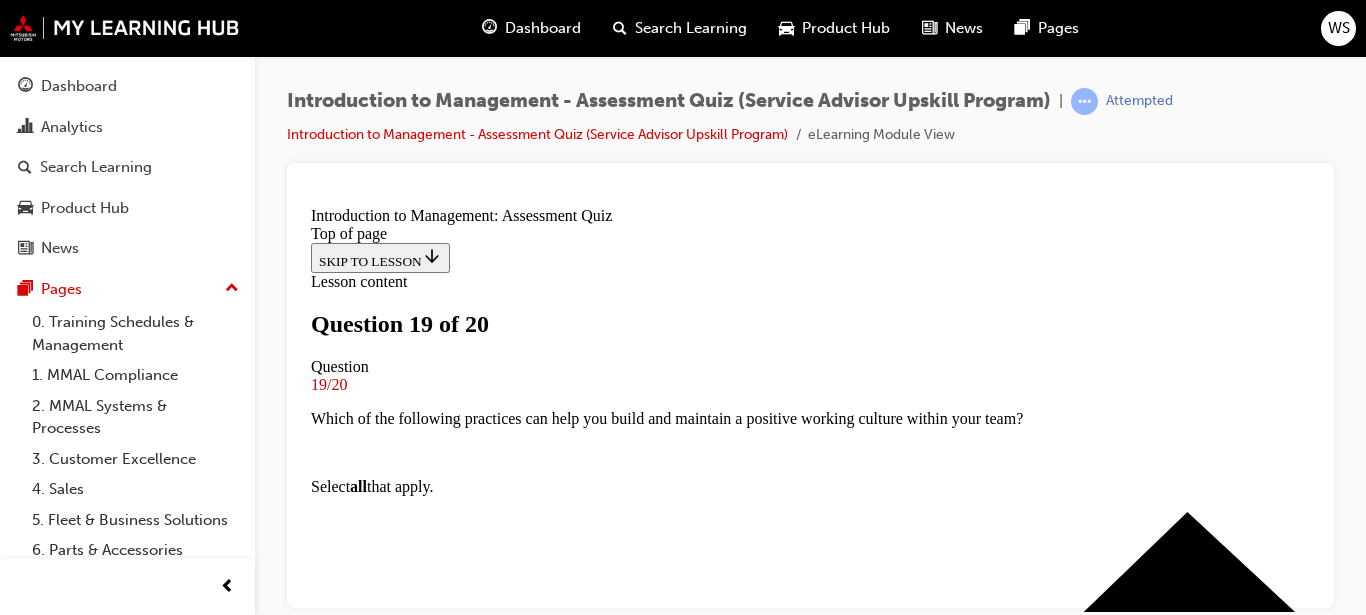 click at bounding box center (810, 6499) 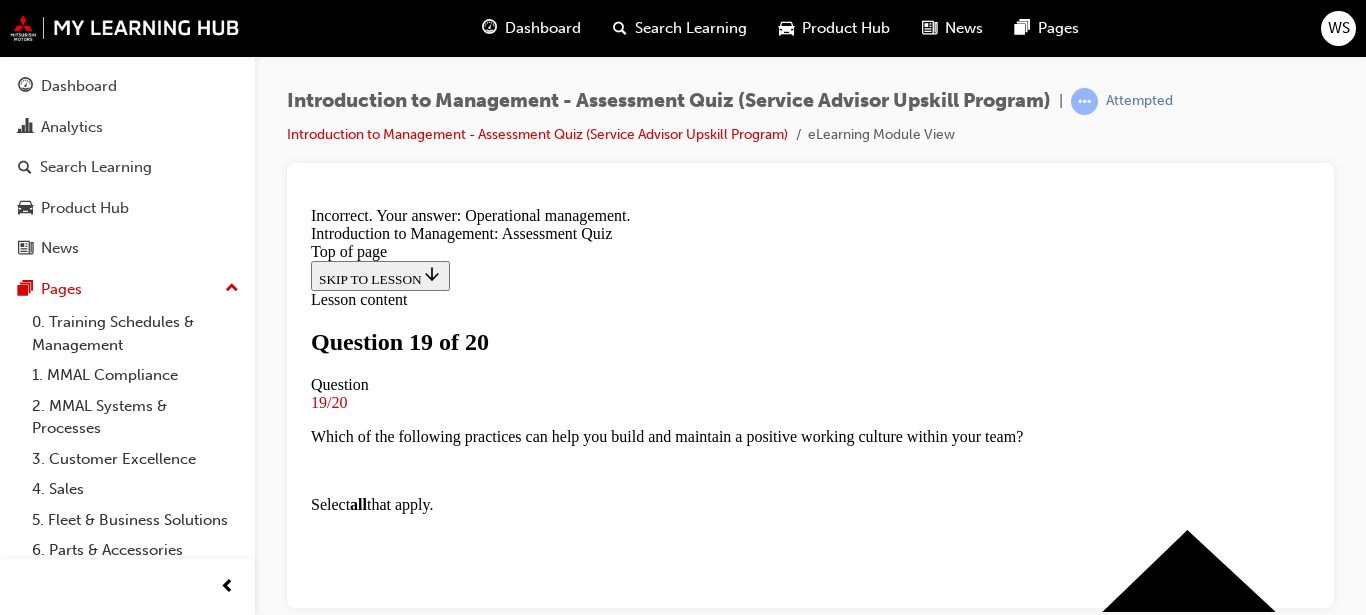 scroll, scrollTop: 534, scrollLeft: 0, axis: vertical 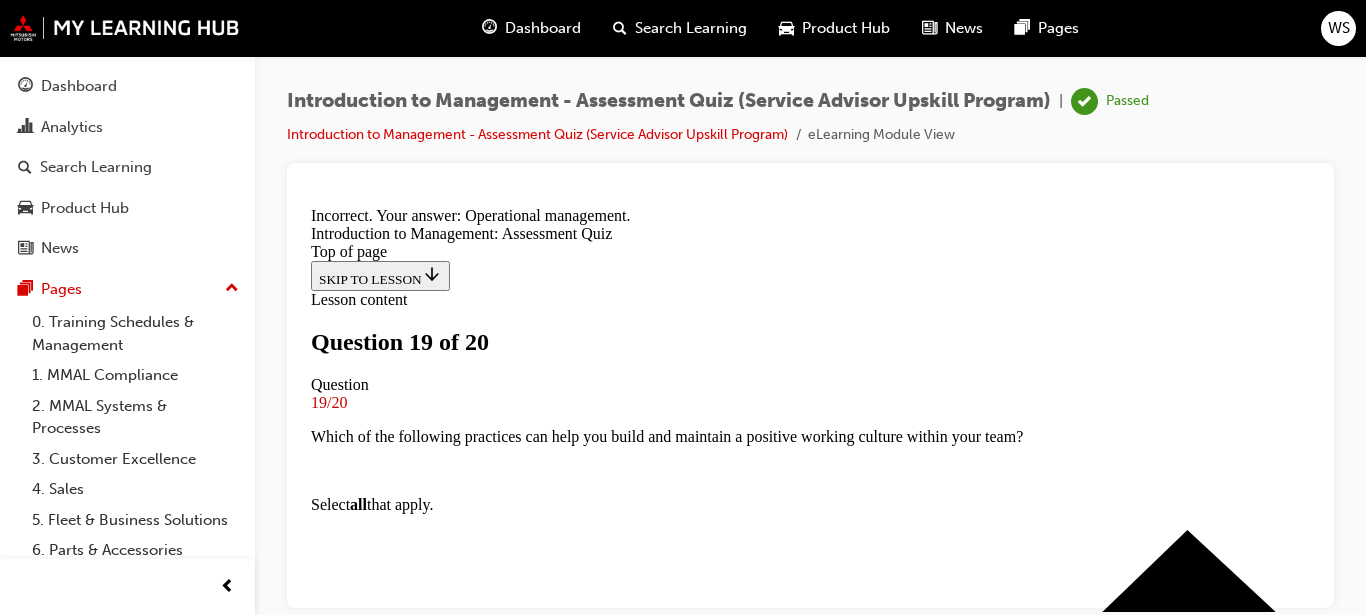 click on "NEXT" at bounding box center [337, 9331] 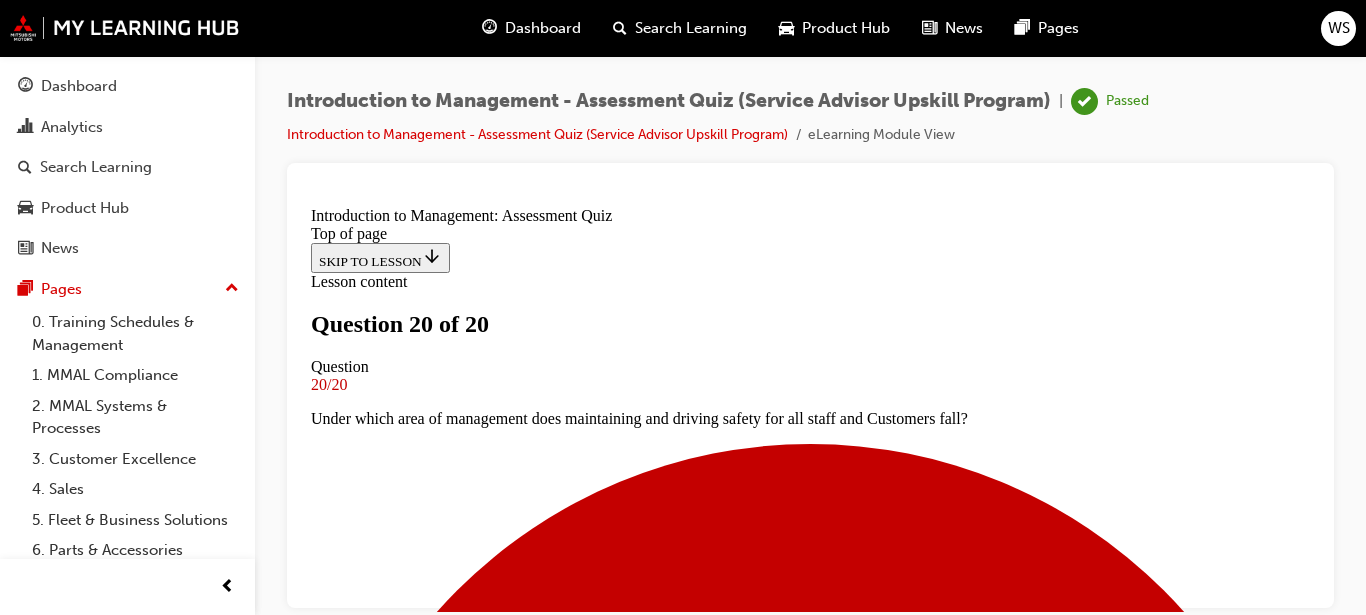 scroll, scrollTop: 3, scrollLeft: 0, axis: vertical 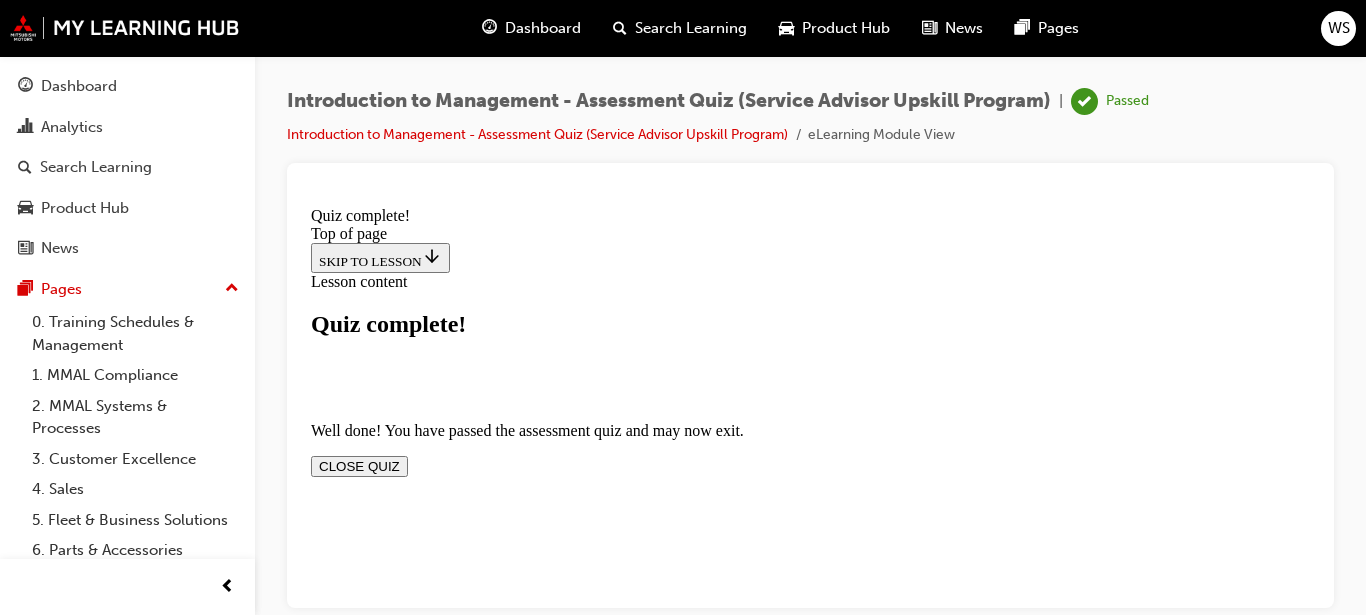 click on "CLOSE QUIZ" at bounding box center [359, 465] 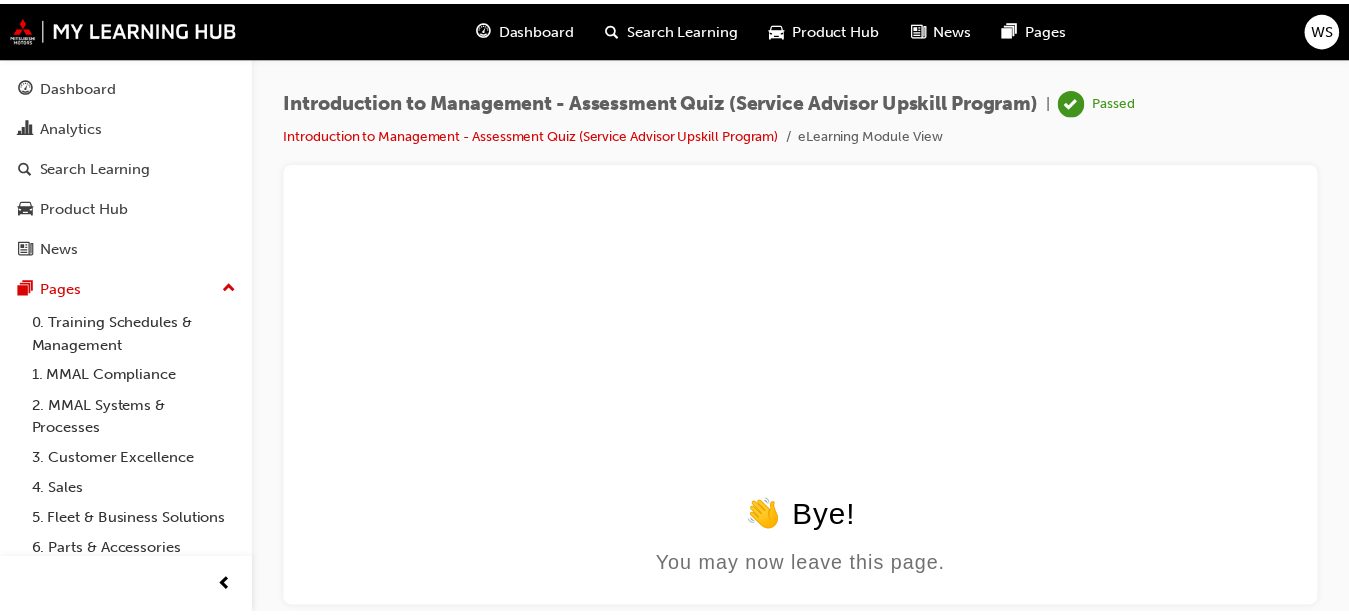 scroll, scrollTop: 0, scrollLeft: 0, axis: both 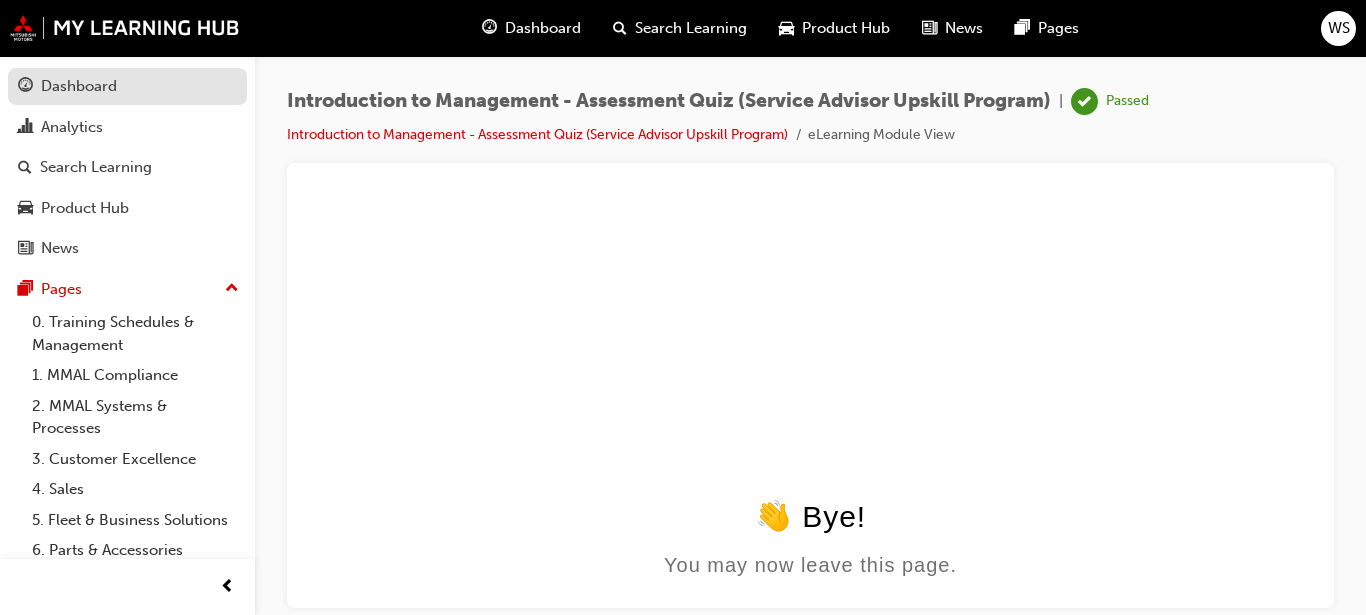 click on "Dashboard" at bounding box center [127, 86] 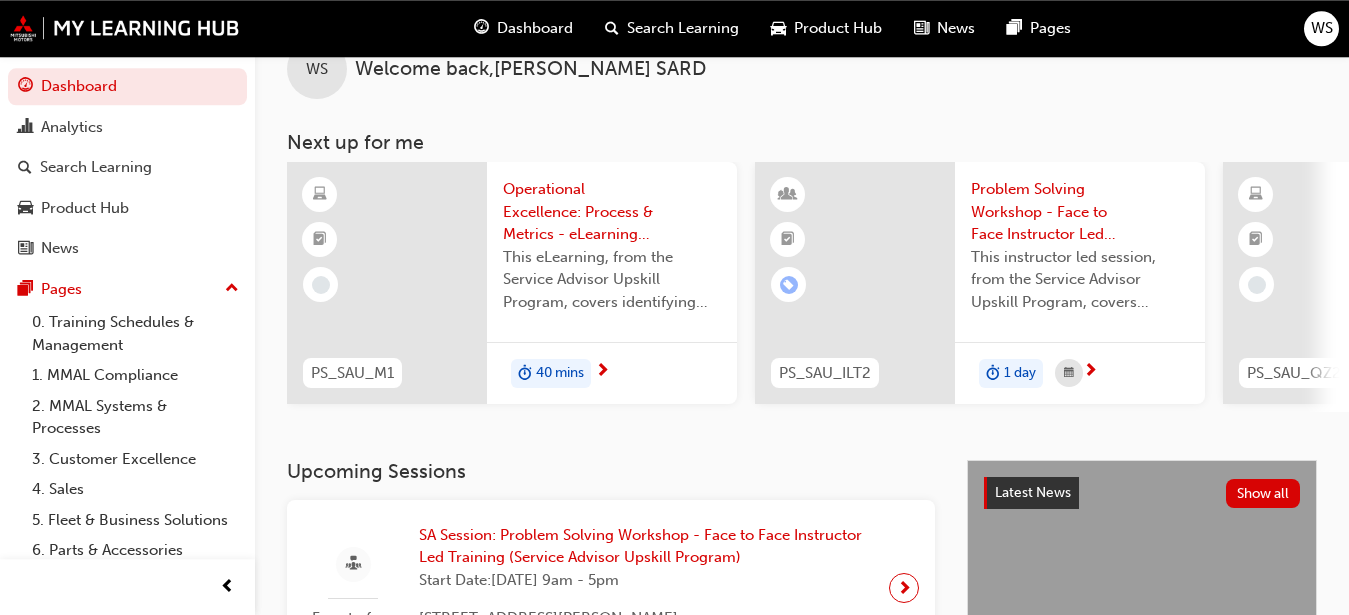 scroll, scrollTop: 46, scrollLeft: 0, axis: vertical 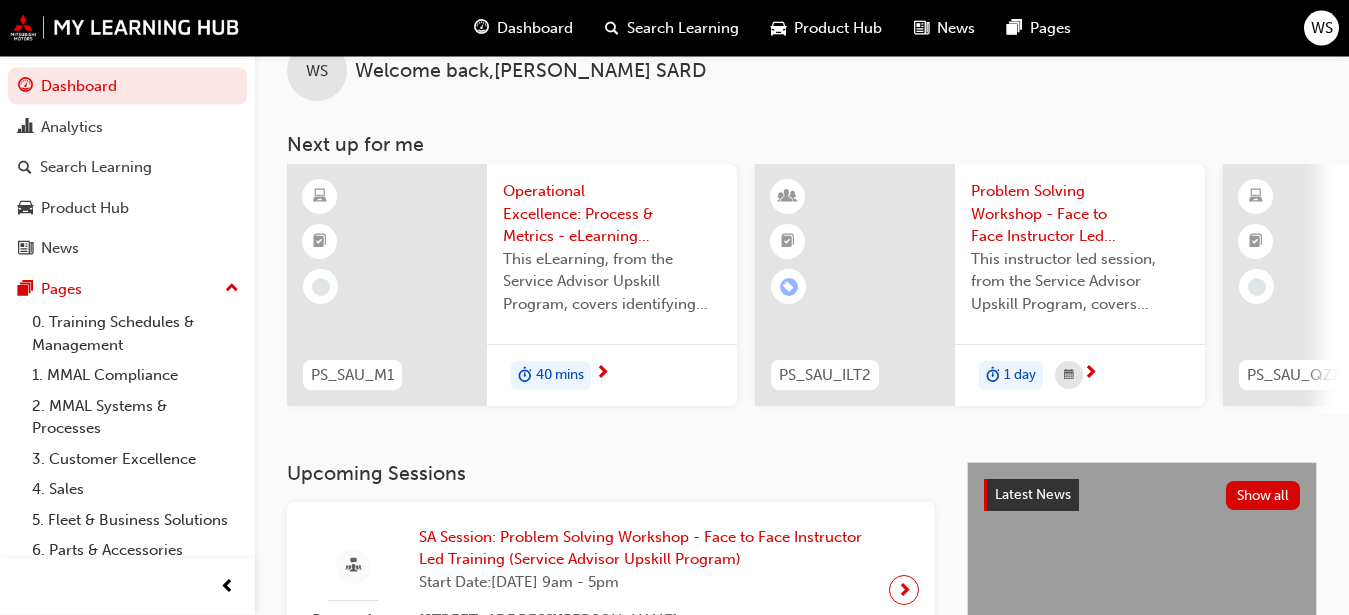 click on "Operational Excellence: Process & Metrics - eLearning Module (Service Advisor Upskill Program)" at bounding box center (612, 215) 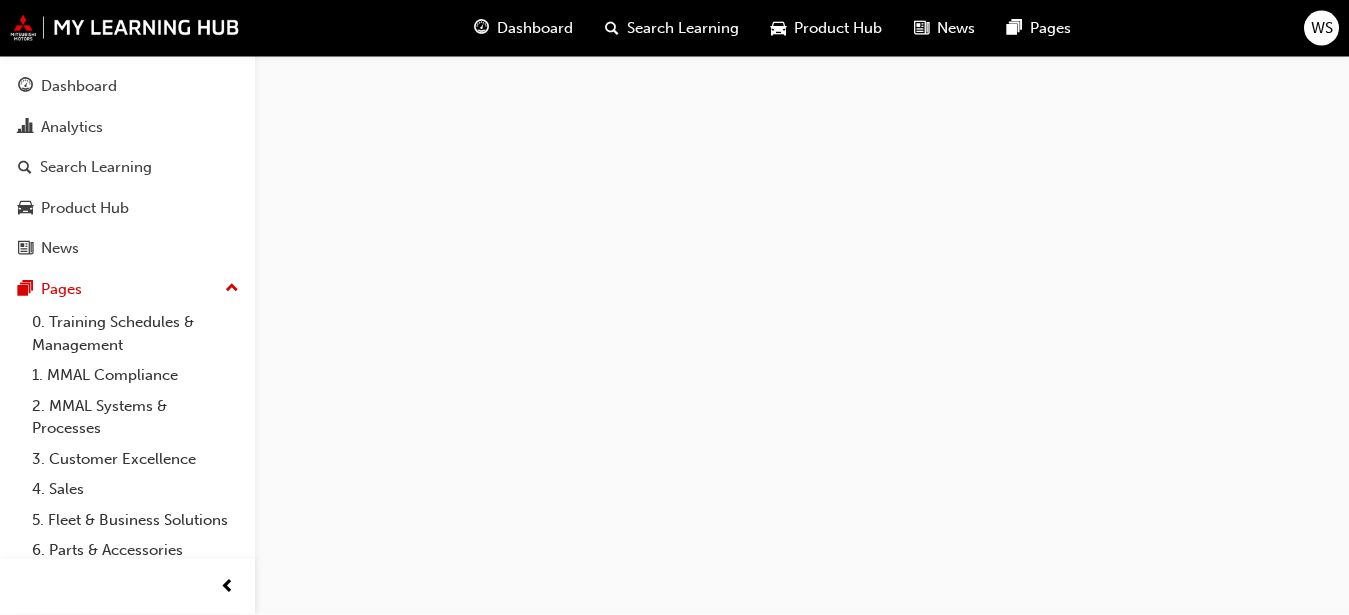 scroll, scrollTop: 0, scrollLeft: 0, axis: both 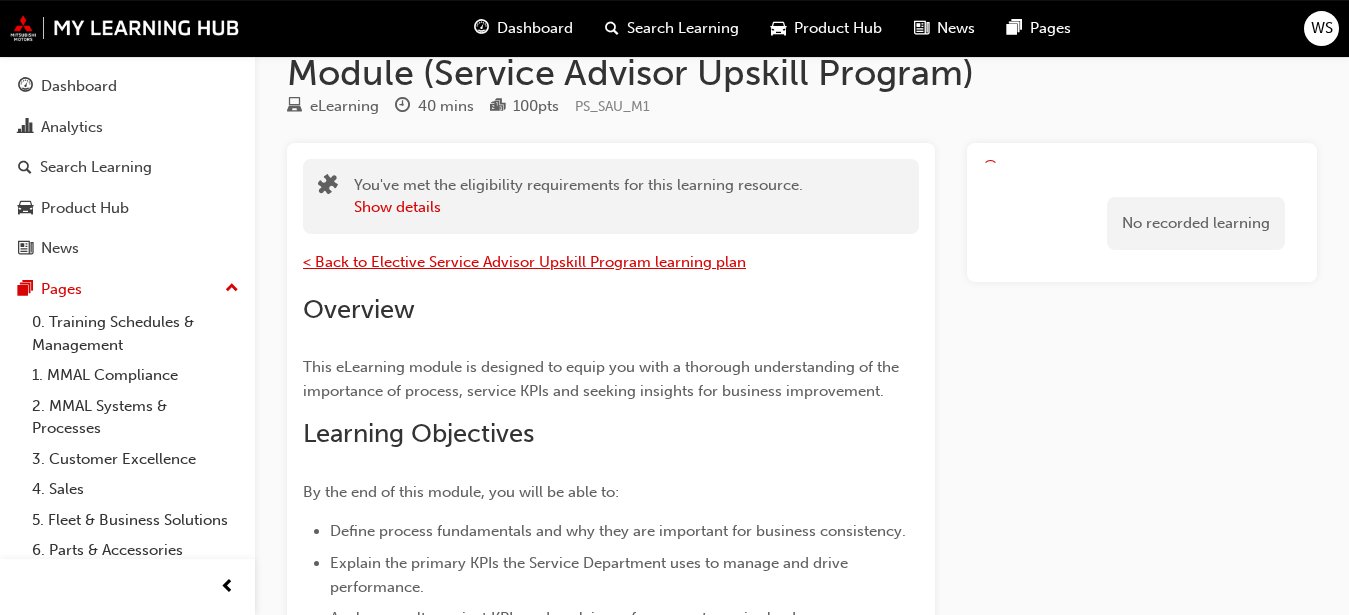 click on "< Back to Elective Service Advisor Upskill Program learning plan" at bounding box center (524, 262) 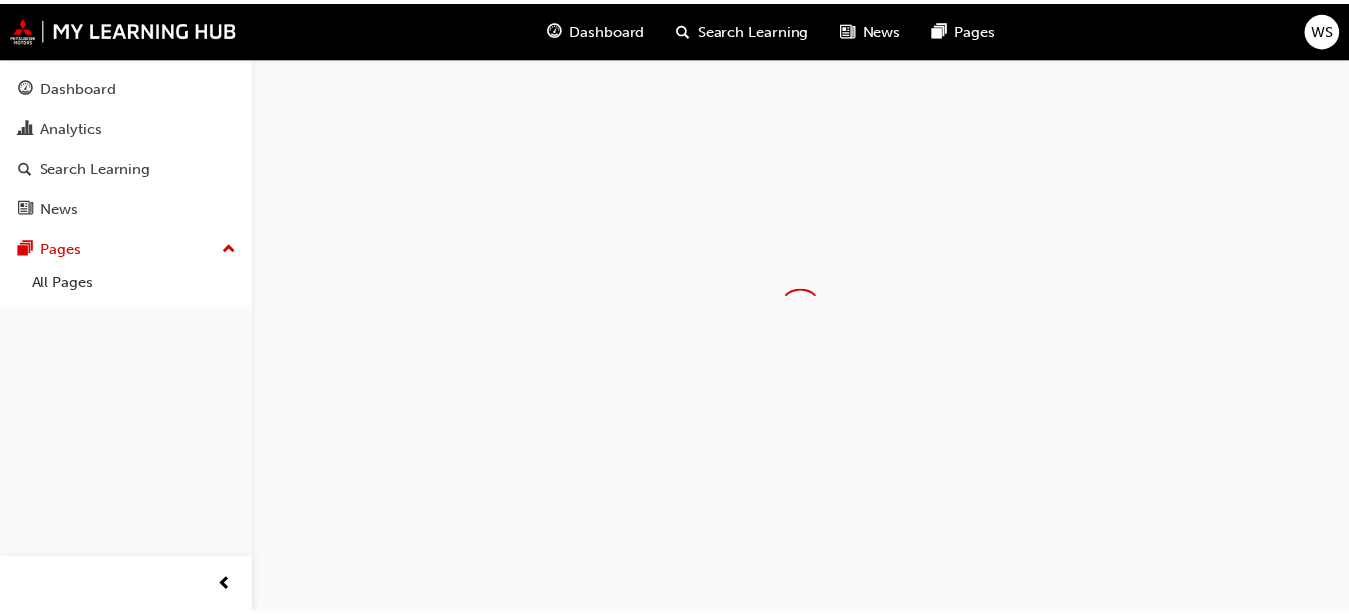 scroll, scrollTop: 0, scrollLeft: 0, axis: both 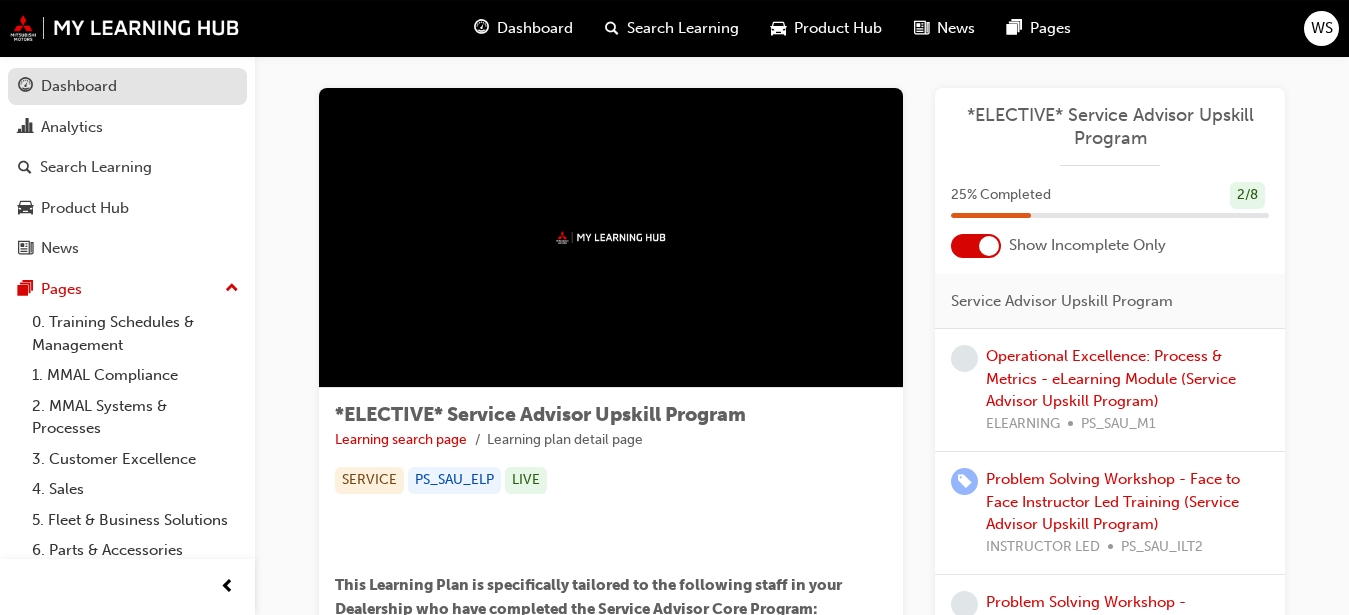 click on "Dashboard" at bounding box center (79, 86) 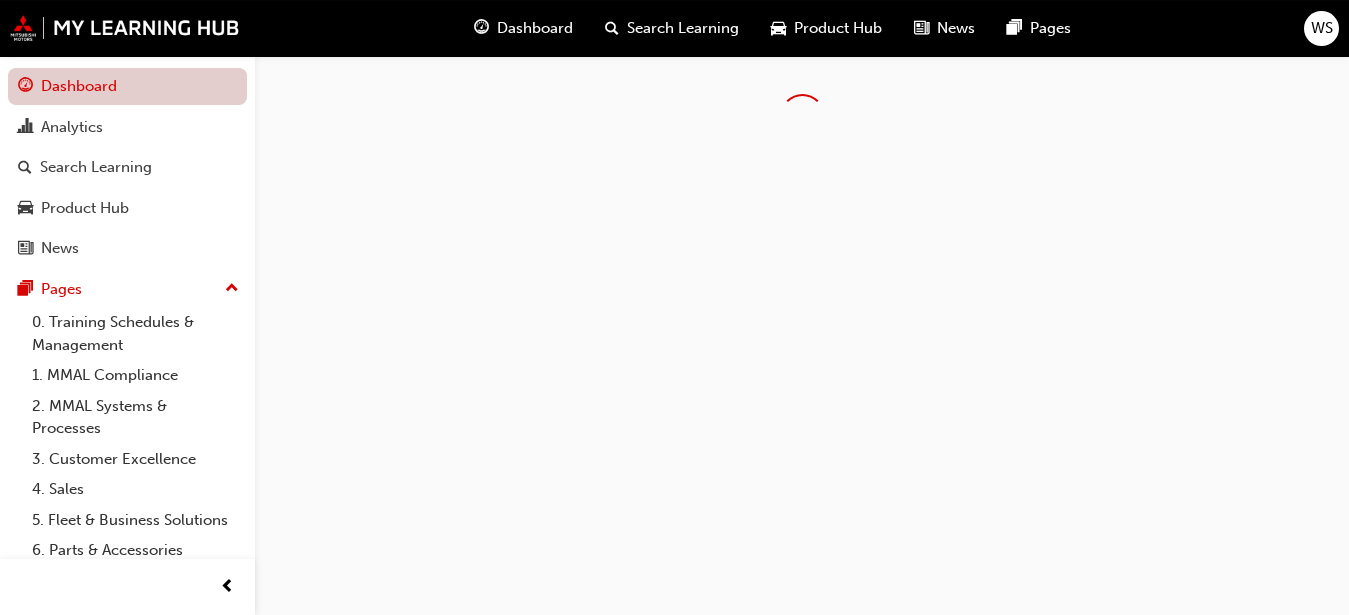 scroll, scrollTop: 0, scrollLeft: 0, axis: both 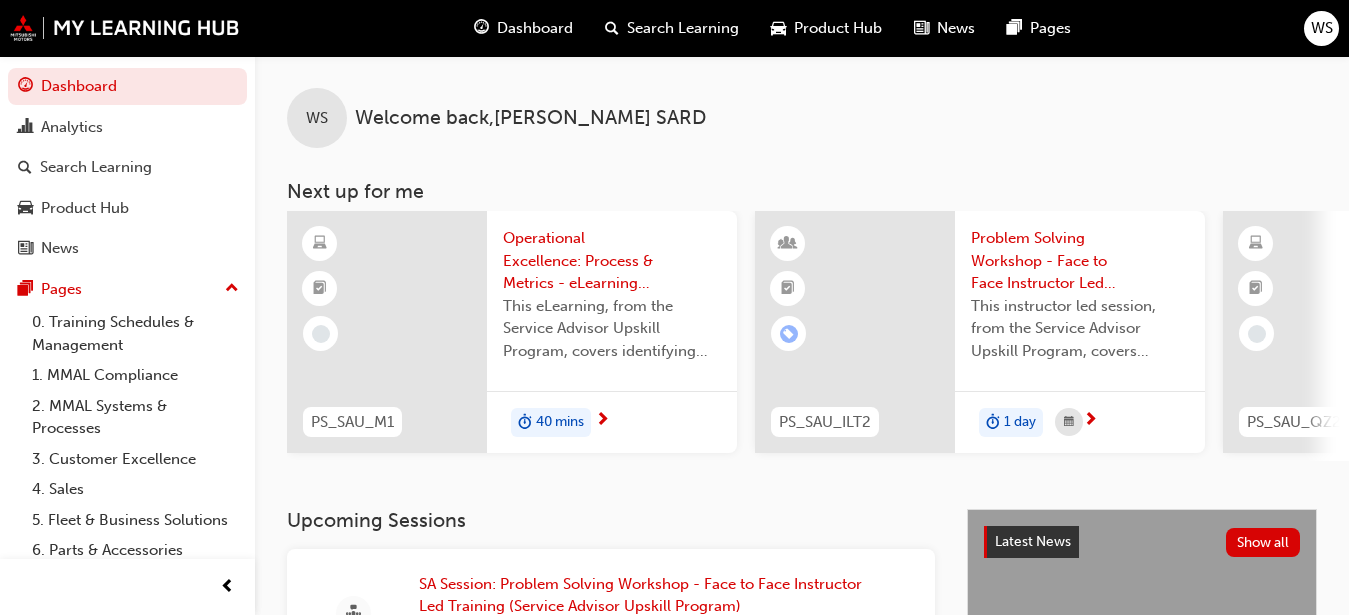 click on "Problem Solving Workshop - Face to Face Instructor Led Training (Service Advisor Upskill Program)" at bounding box center [1080, 261] 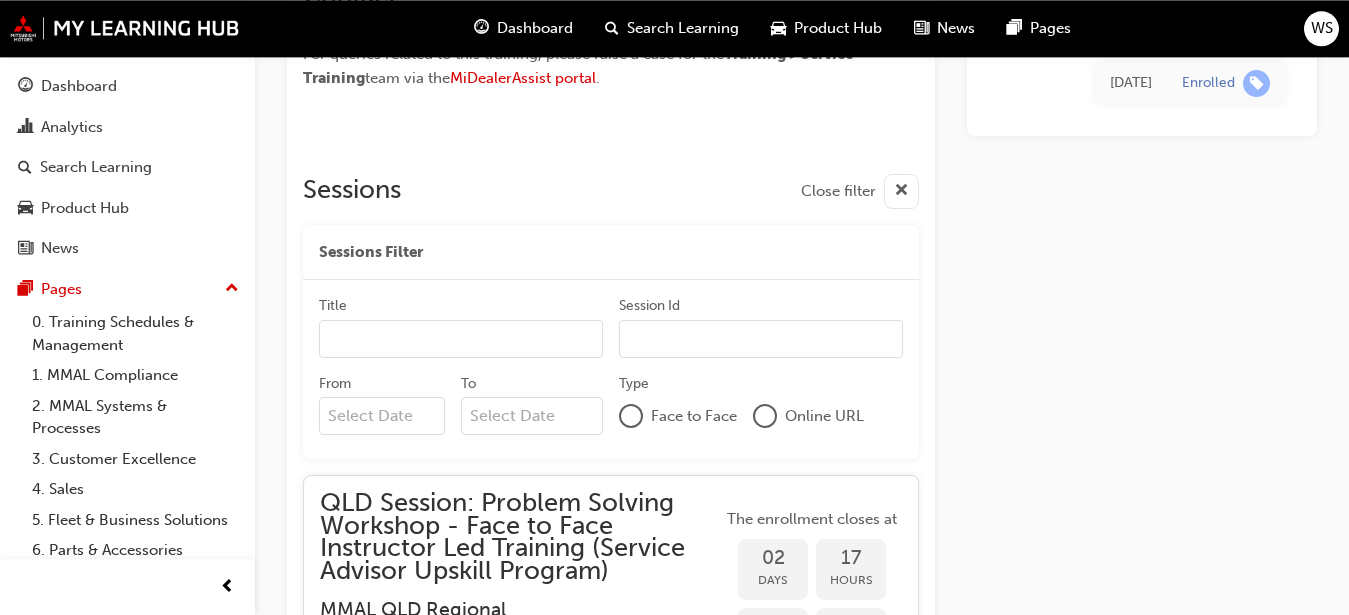 scroll, scrollTop: 1430, scrollLeft: 0, axis: vertical 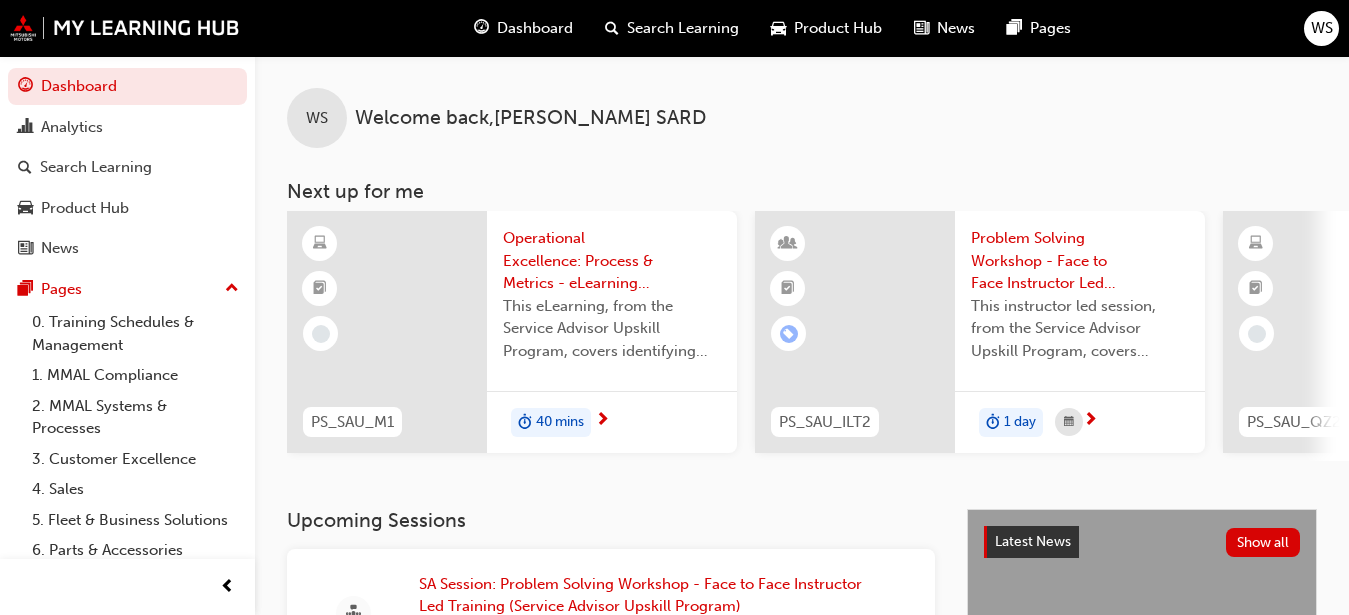 click on "40 mins" at bounding box center (560, 422) 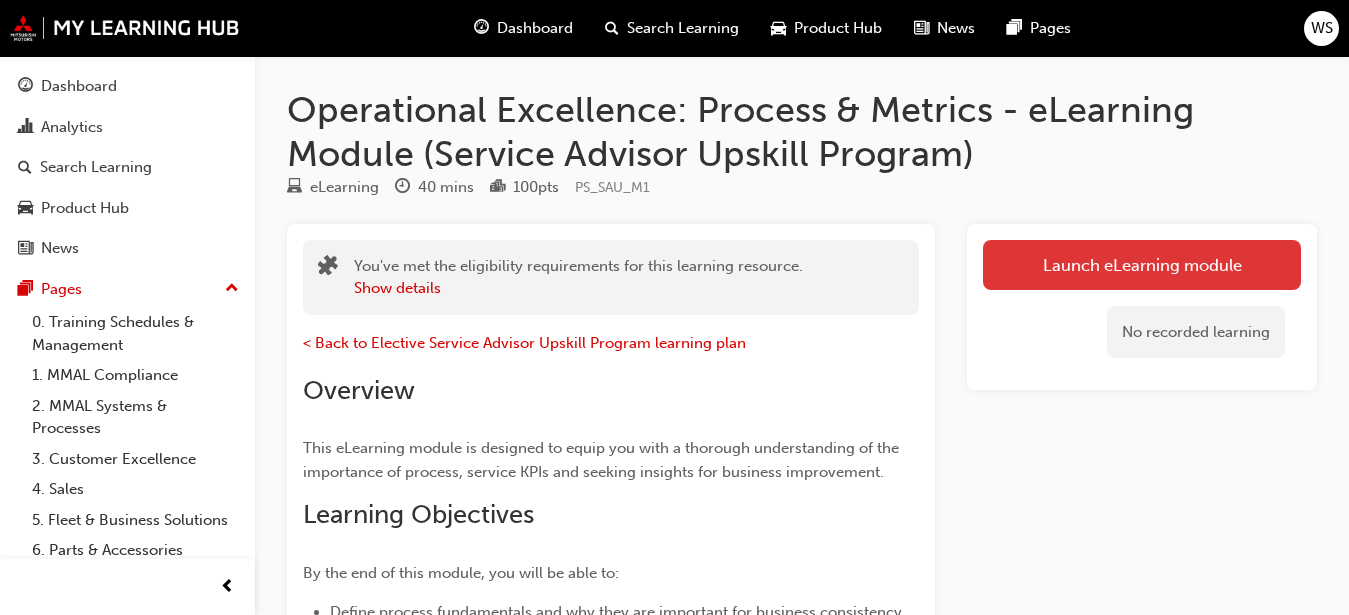 click on "Launch eLearning module" at bounding box center [1142, 265] 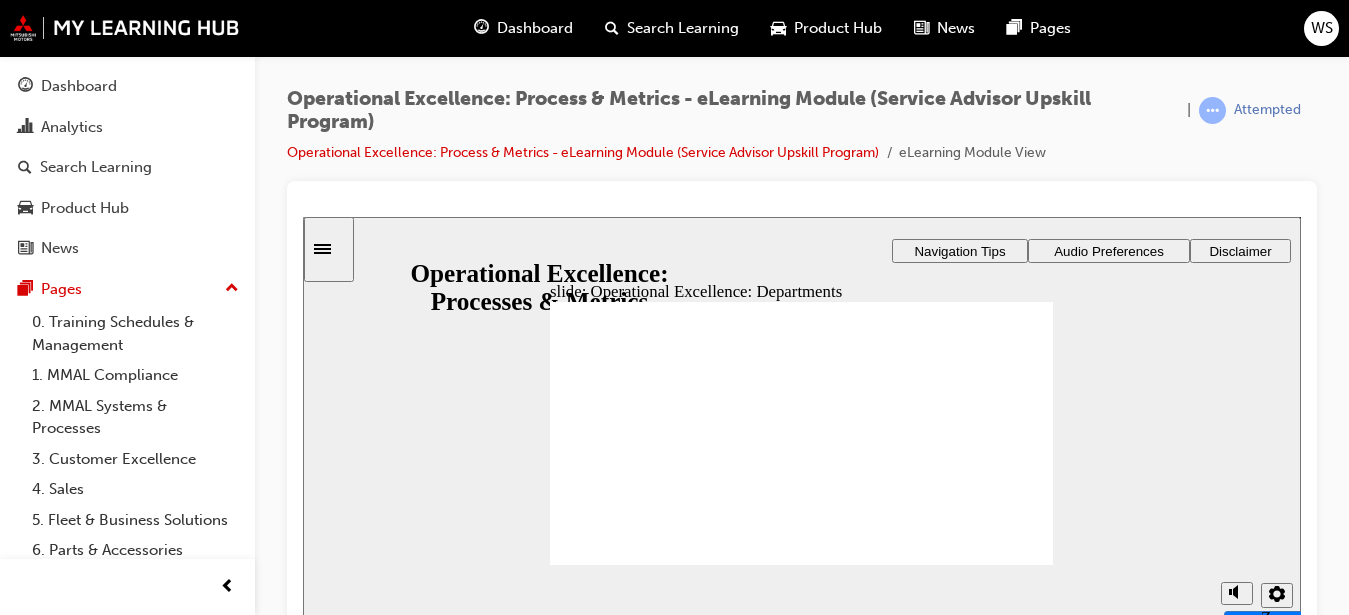 scroll, scrollTop: 0, scrollLeft: 0, axis: both 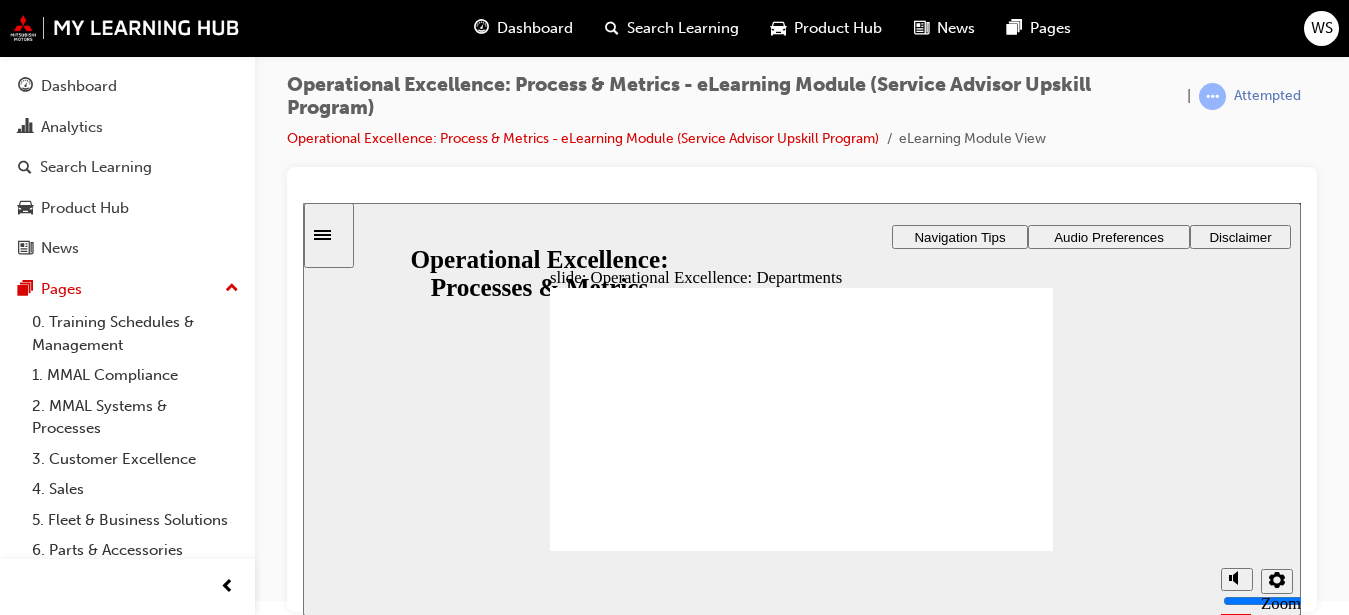 click 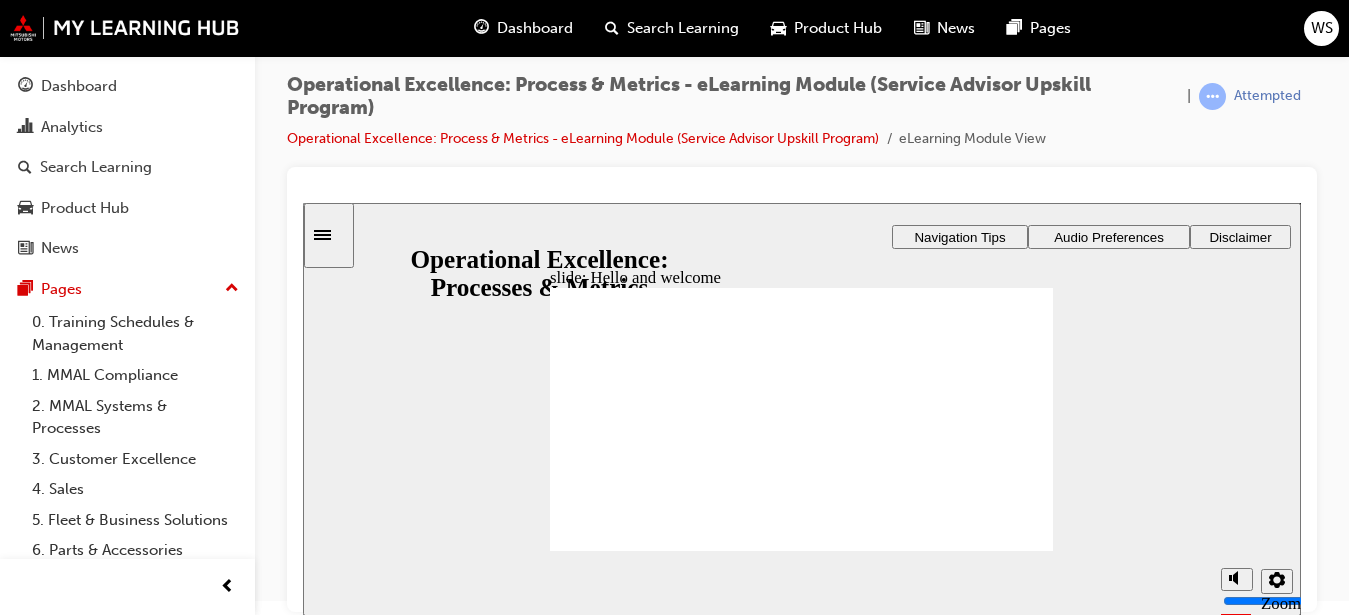 click 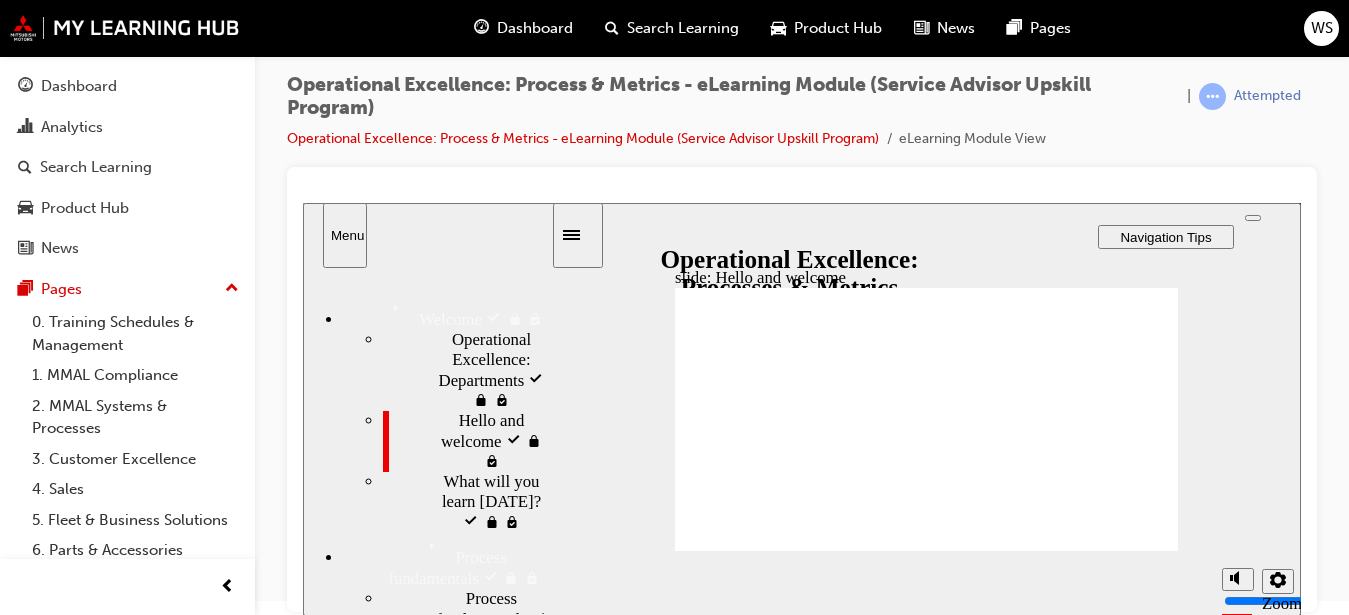 click 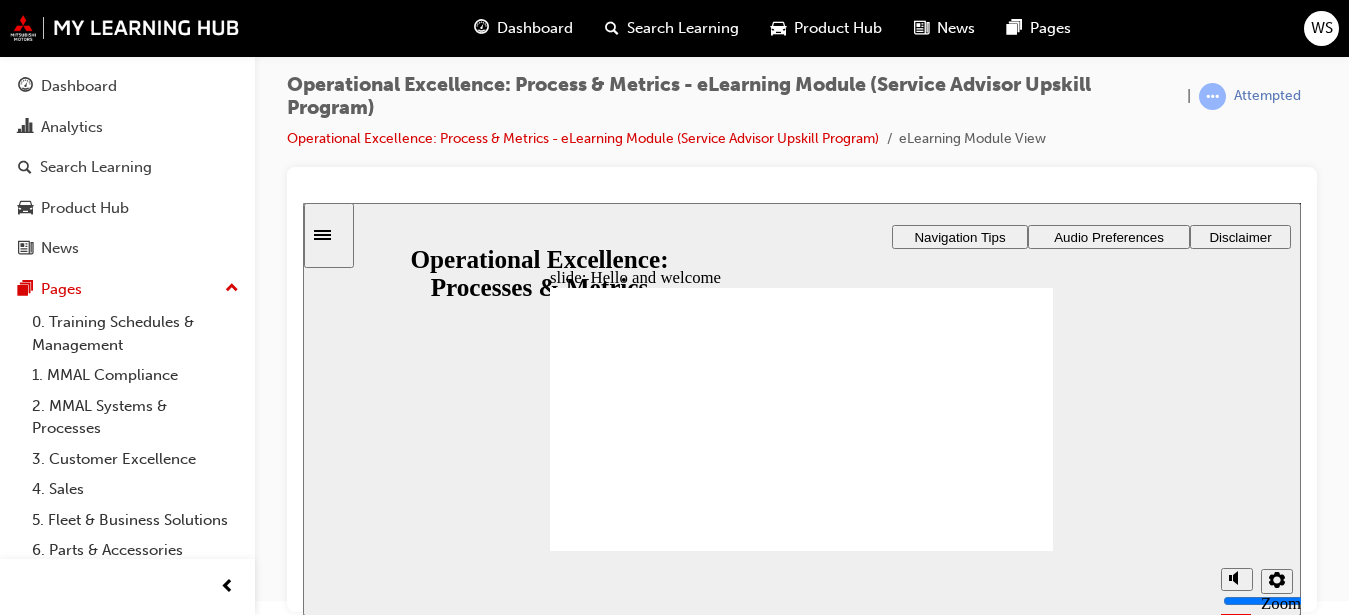 click 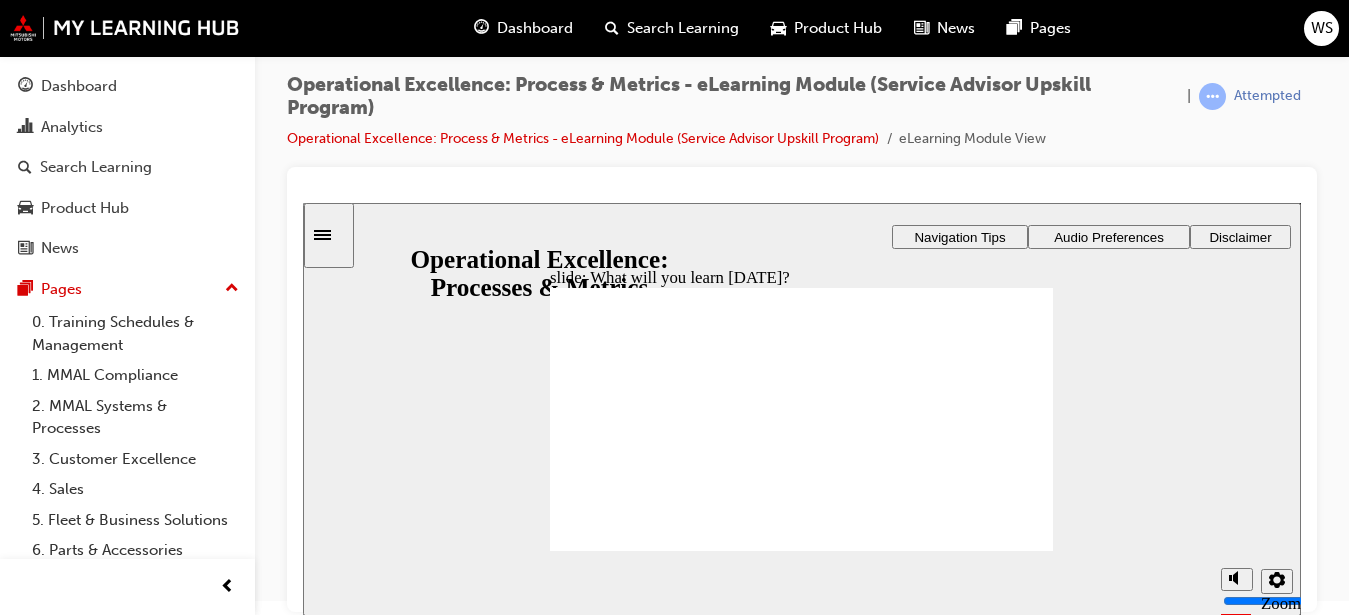 click 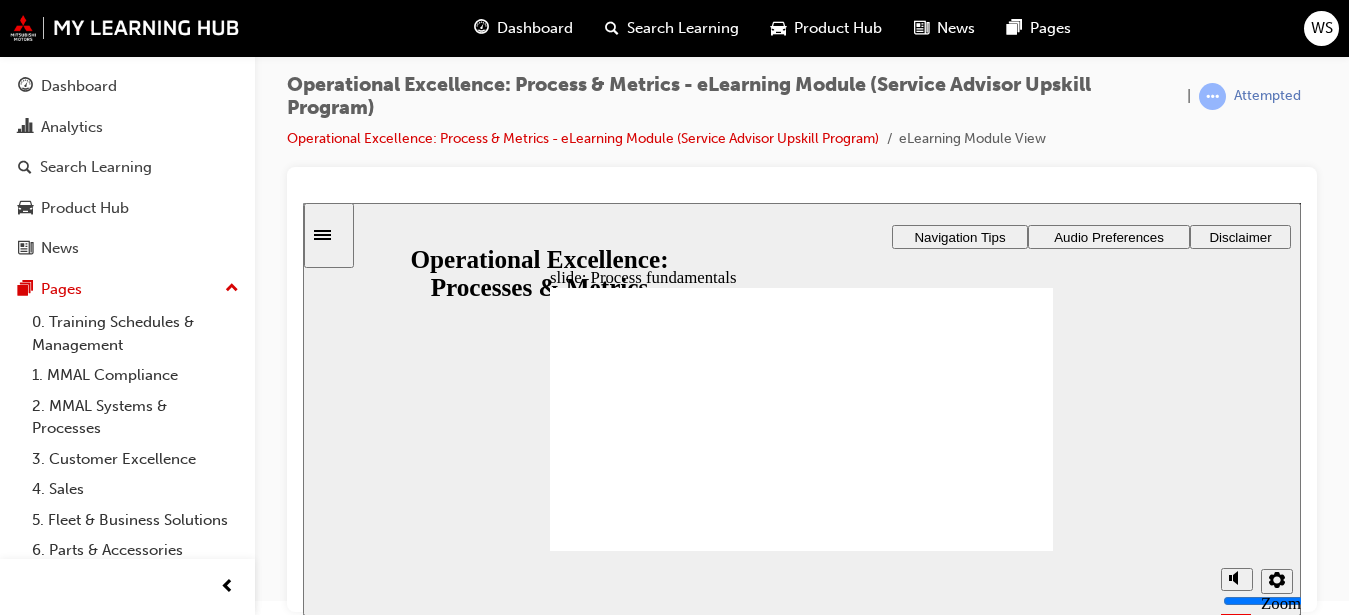 click 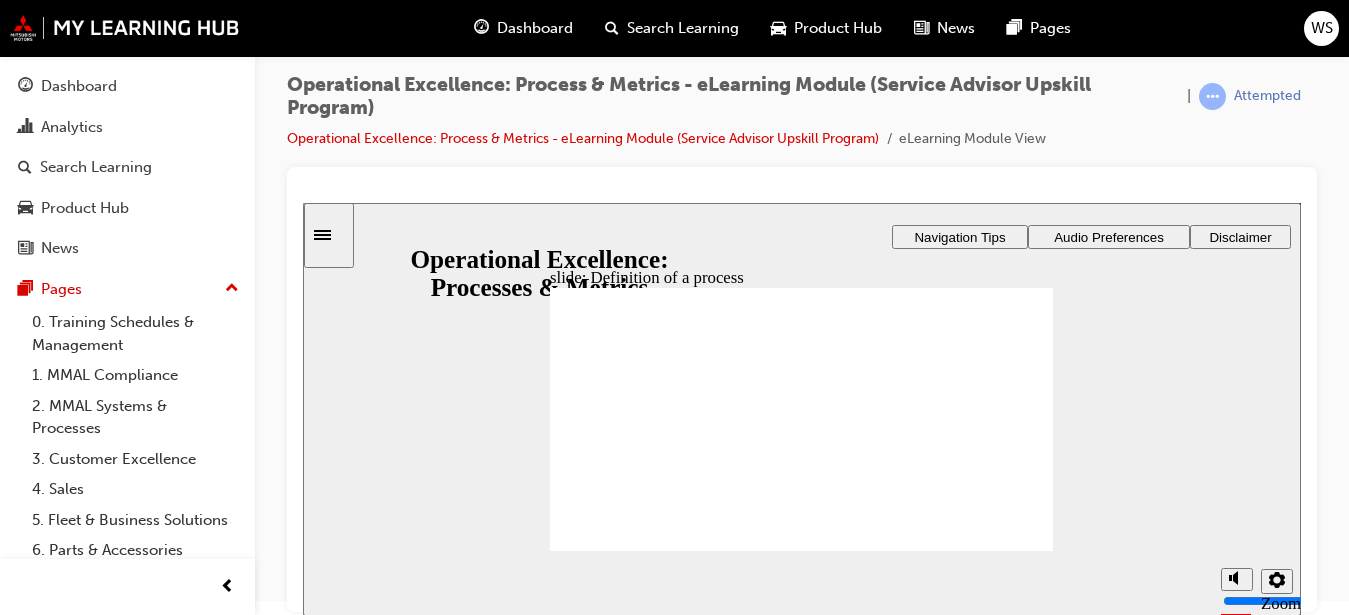 click 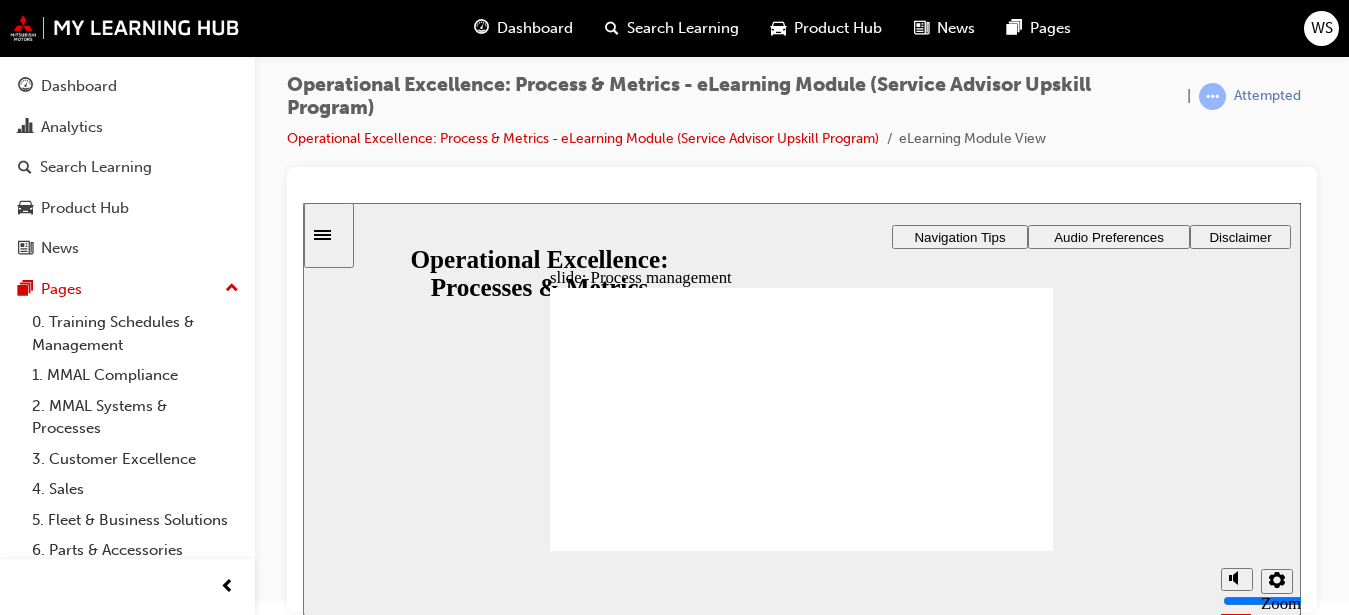 click 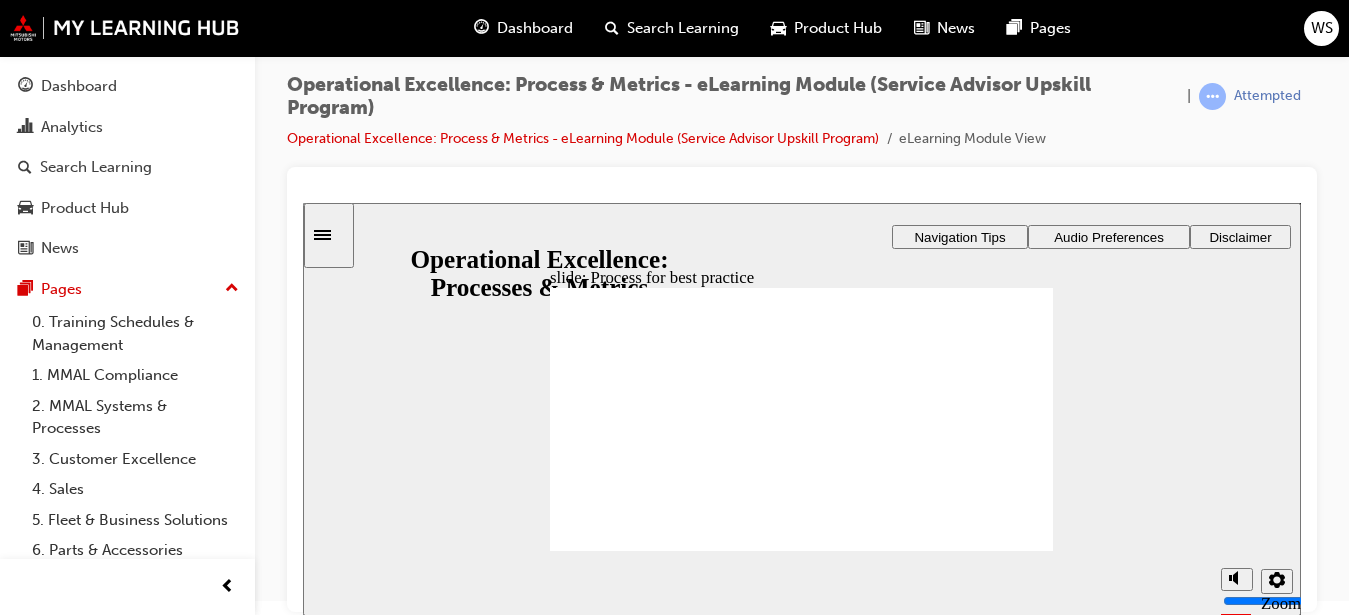 click 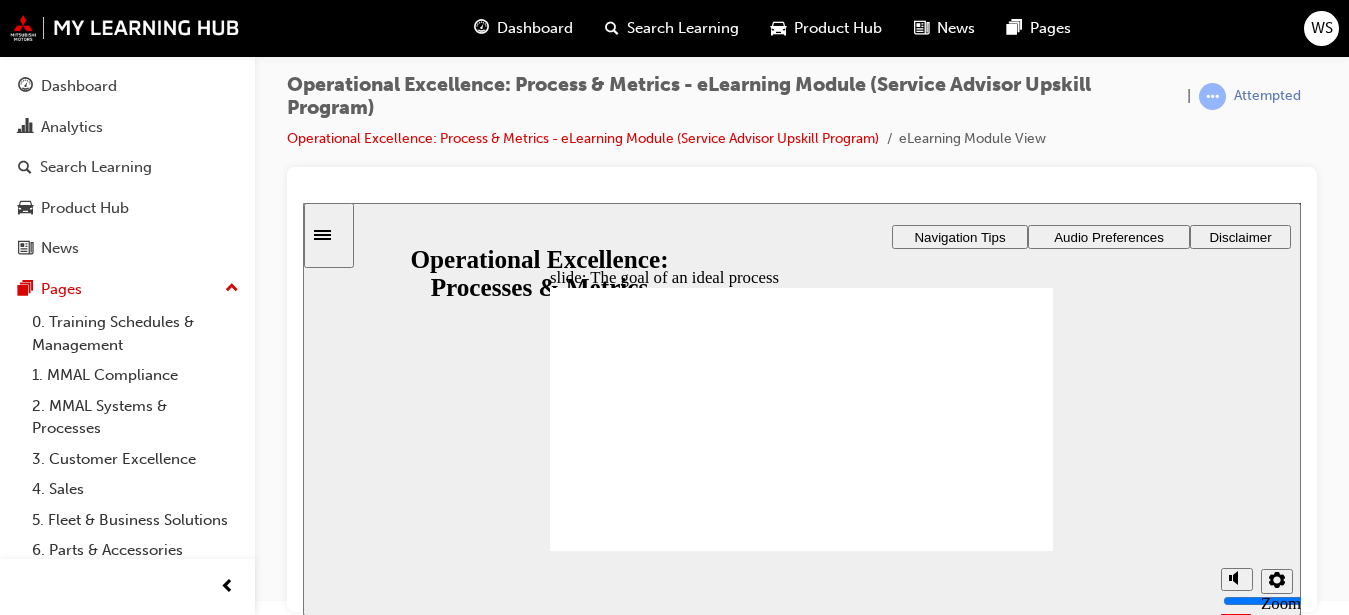 click 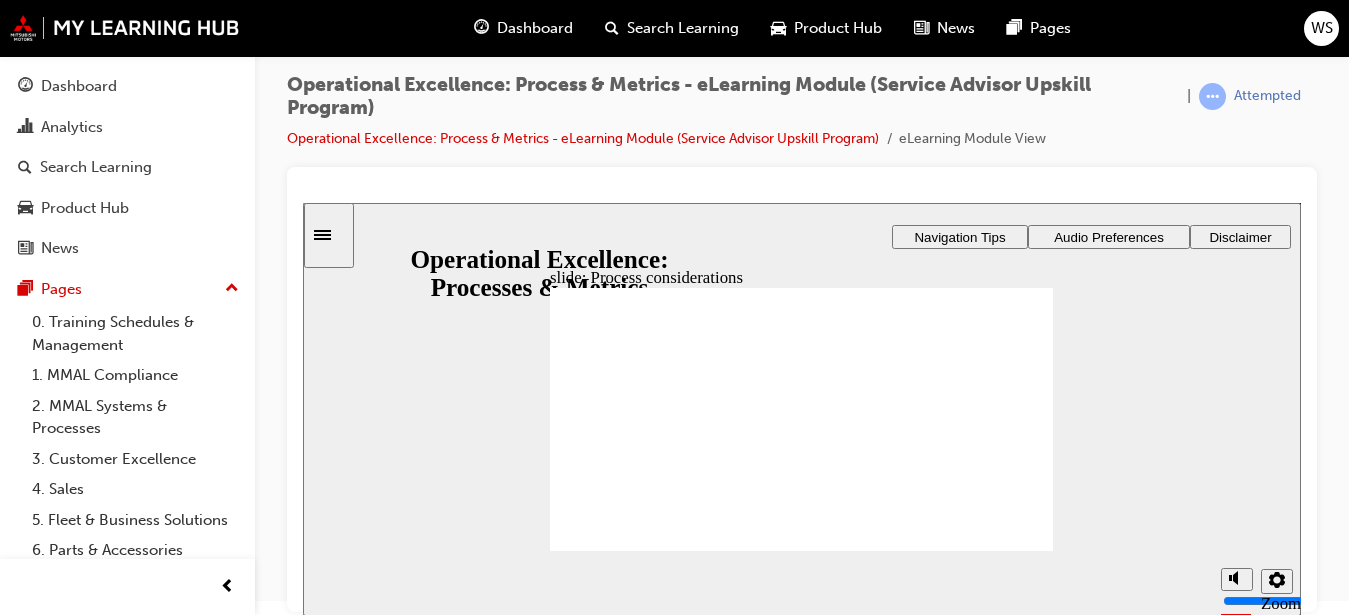 click 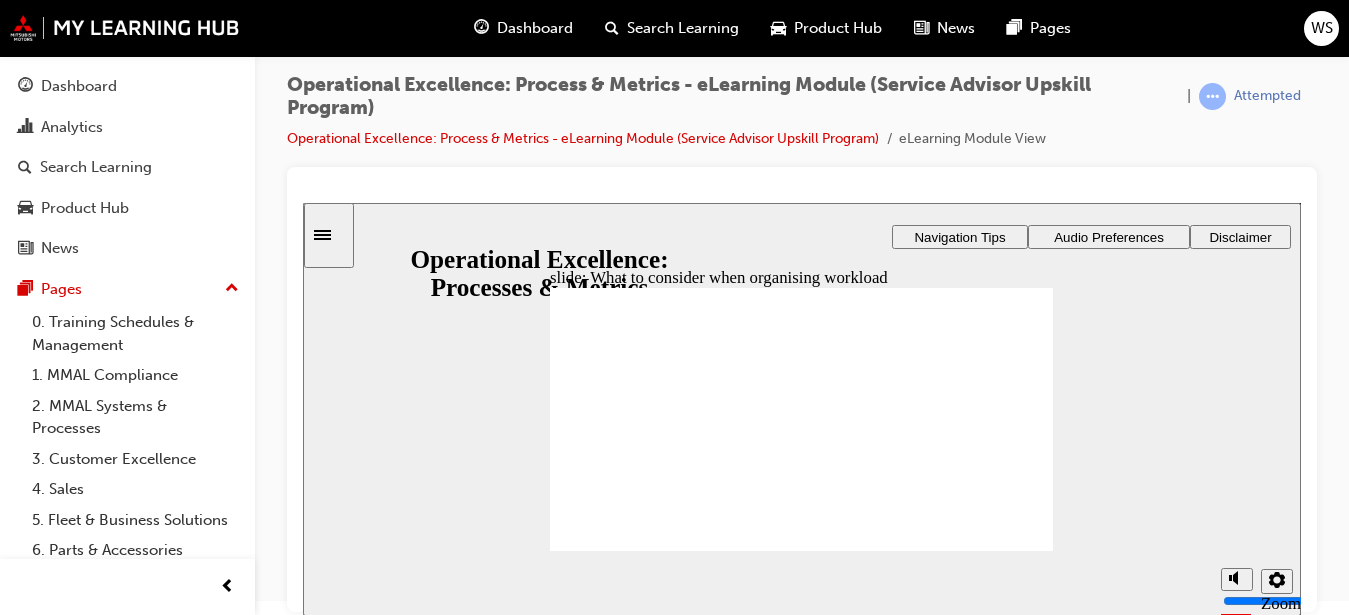 click 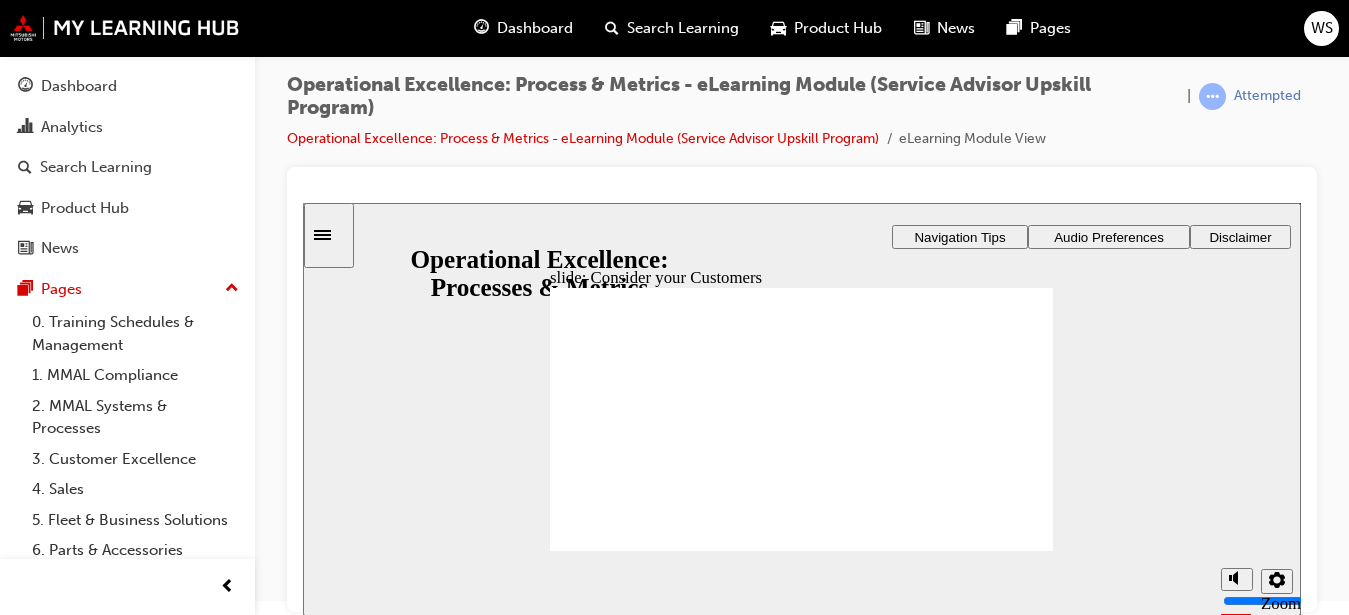 click 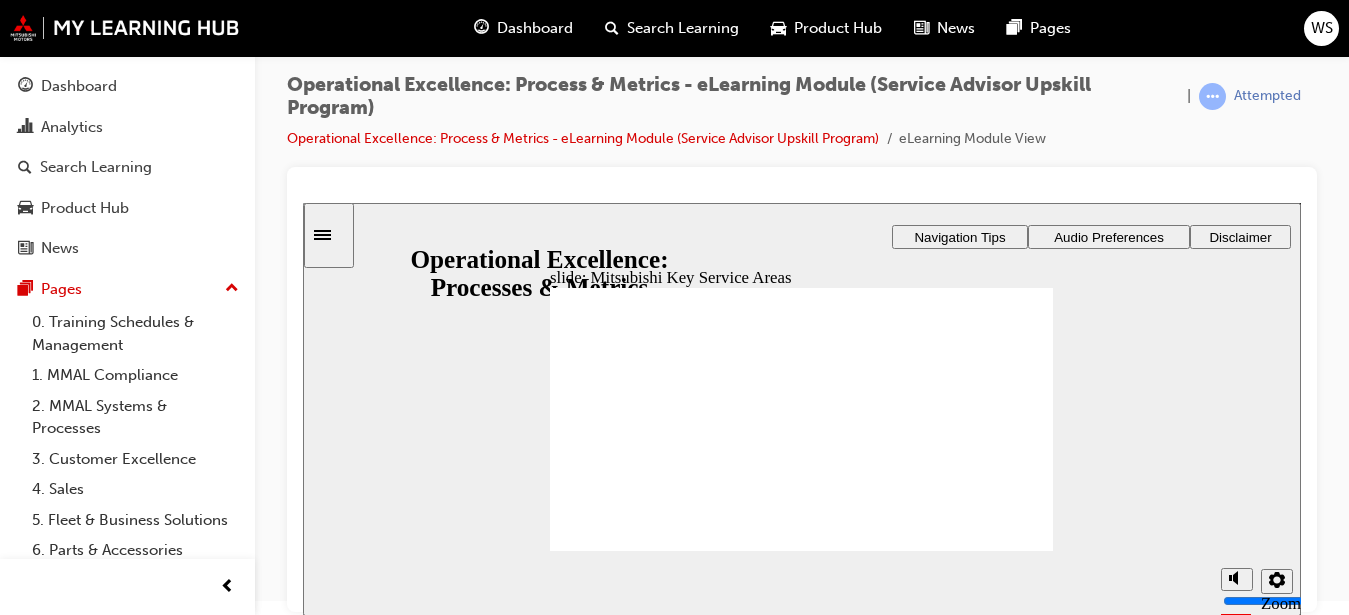 click 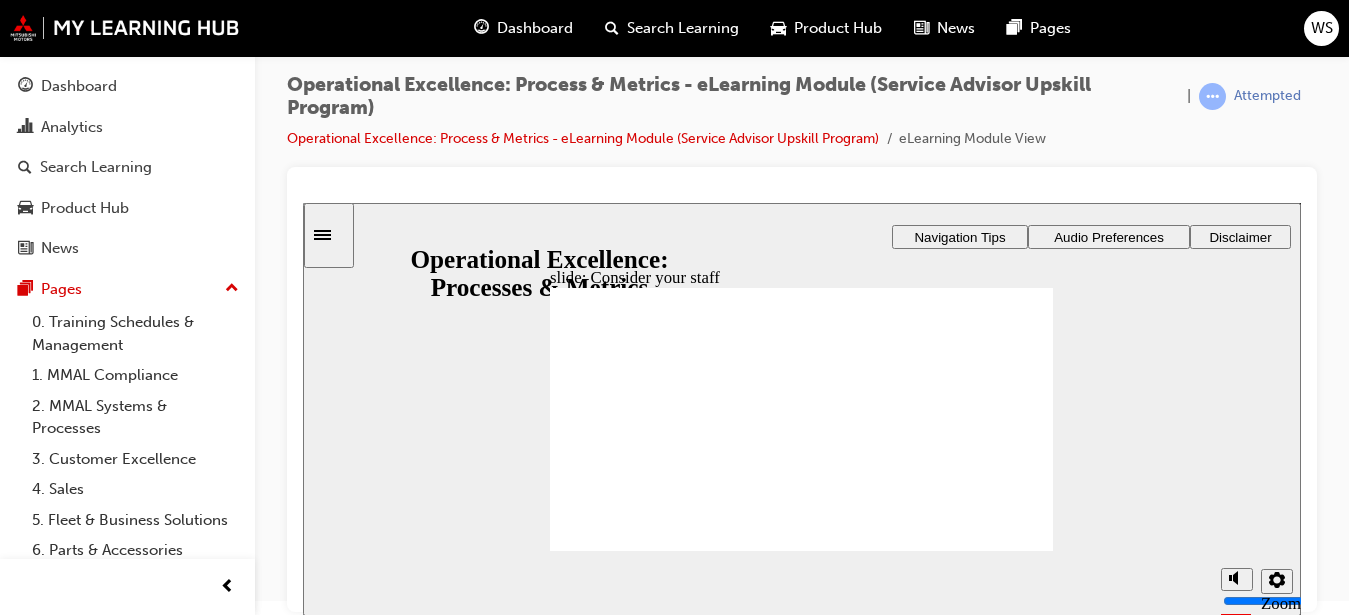 click 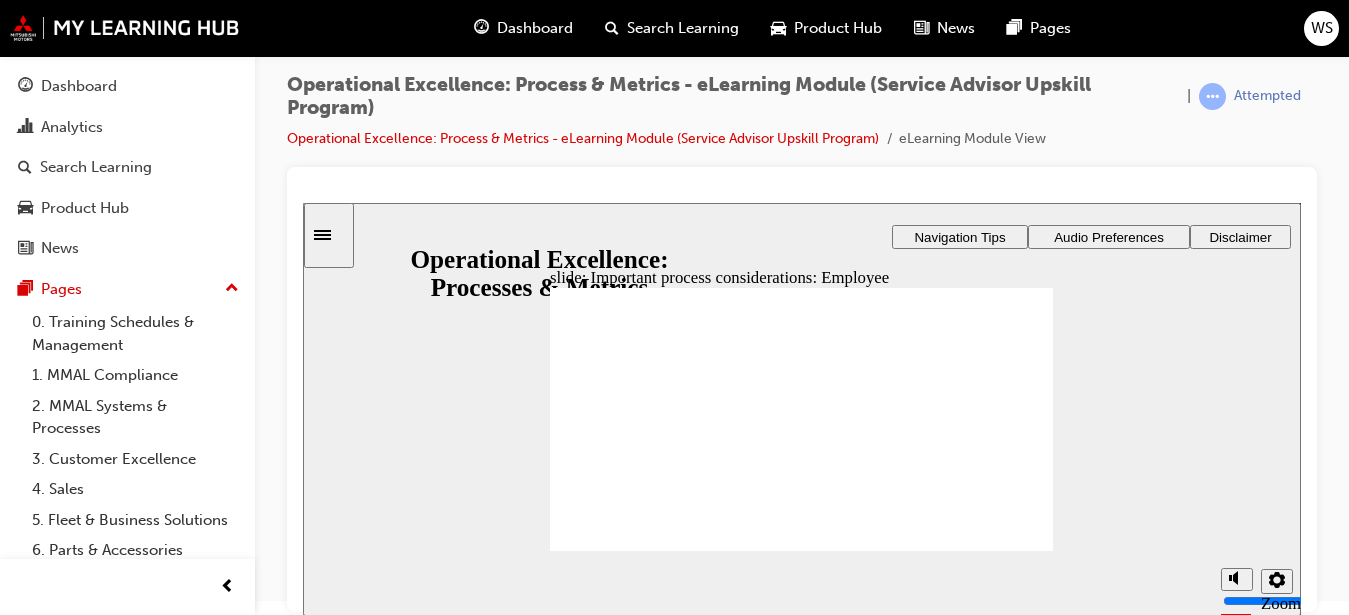 click 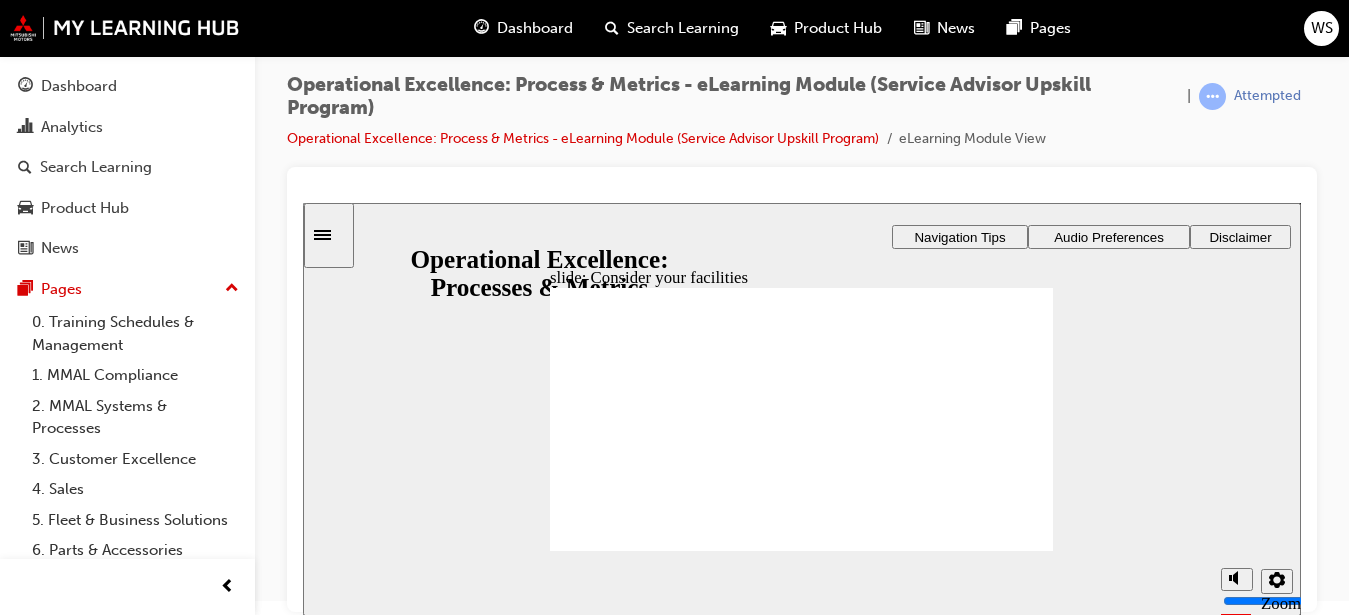 click 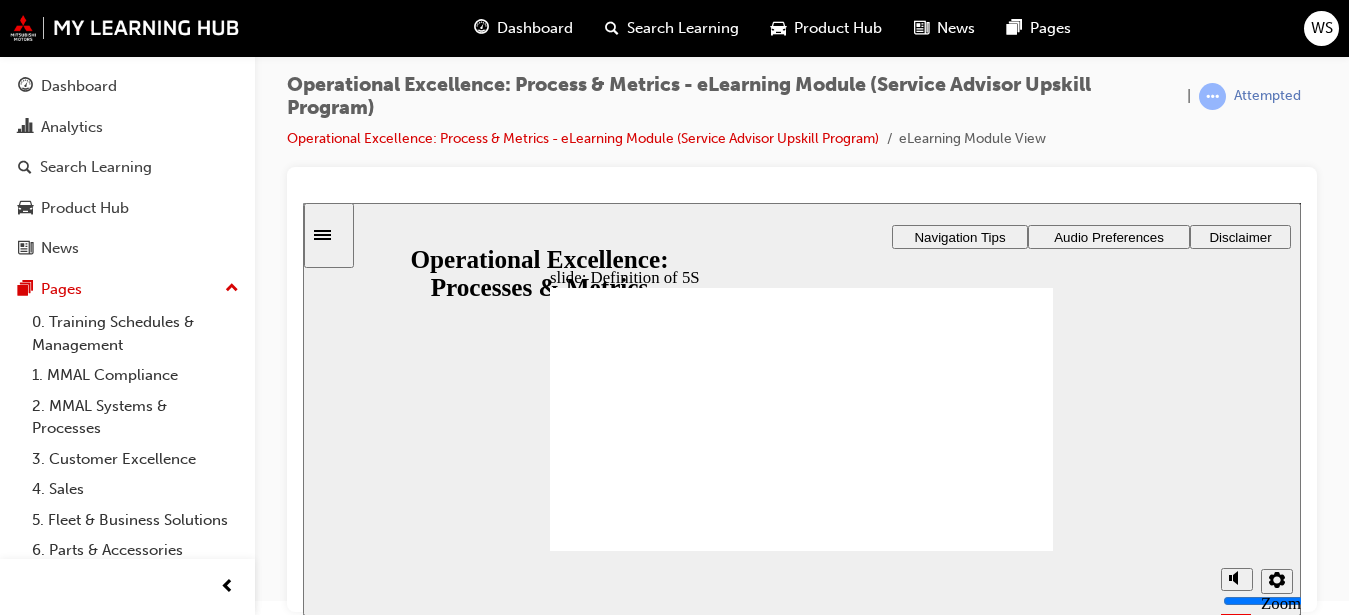 click 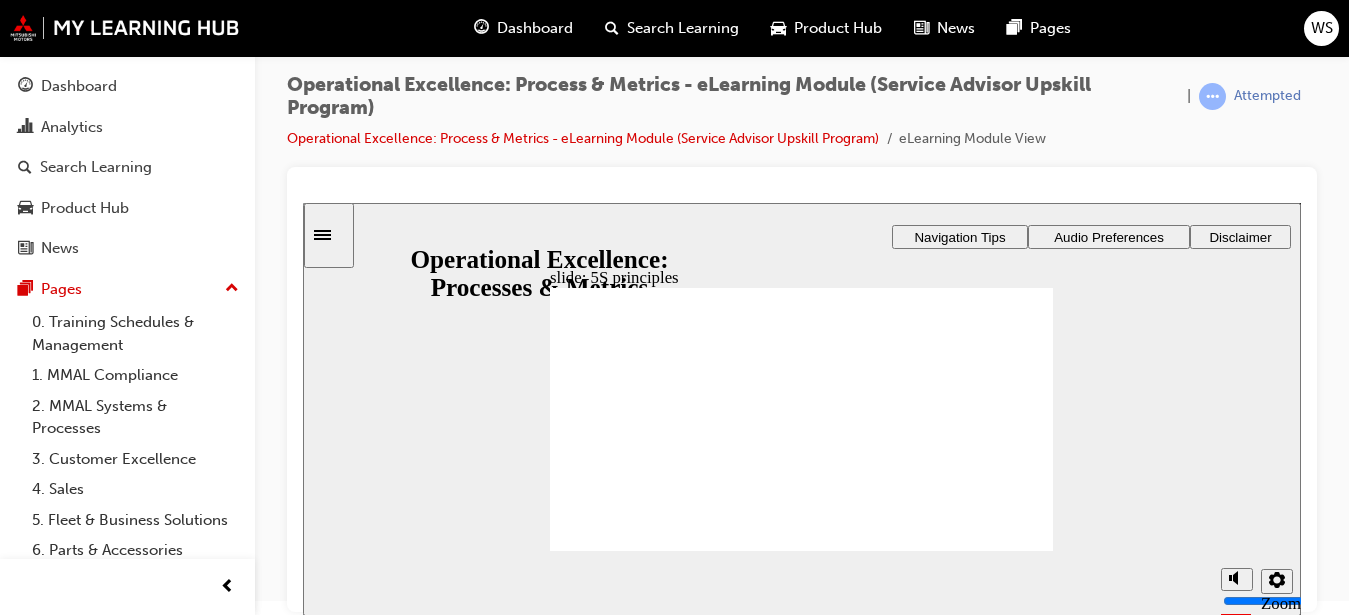 click 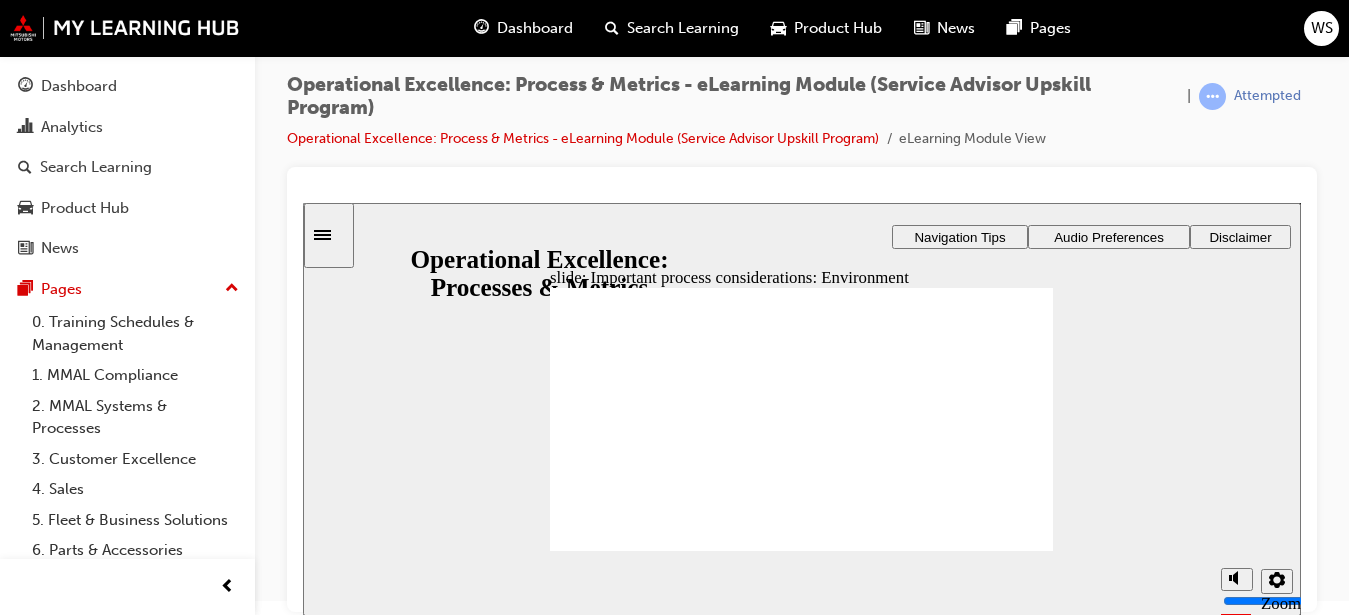click 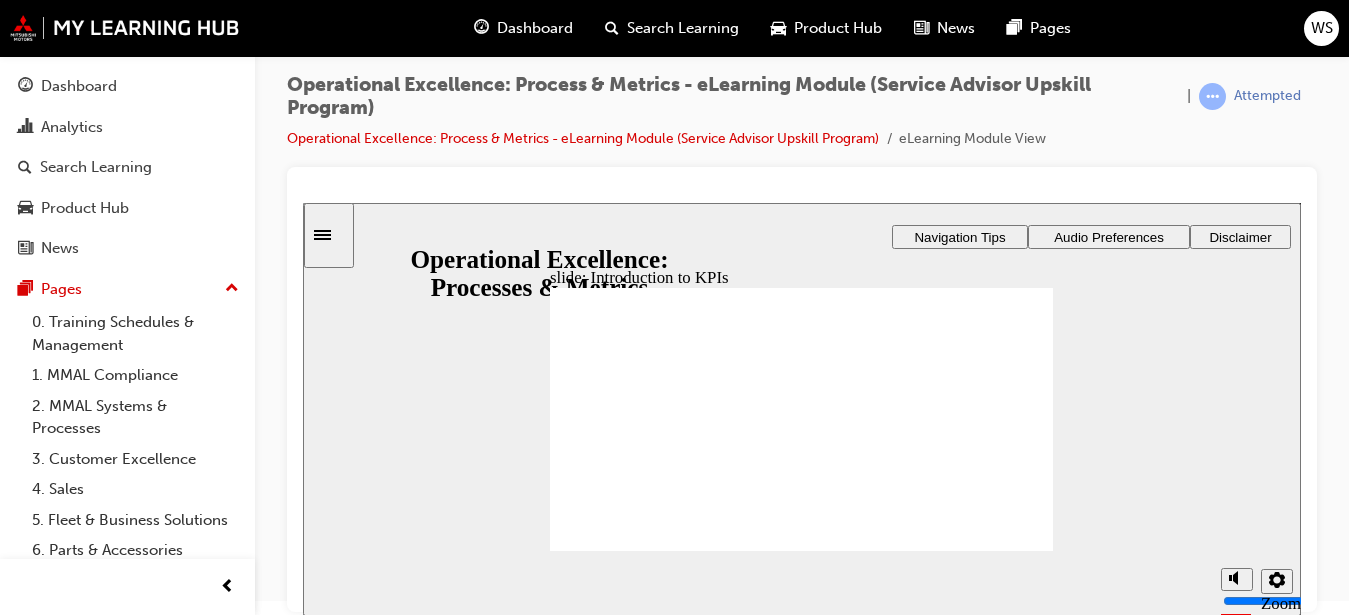 click 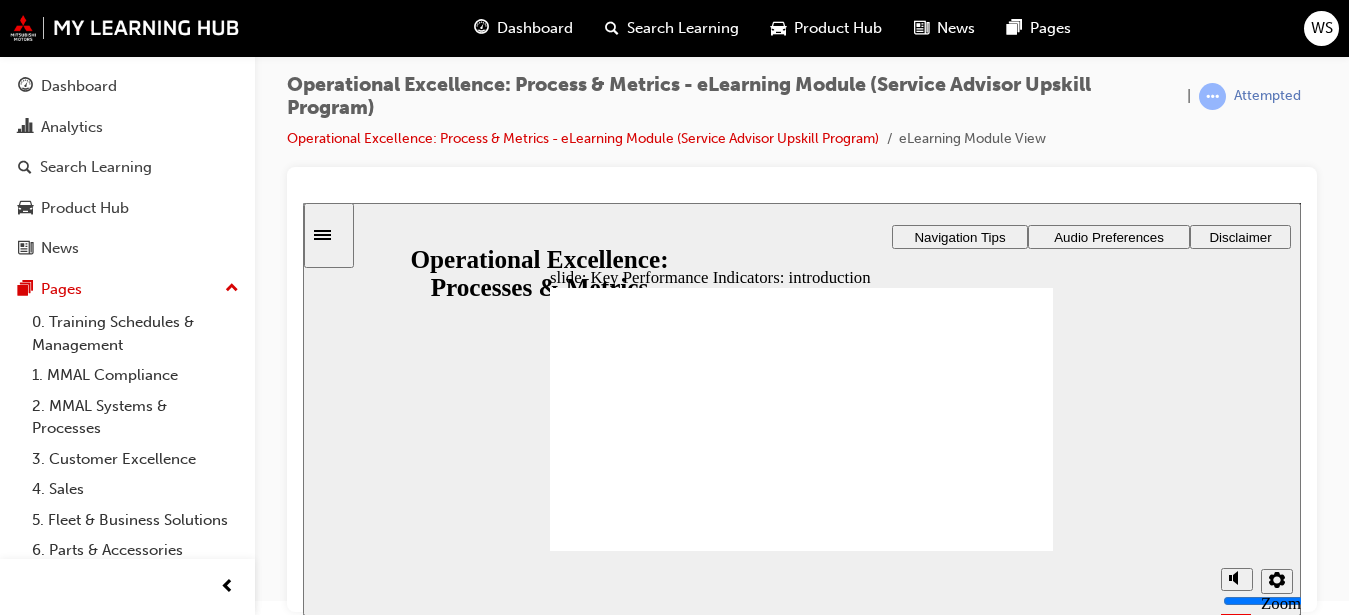 click 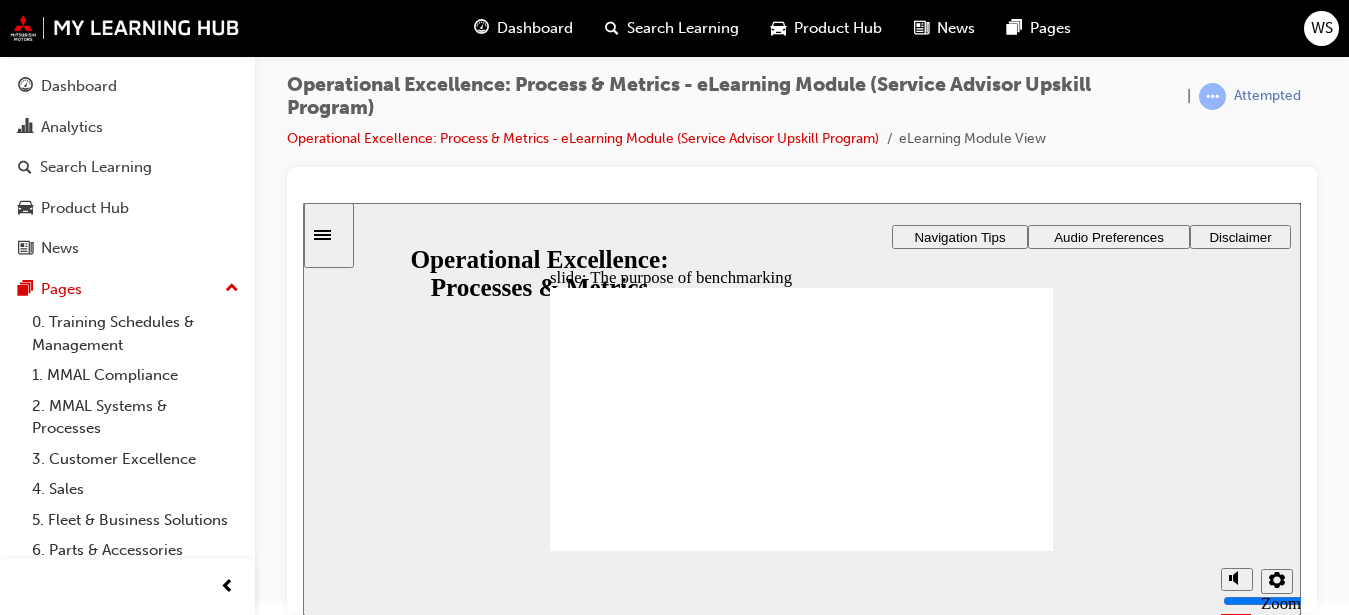 click 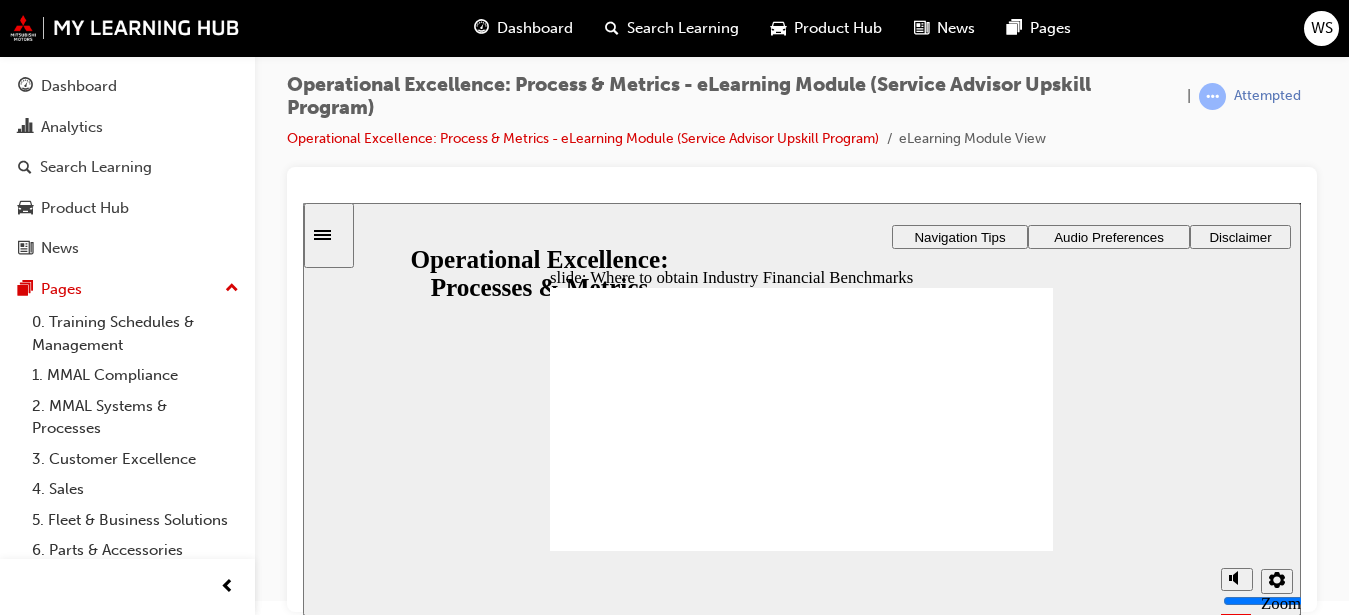 click 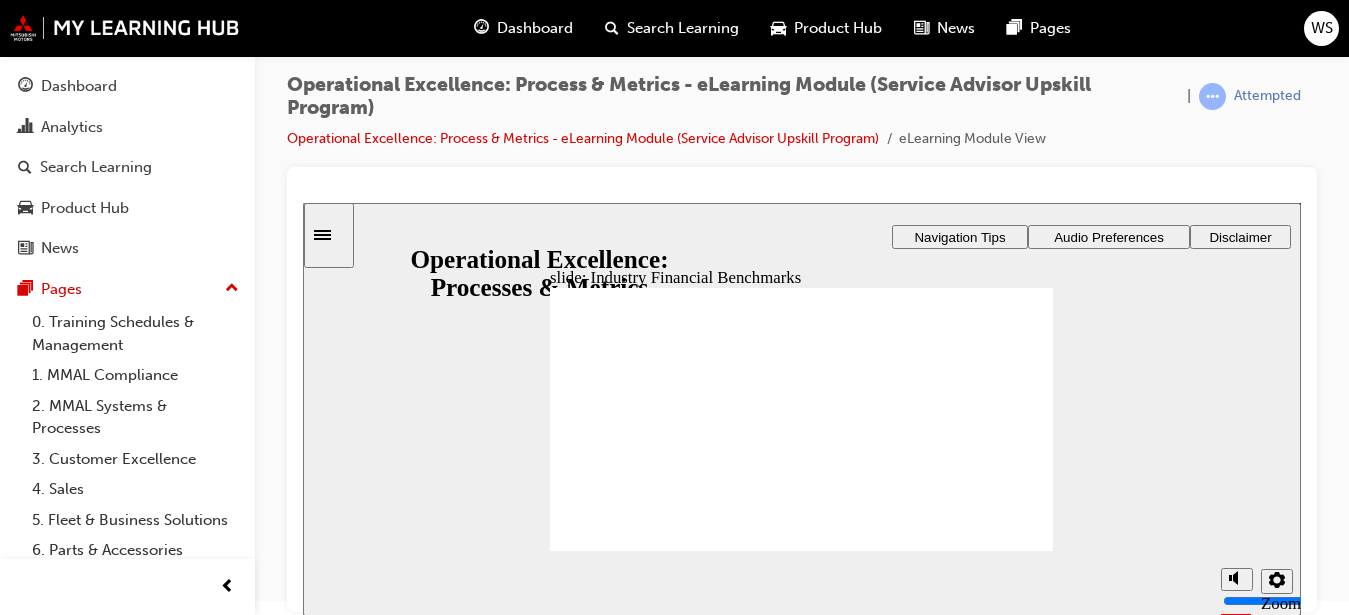 click 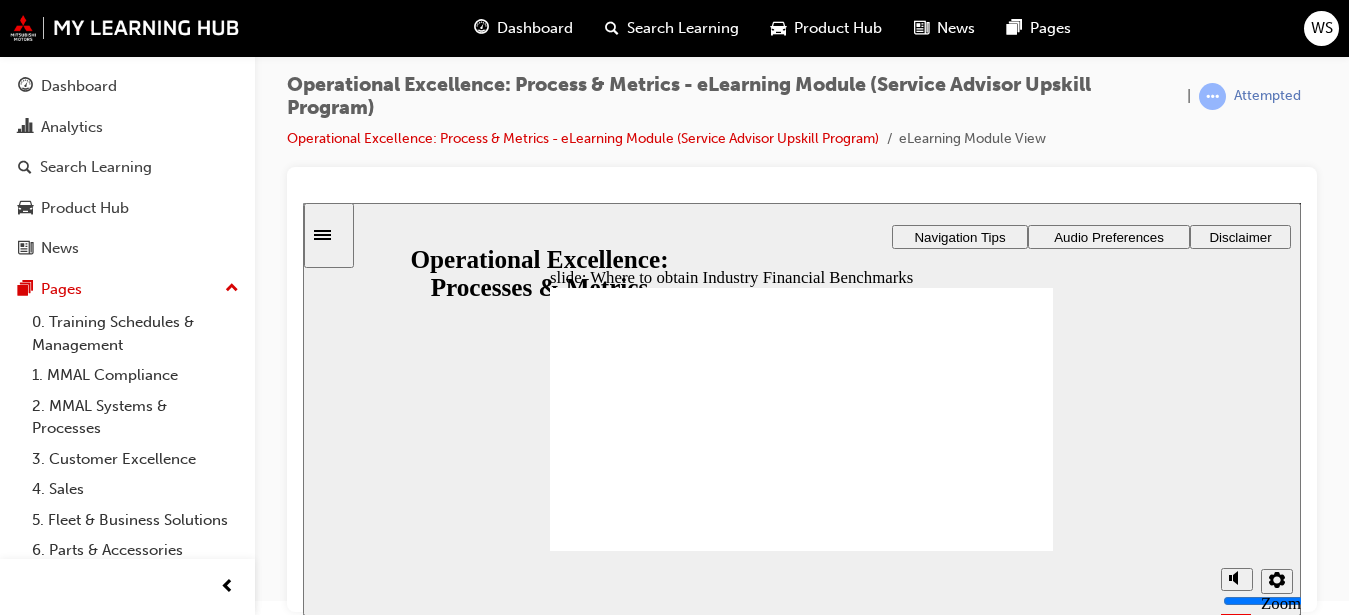 click on "Playback Speed
2
1.75
1.5
1.25 Normal" at bounding box center (802, 582) 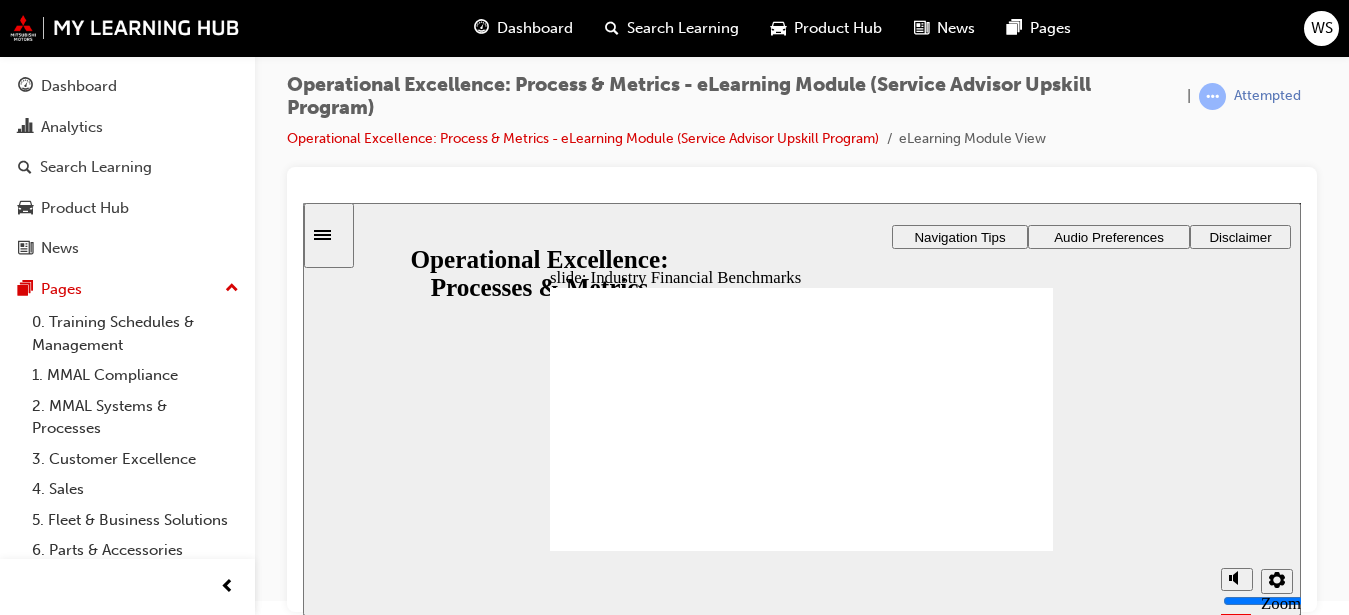click 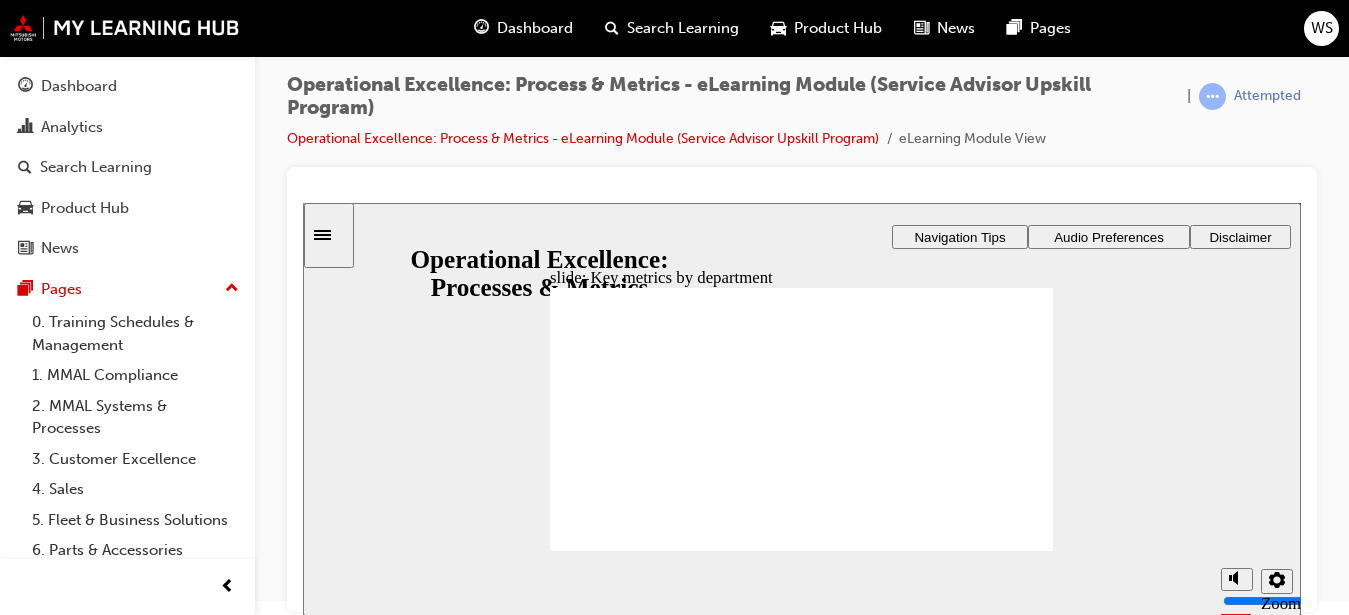 click 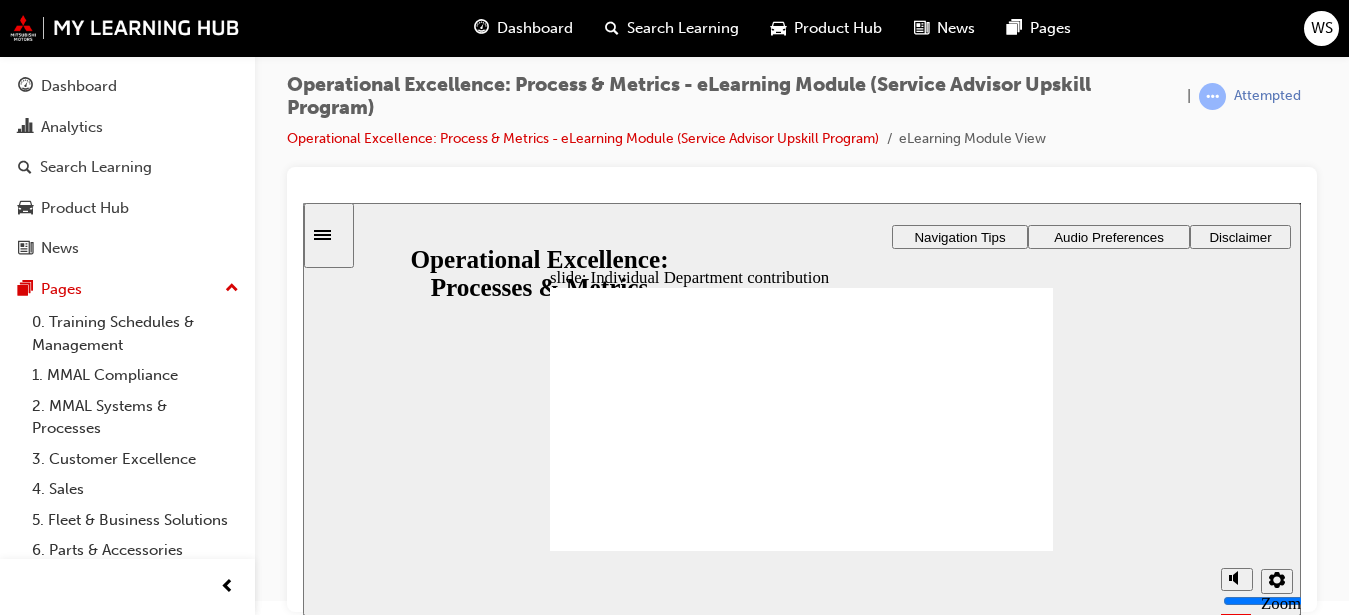 click 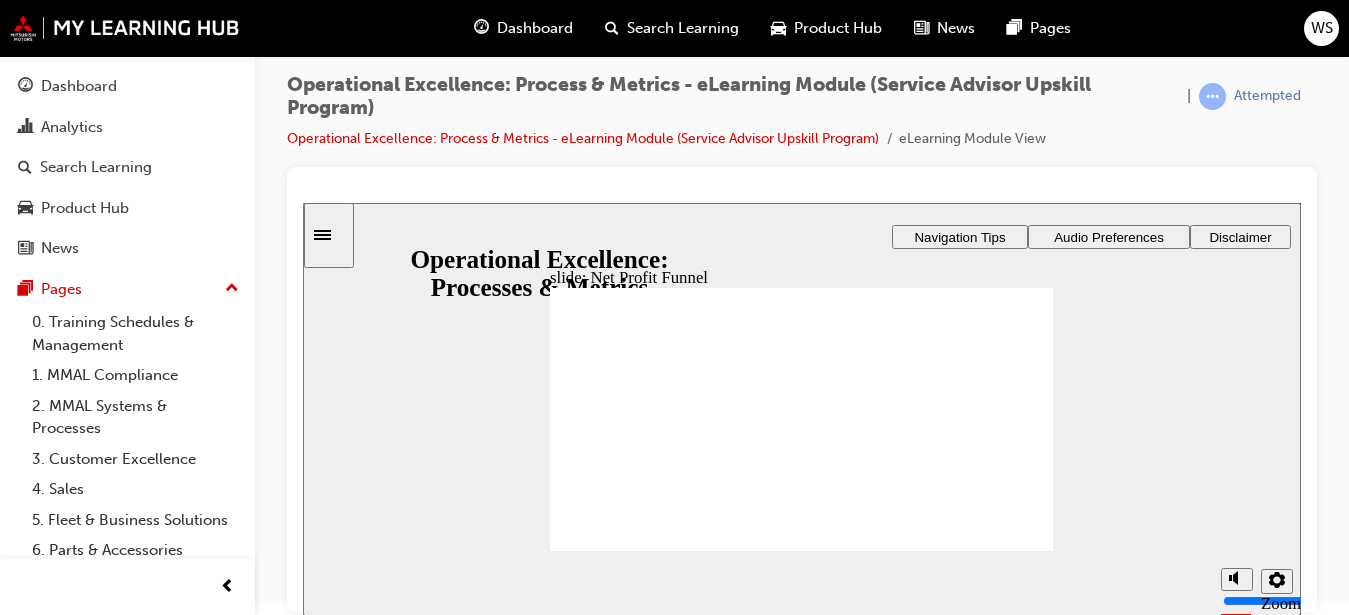 click 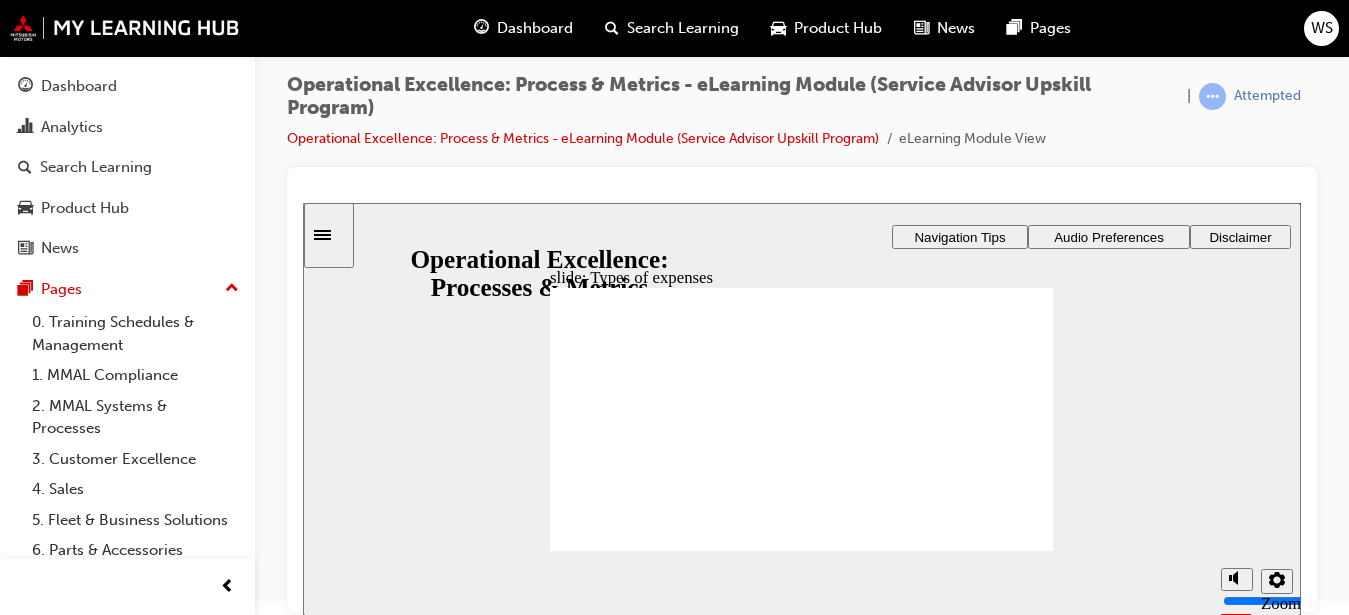 click 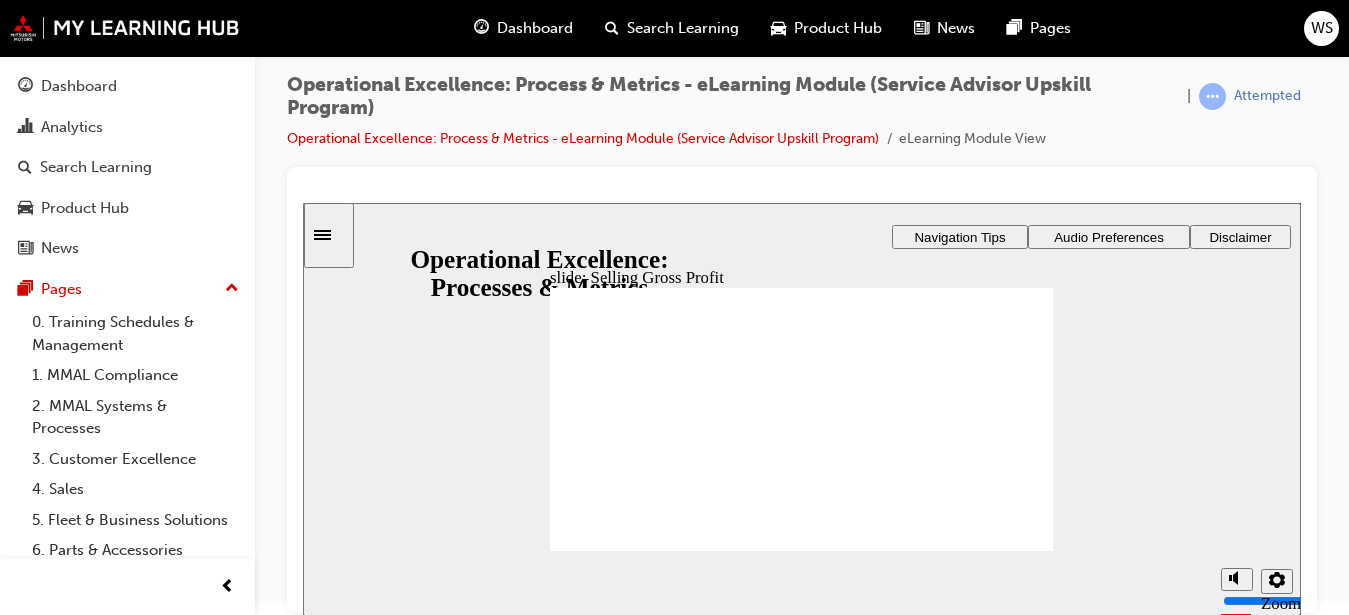 click 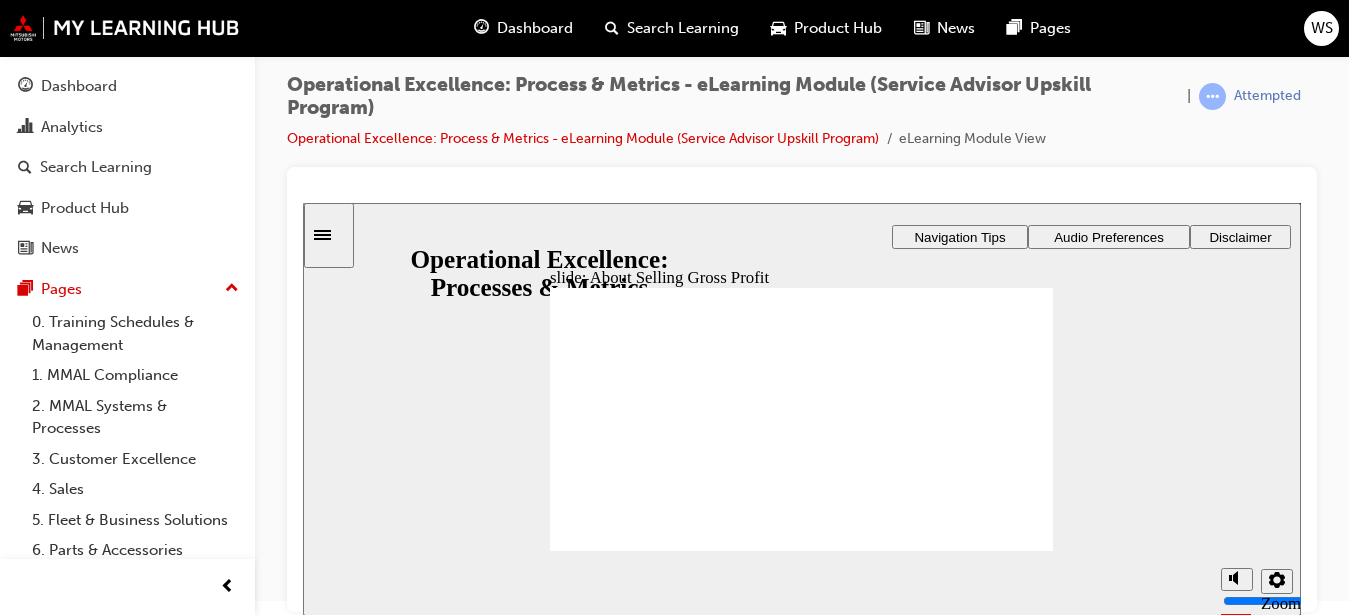 click 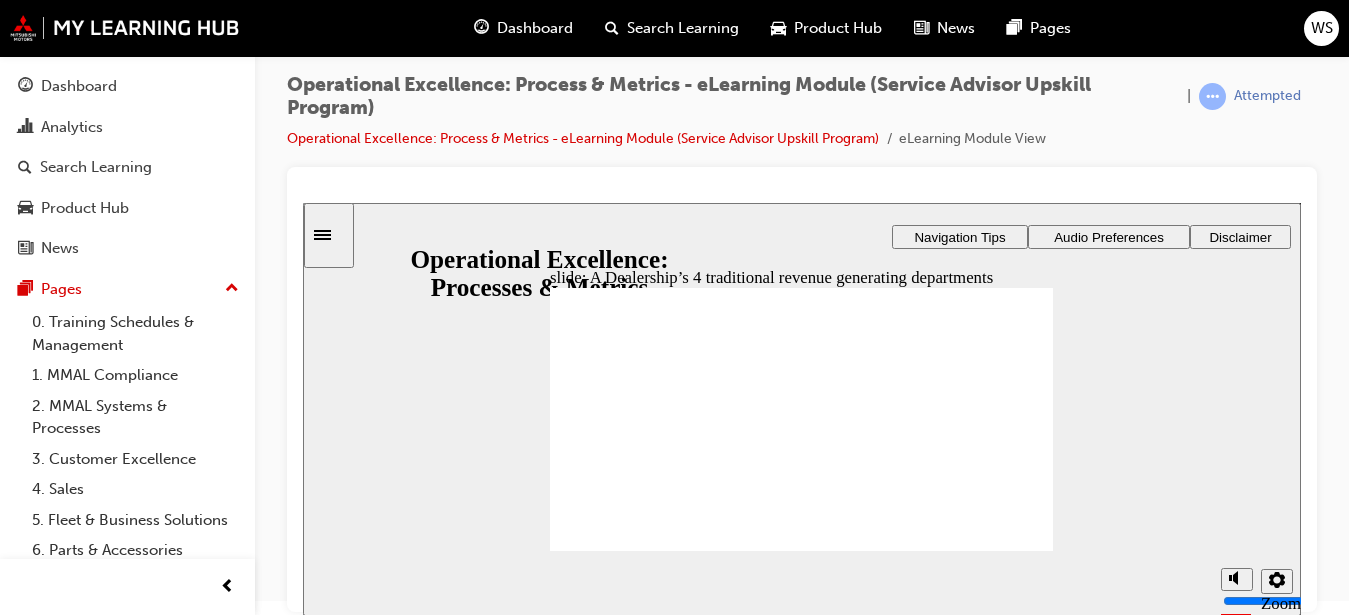 click 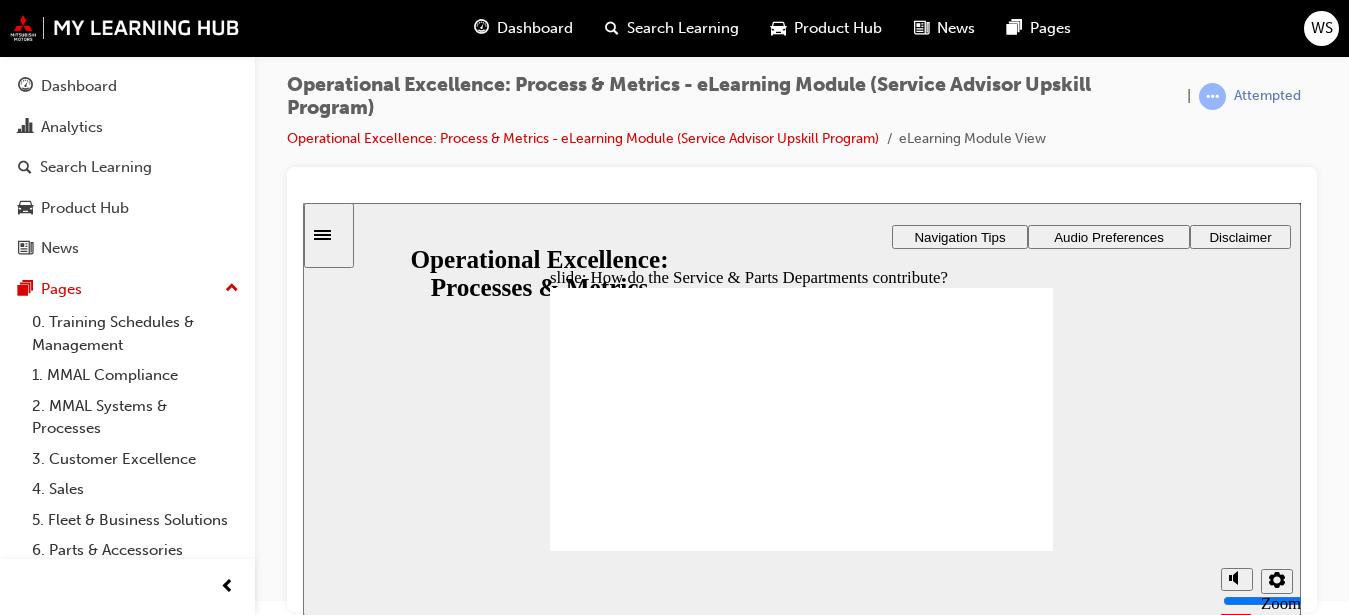 click at bounding box center [801, 1132] 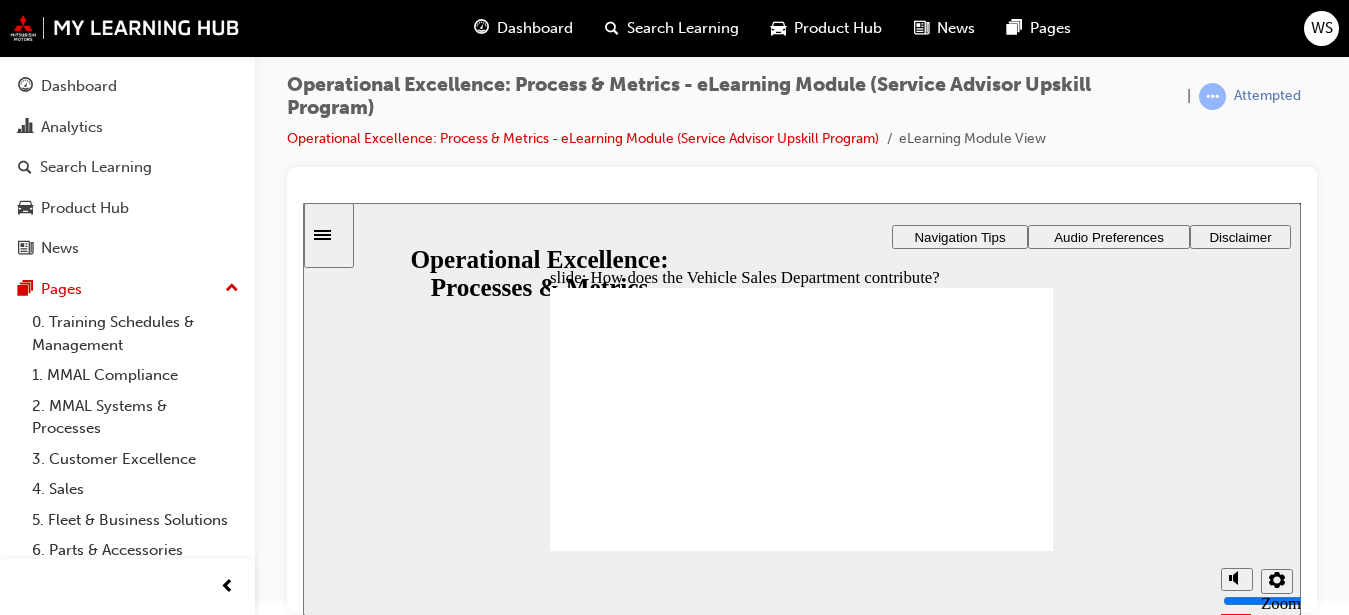 click 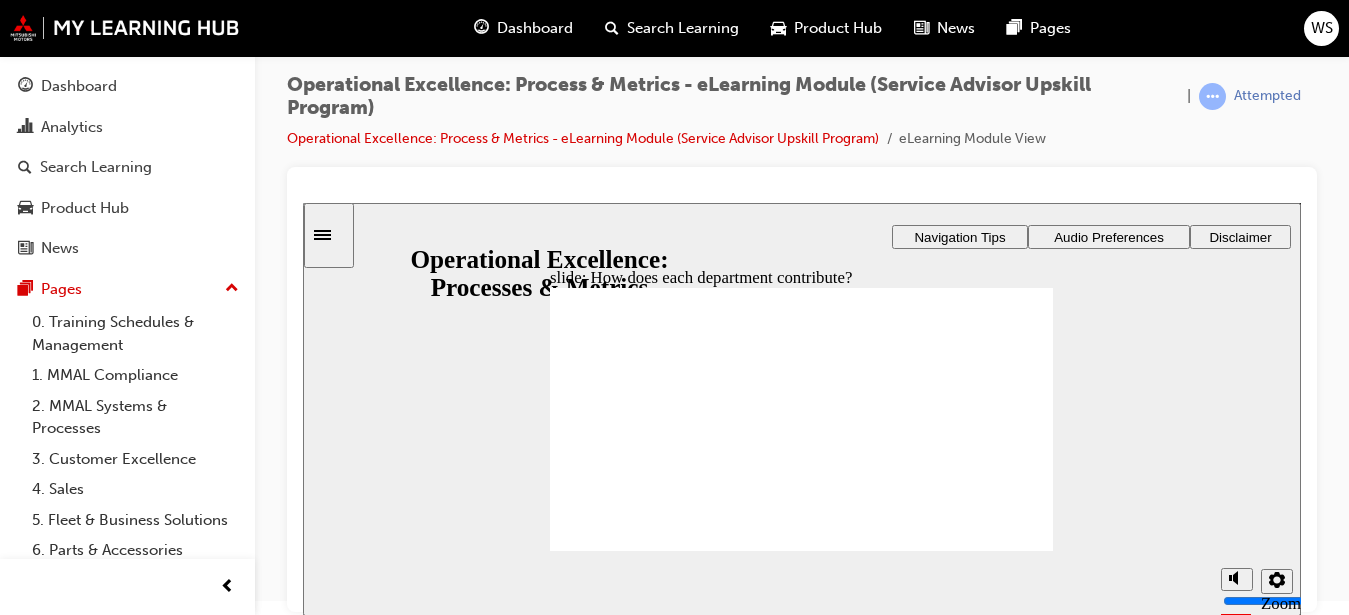 click 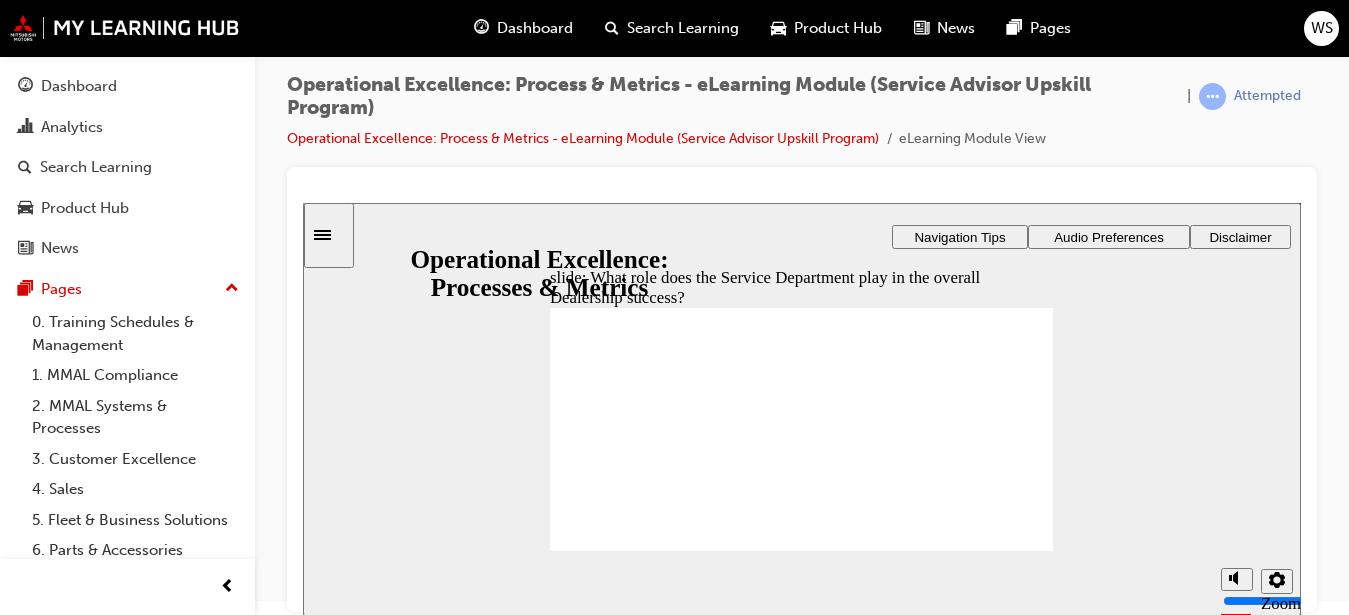 click on "Playback Speed
2
1.75
1.5
1.25 Normal" at bounding box center [802, 582] 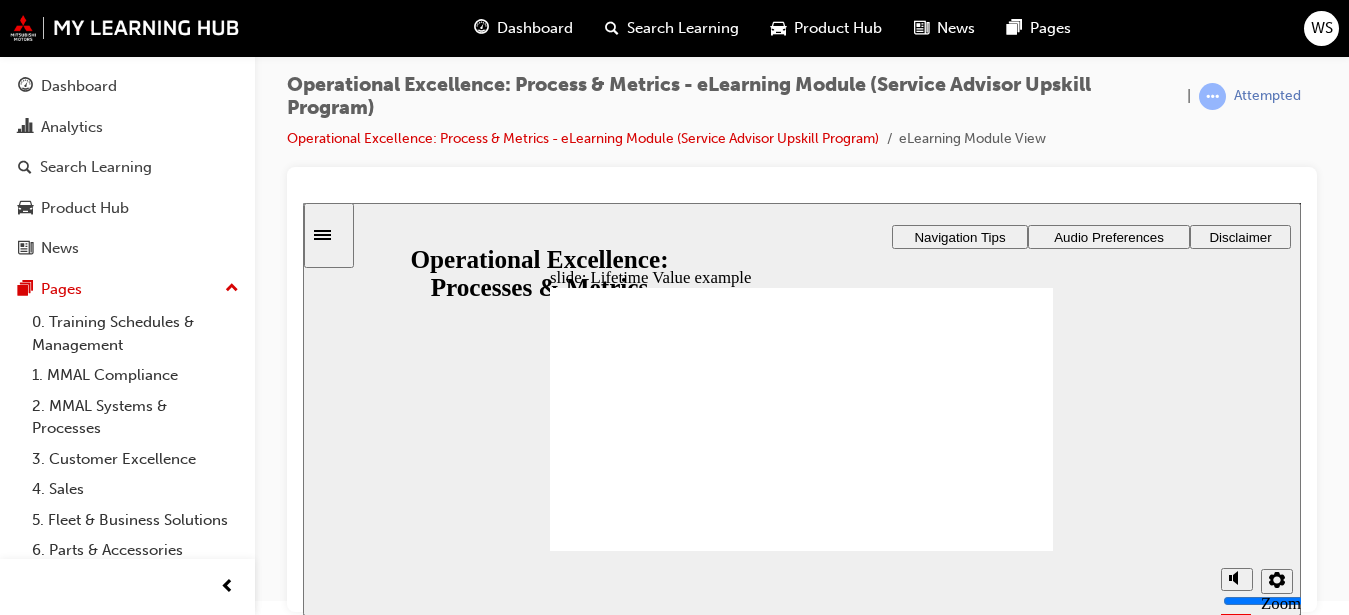 click 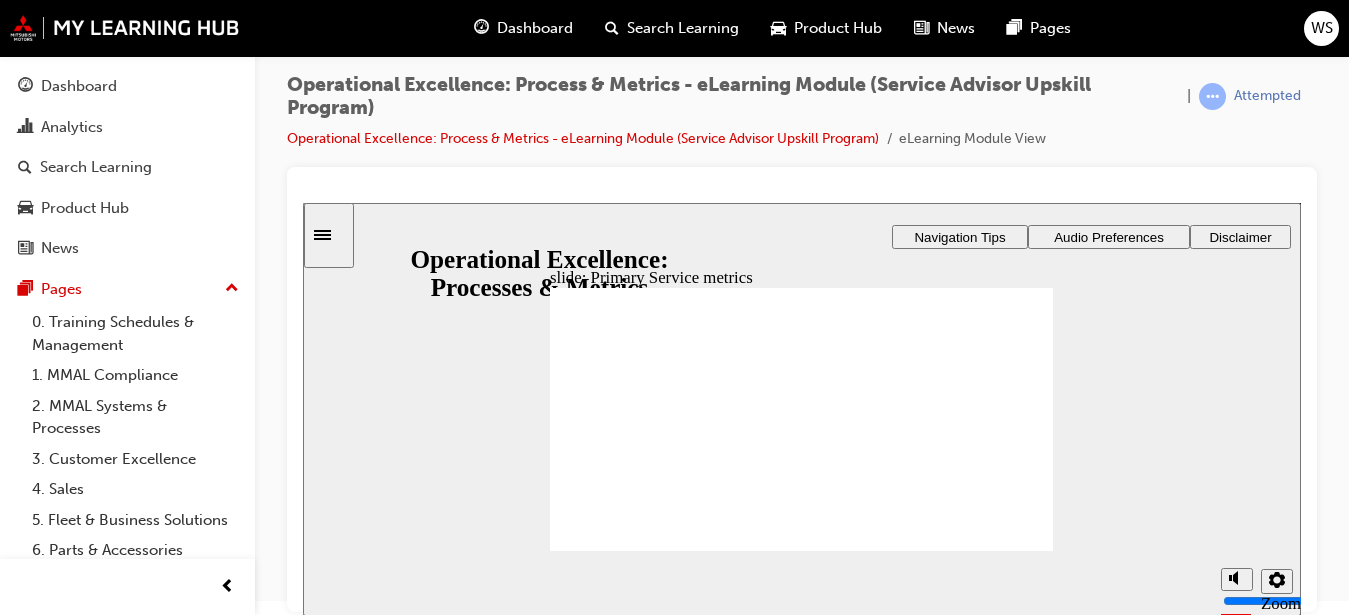 click 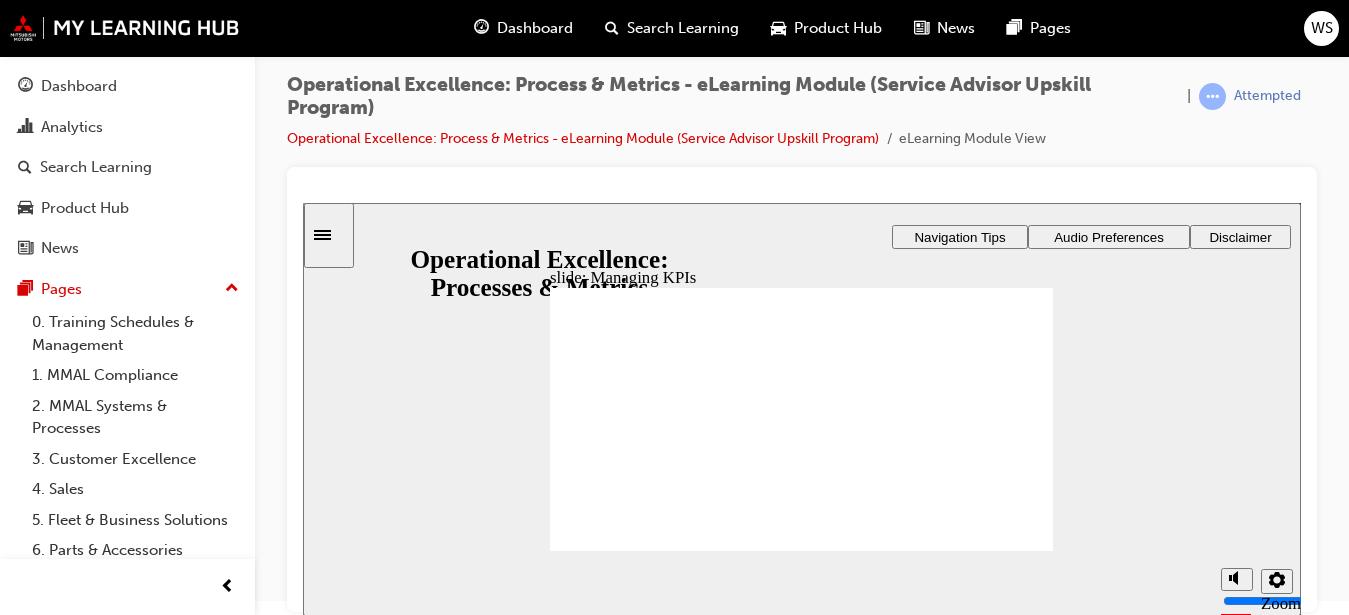 drag, startPoint x: 786, startPoint y: 463, endPoint x: 903, endPoint y: 451, distance: 117.61378 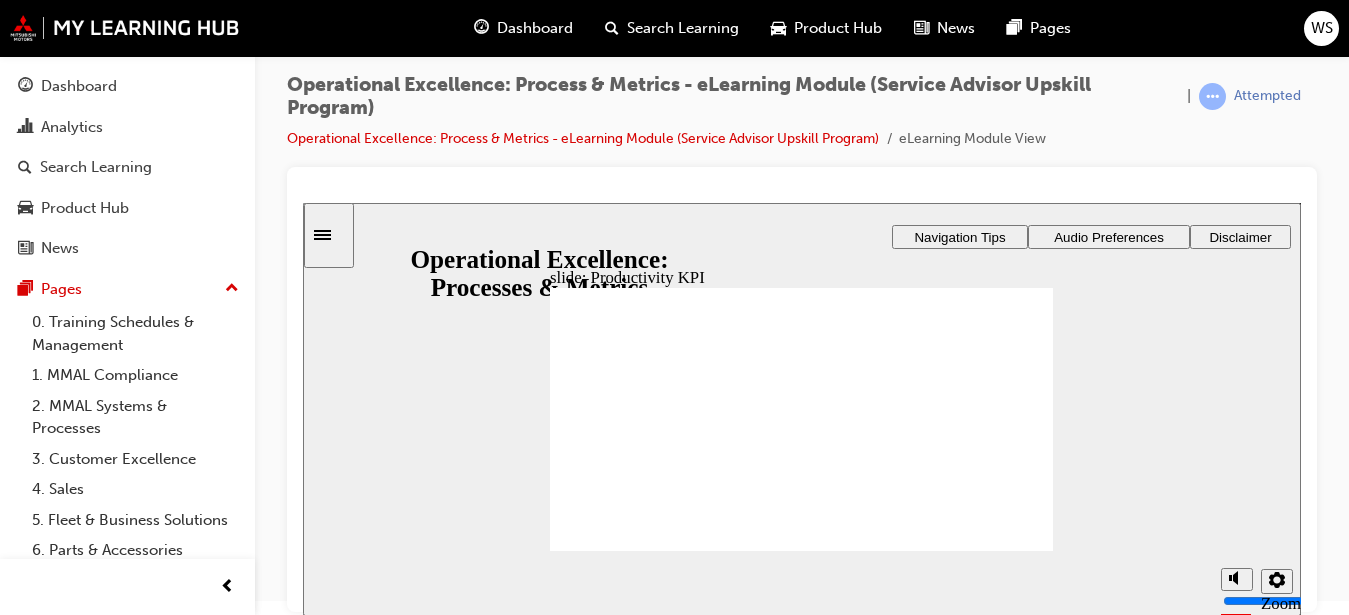 click 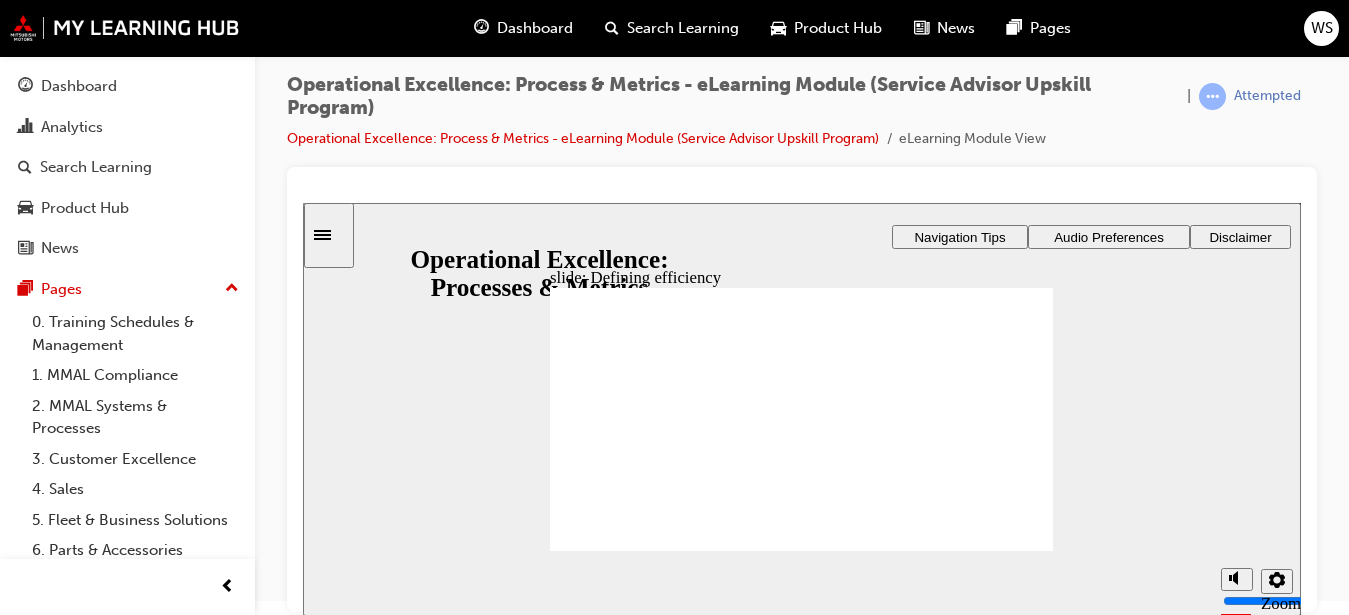 click 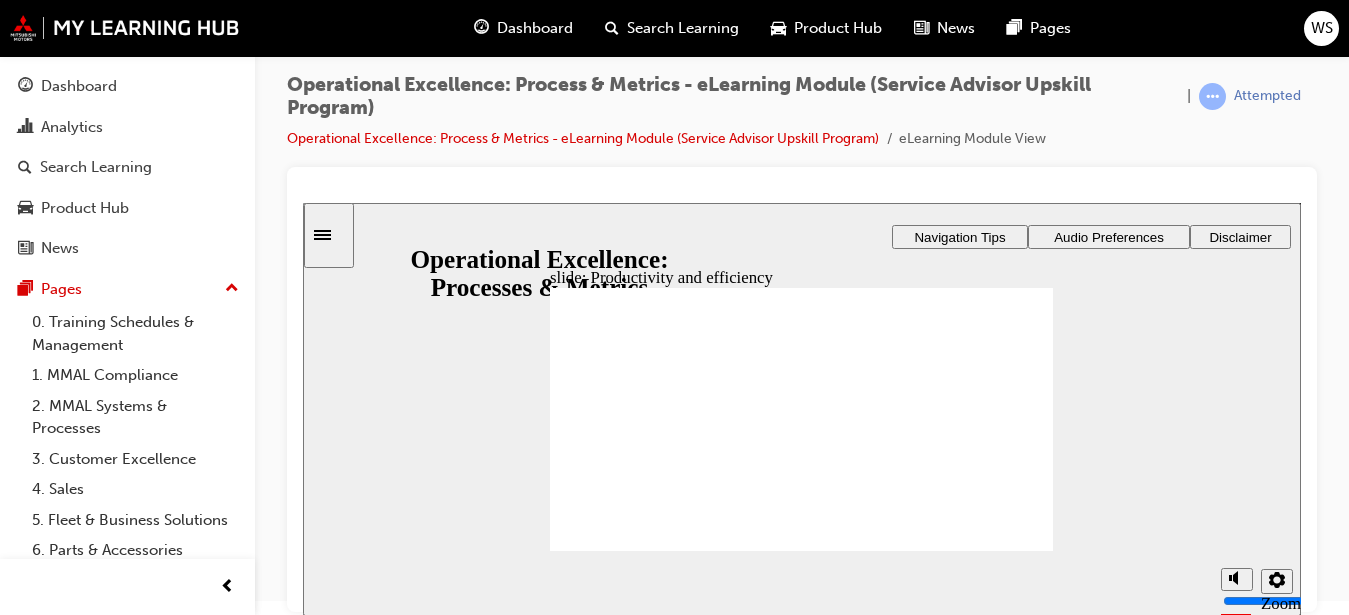 click 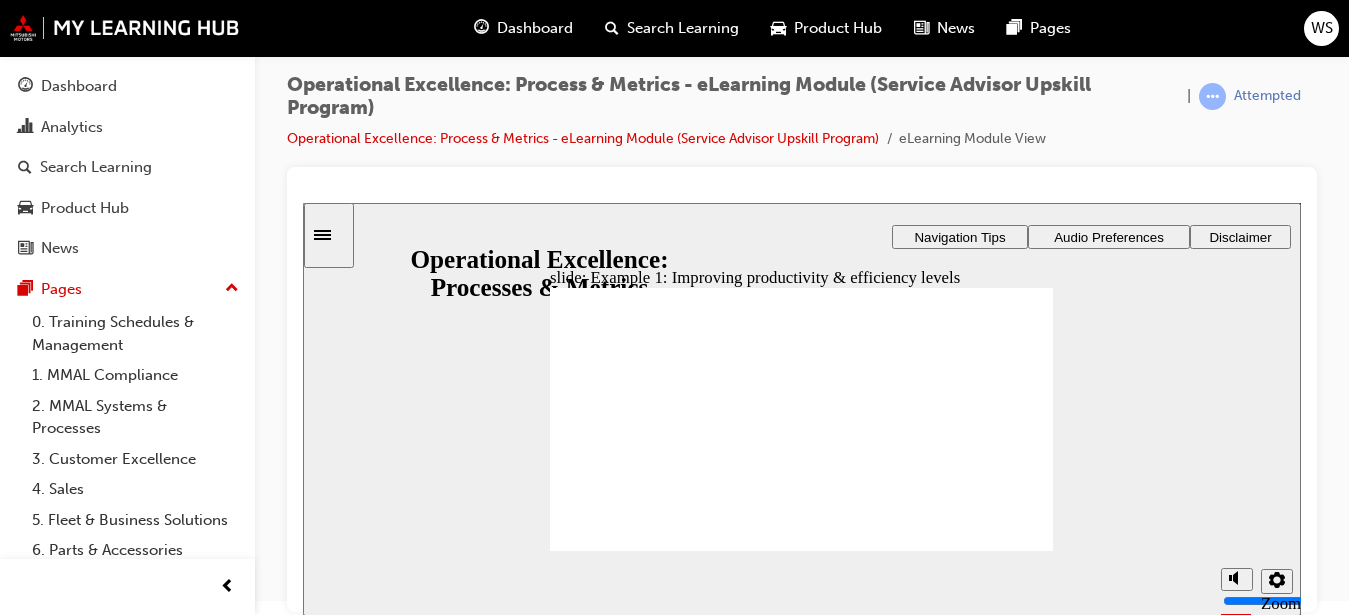 click at bounding box center (801, 2264) 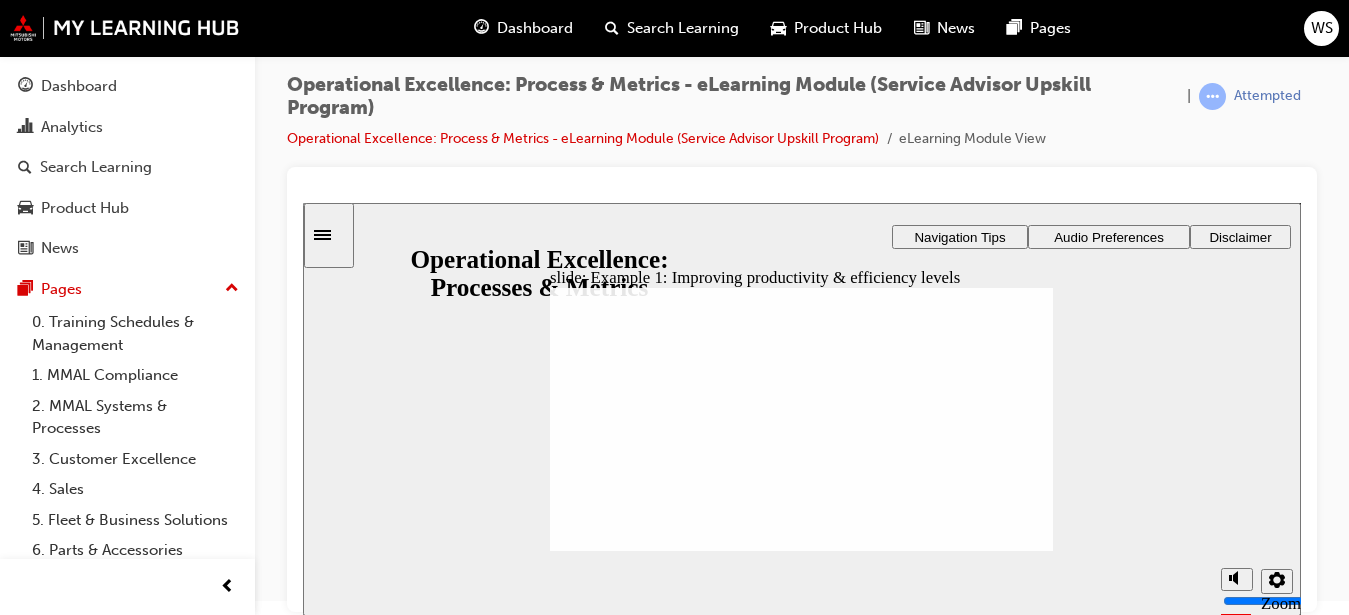 click at bounding box center (801, 711) 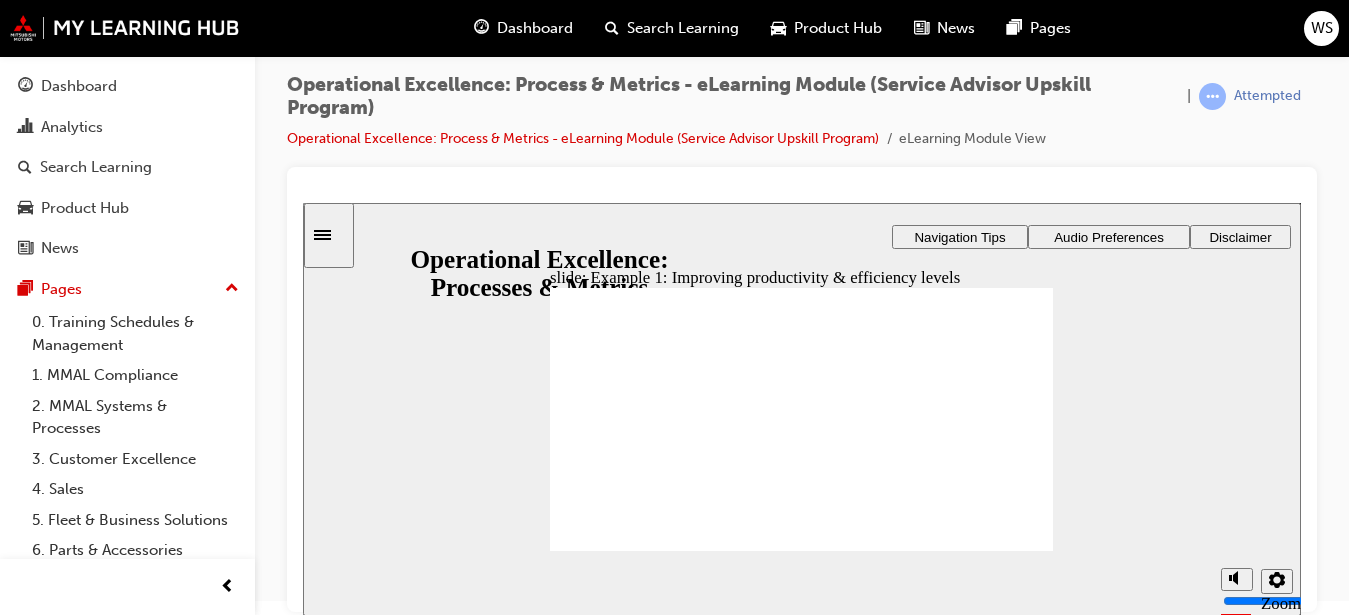 click 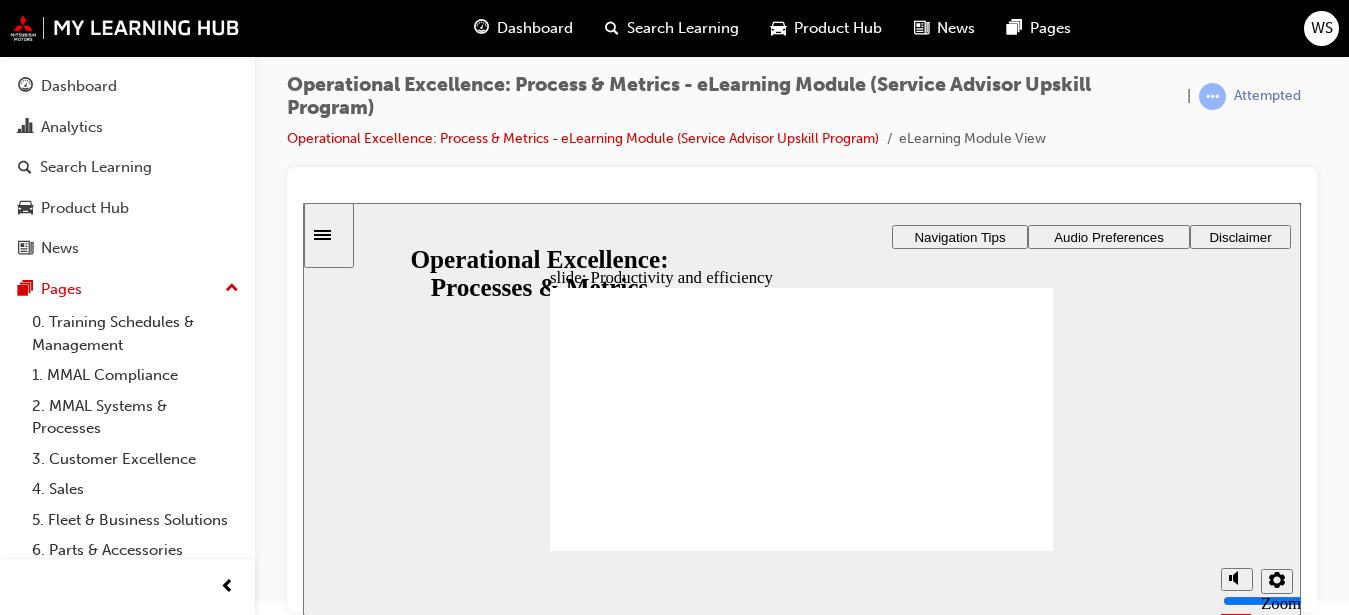 click 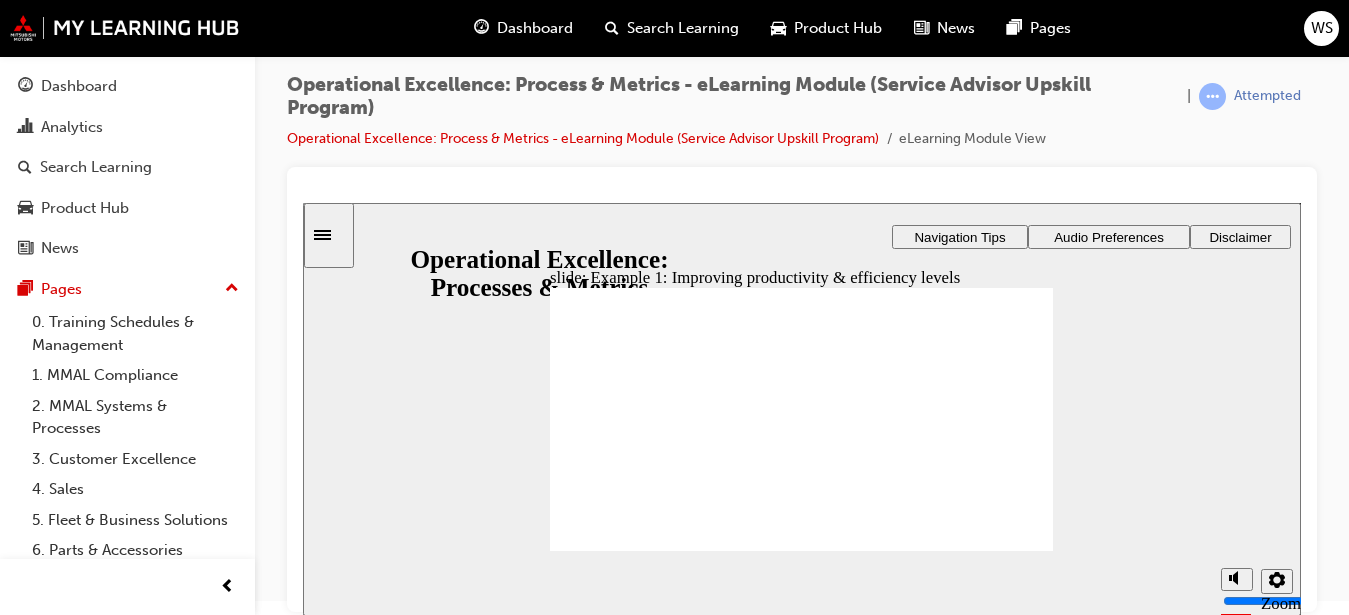 click 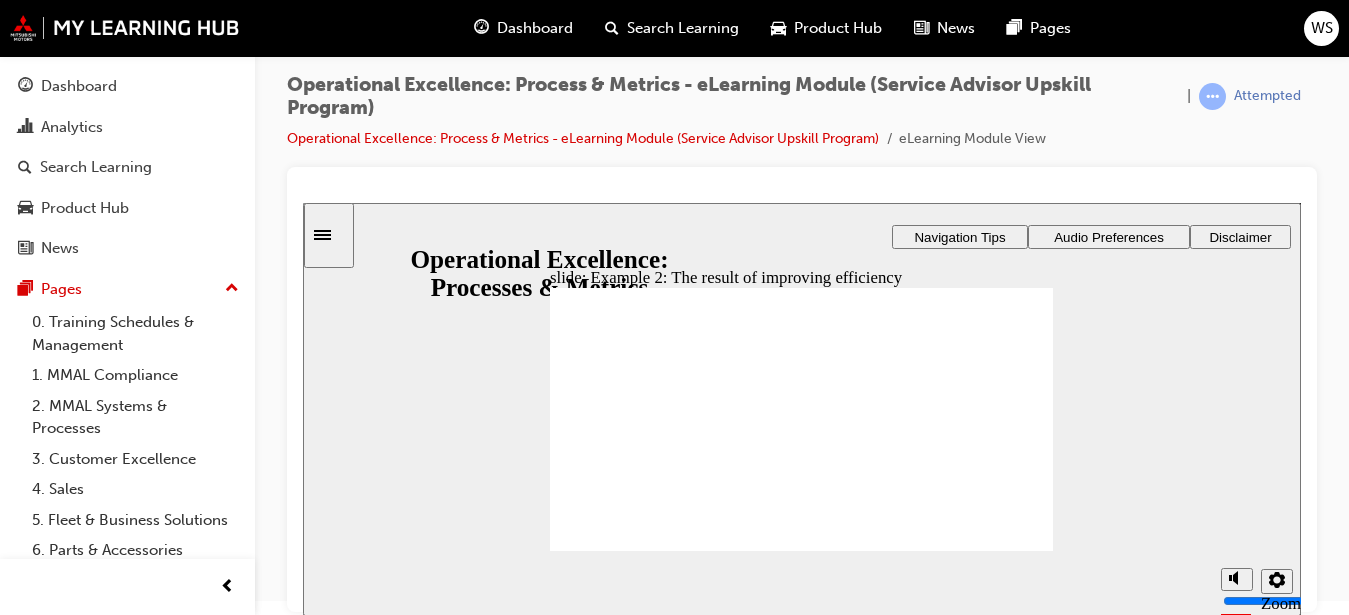 click 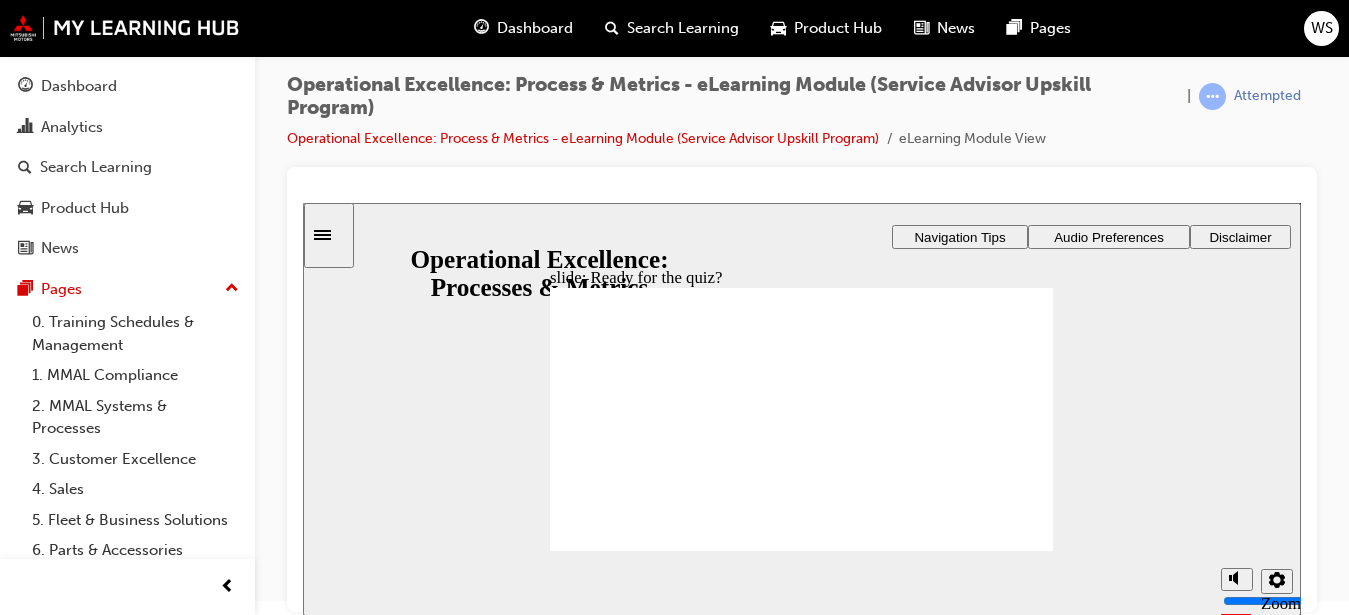 click 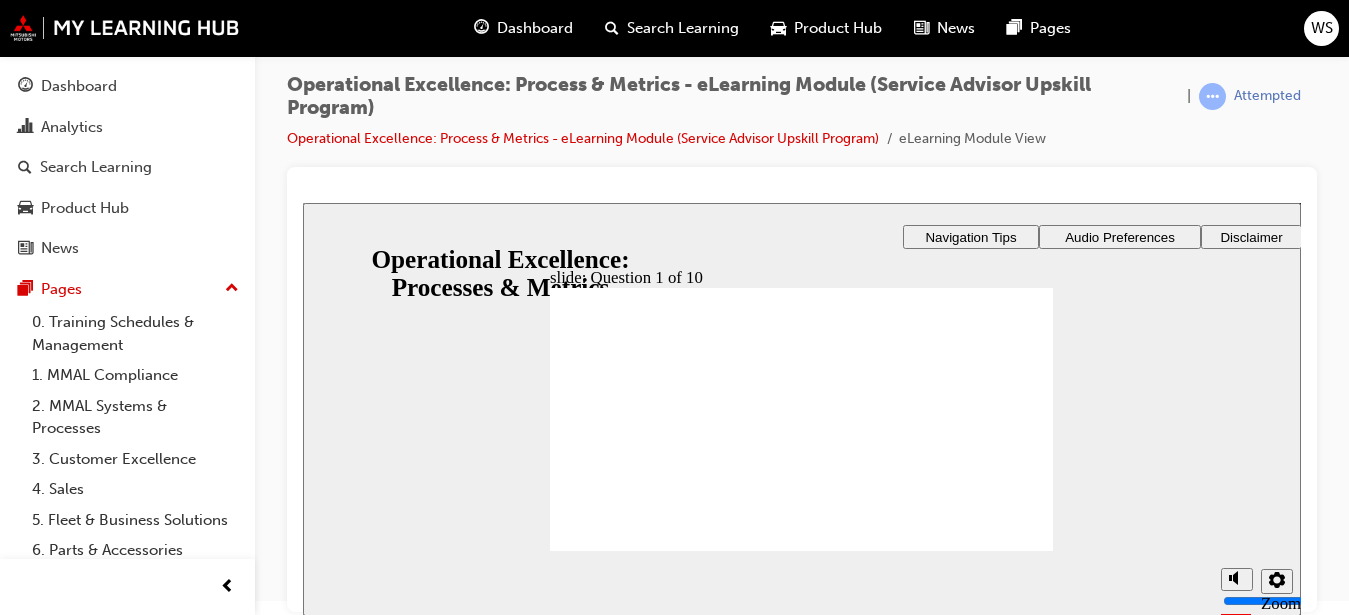 radio on "true" 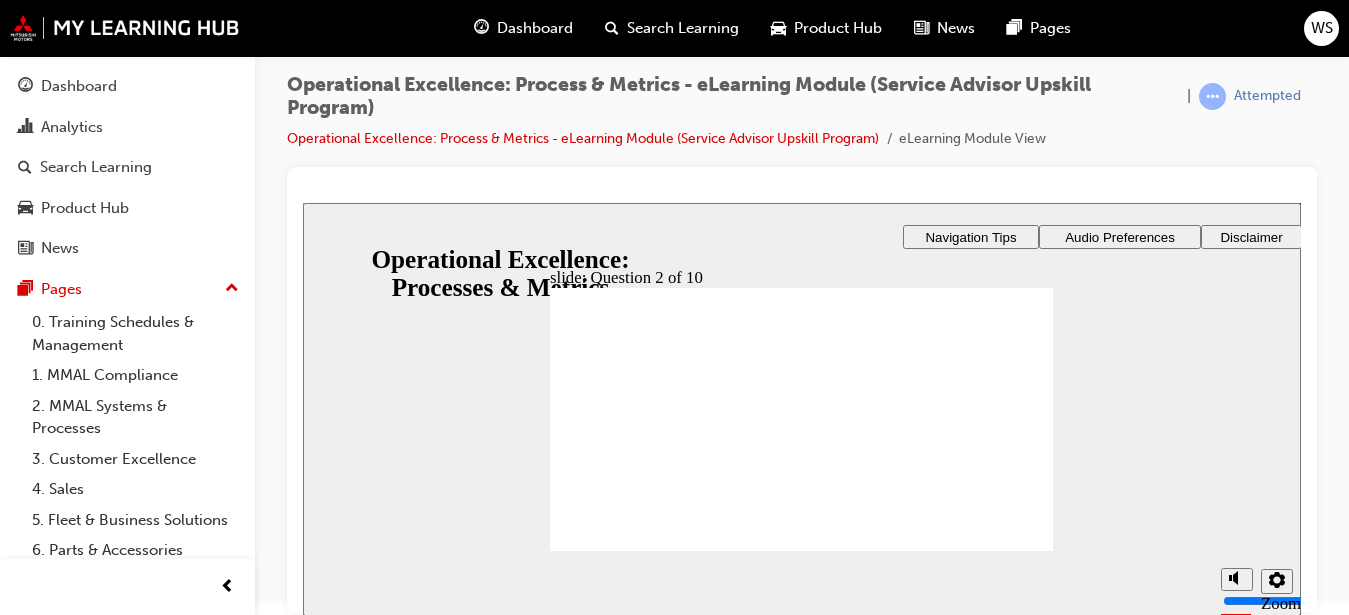 checkbox on "true" 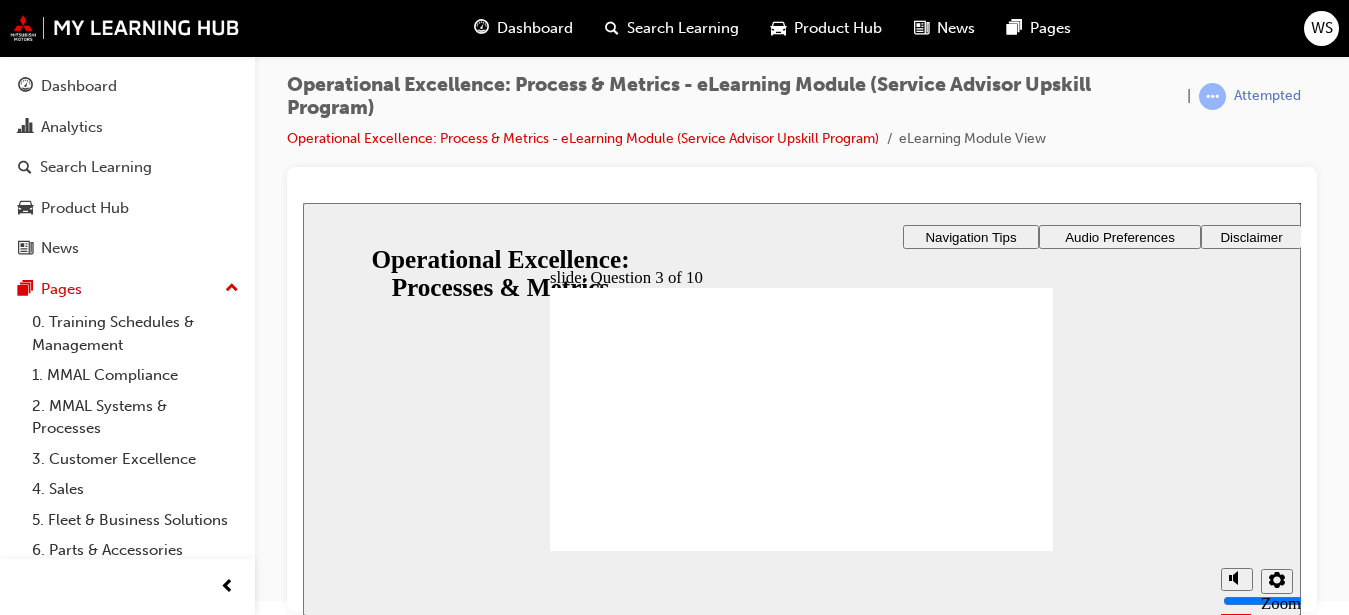 checkbox on "true" 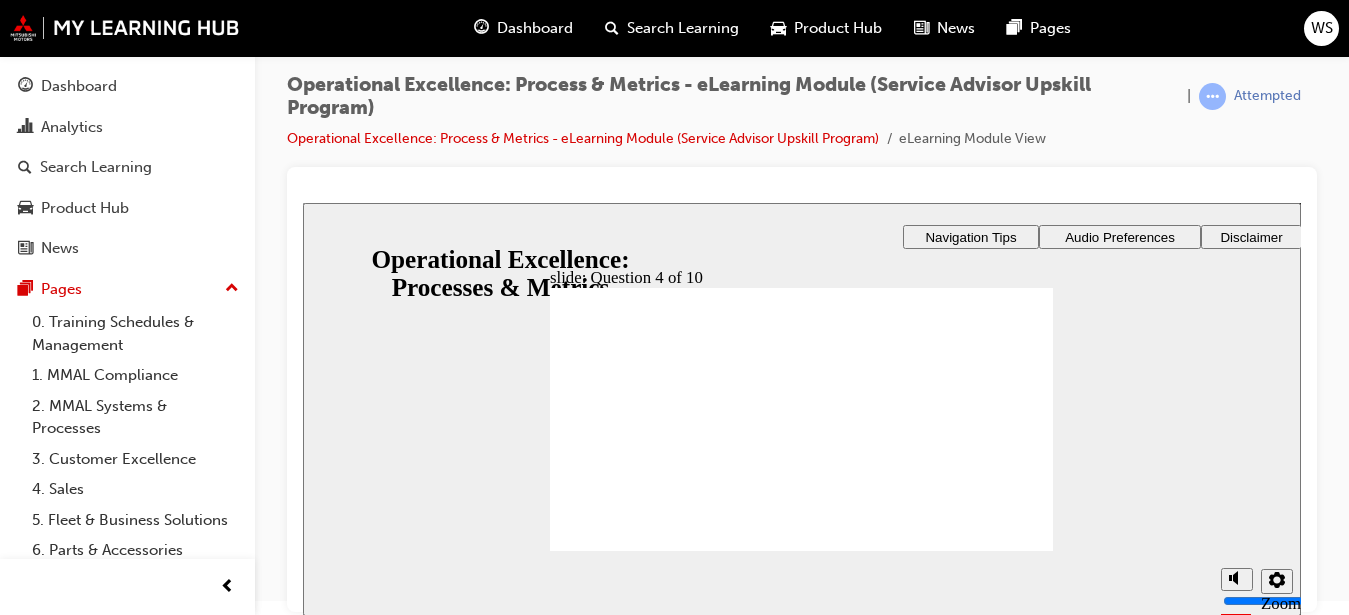 radio on "true" 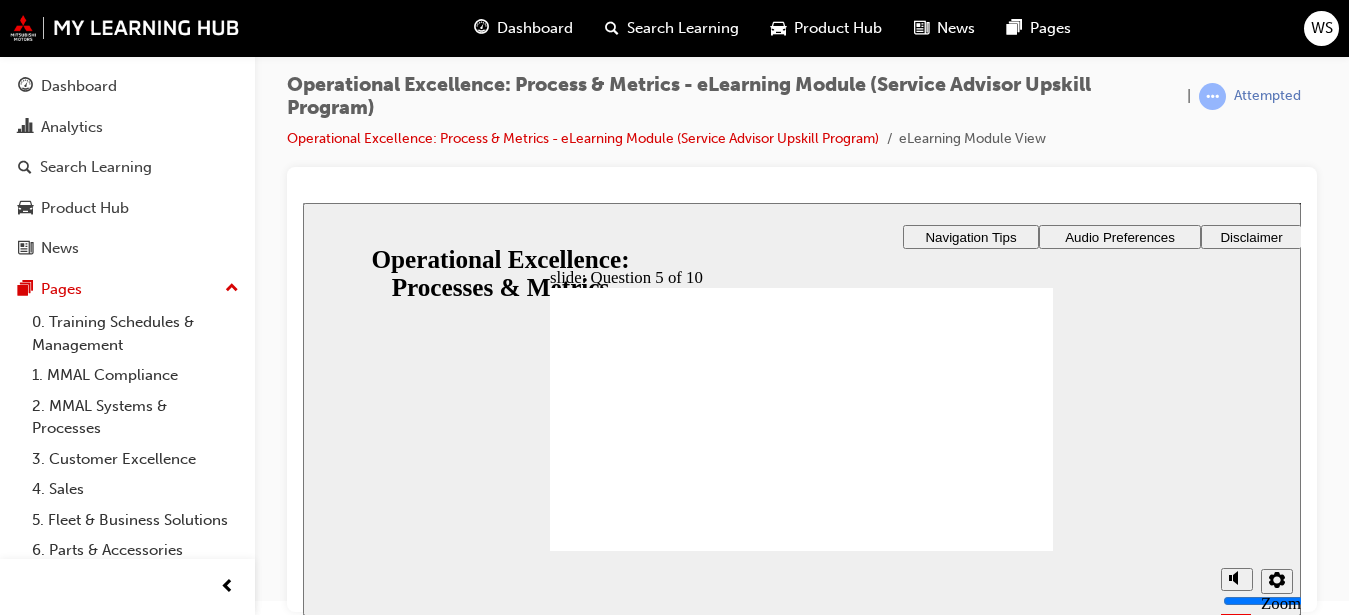 checkbox on "true" 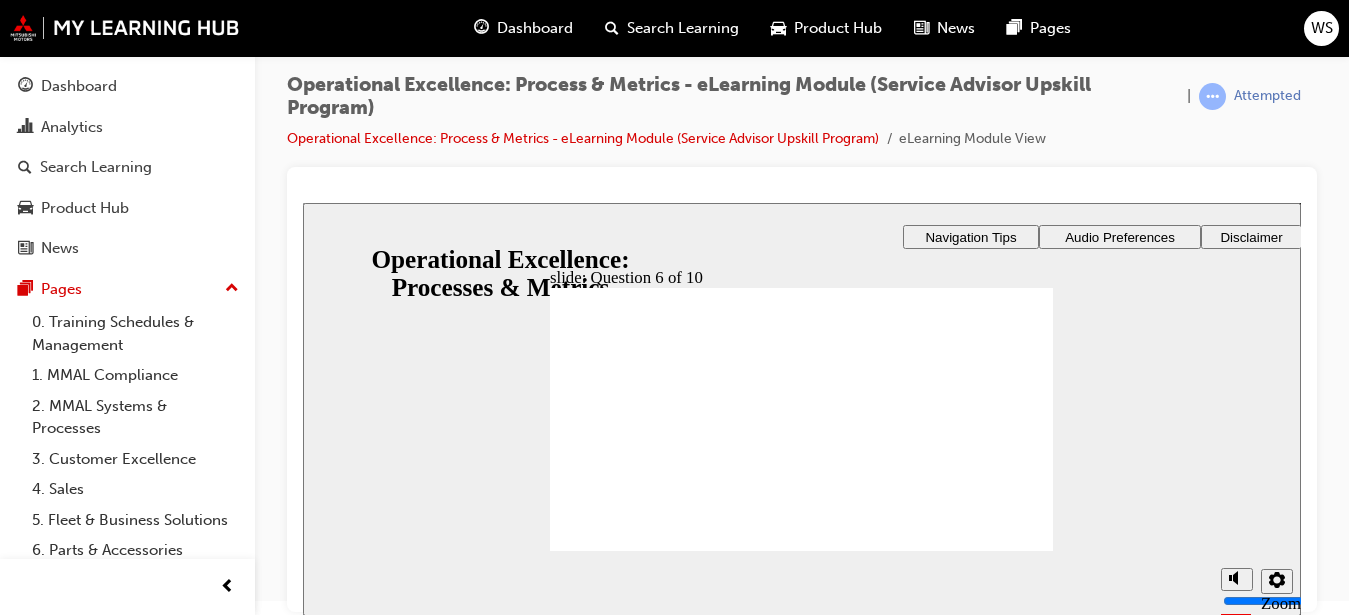 radio on "true" 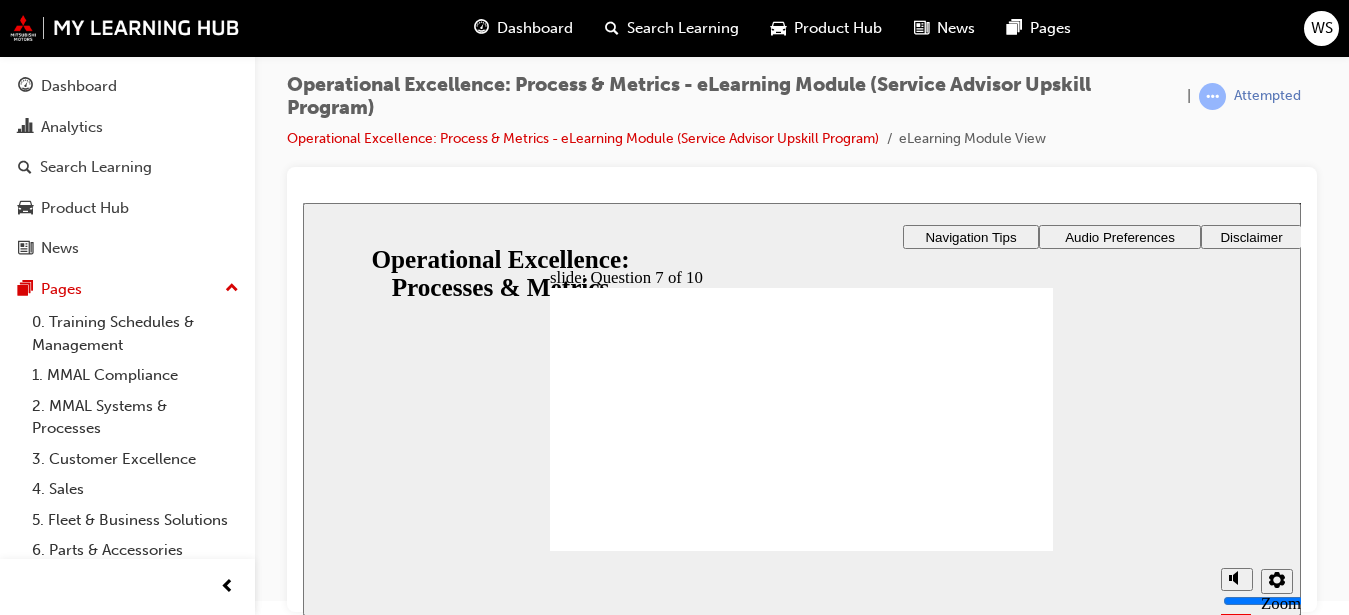 click on "slide: Question 7 of 10
Rectangle 1 Rectangle 3 Question 7  of 10 Can you link the common sources of income with their correct department? Drag each  income source  to the  correct department  and then click  Submit . Group 1 Service Parts Group 2 New Vehicles Sales Used Vehicles Sales Rectangle Rectangle Rectangle Rectangle Preparing, repairing and maintaining Customer vehicles during warranty and beyond. Selling, ordering and delivering New Vehicles to grow market share and car parc. Selling genuine parts to  Service Department, panel shops, and Aftermarket Repairers. Selling genuine accessories to the New and Used Vehicle Departments. Trading and sourcing Used vehicles to provide secondary revenue and repurchase opportunity. Click  Next  to continue. Submit Round Same Side Corner 3 Back Back Rectangle 1 Oval 1 Back Rectangle 1 Round Same Side Corner 3 Next Next Rectangle 1 Next Rectangle 1 Oval 1 Correct Incorrect Trading and sourcing Used  vehicles to provide secondary  opportunity. parc." at bounding box center (802, 408) 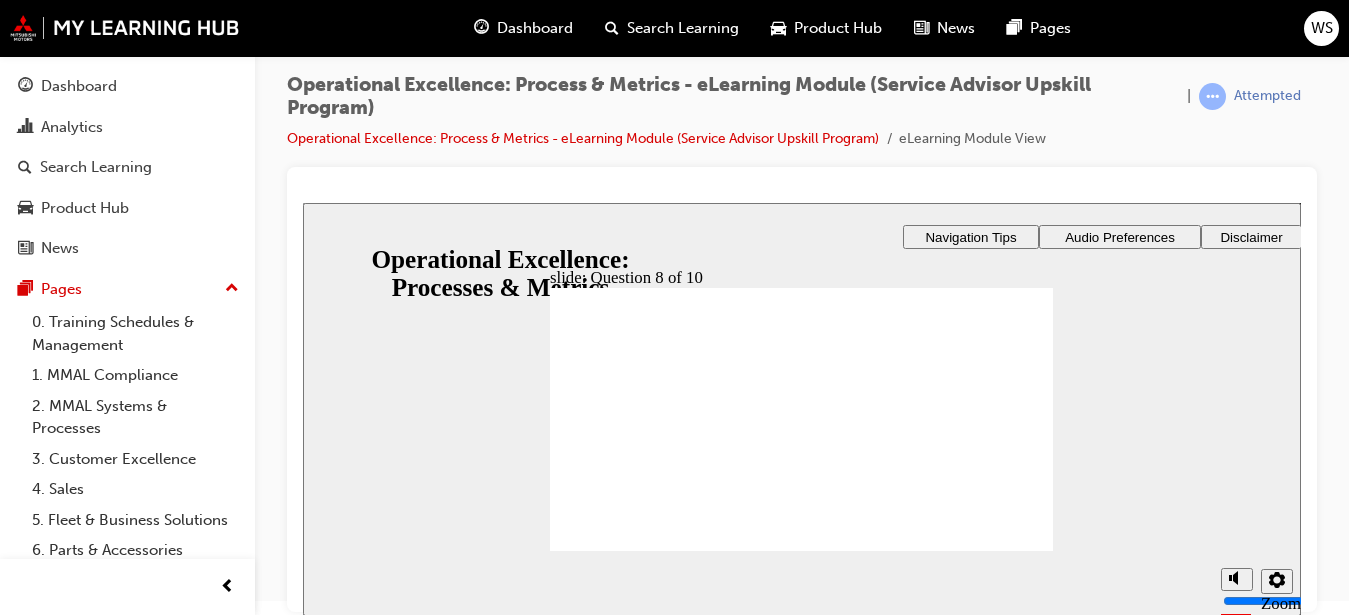 click on "Playback Speed
2
1.75
1.5
1.25 Normal" at bounding box center (802, 582) 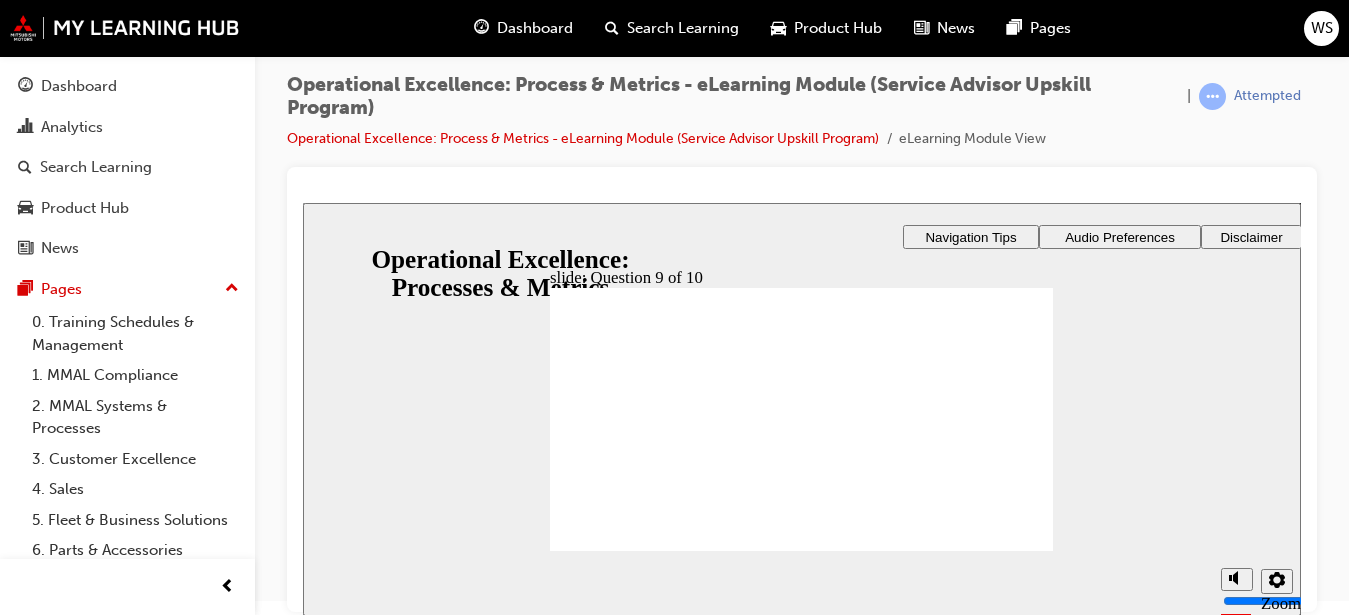 radio on "true" 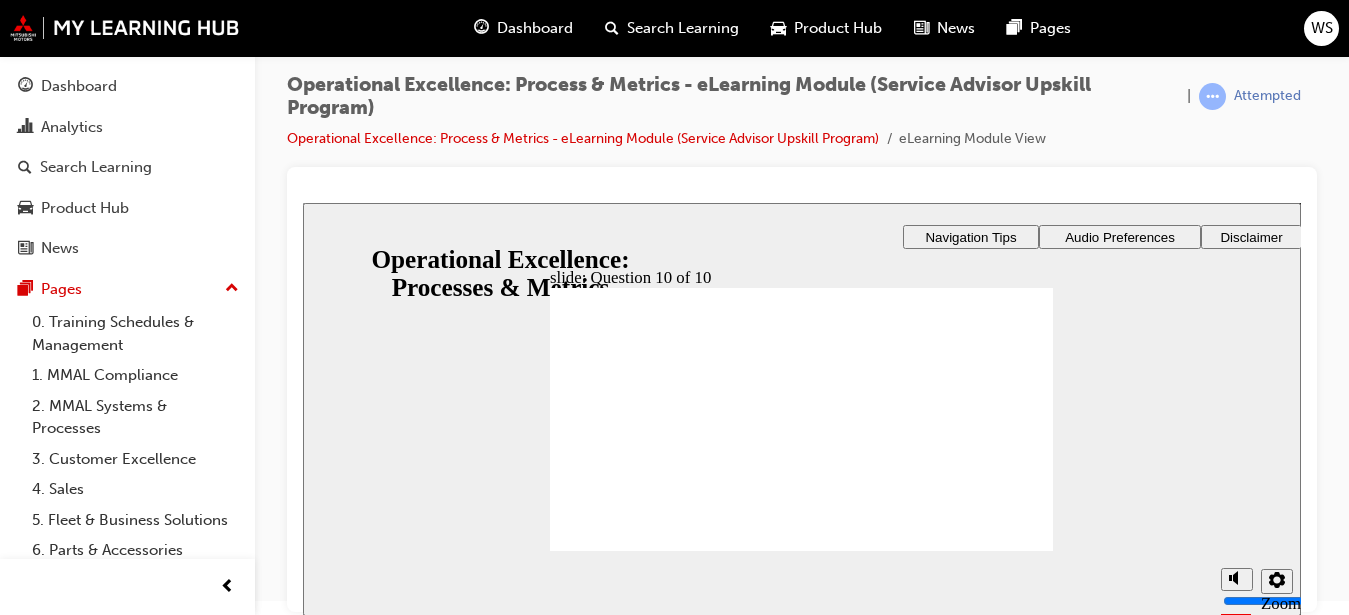 checkbox on "true" 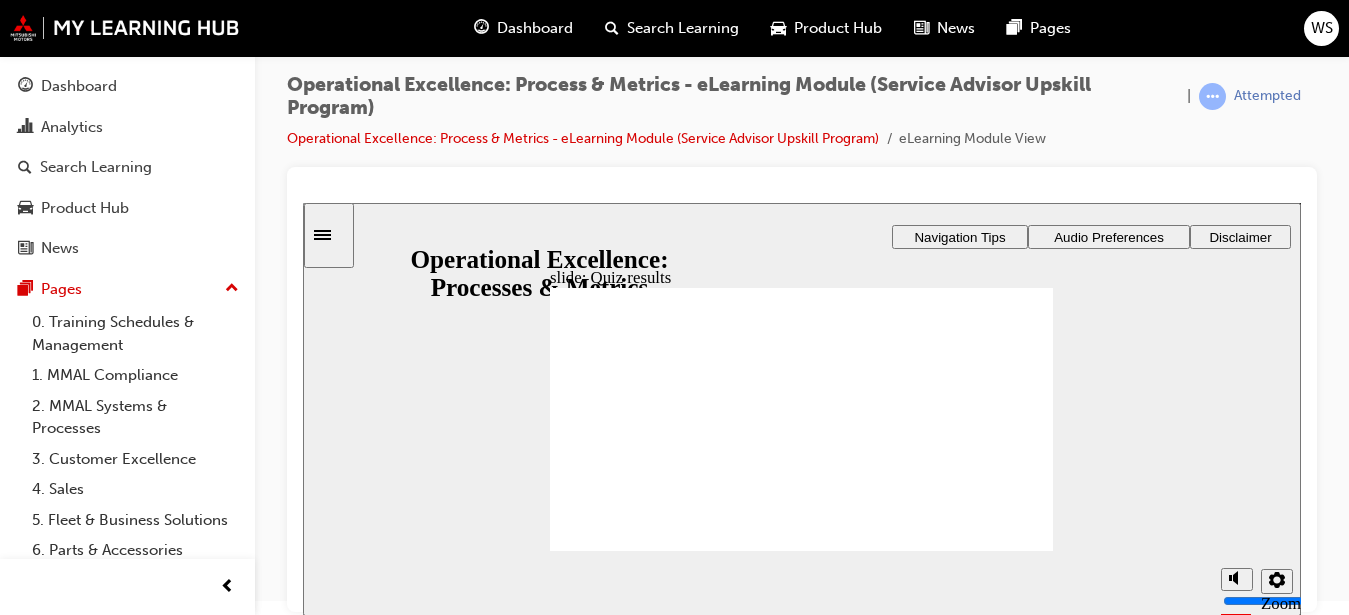 click 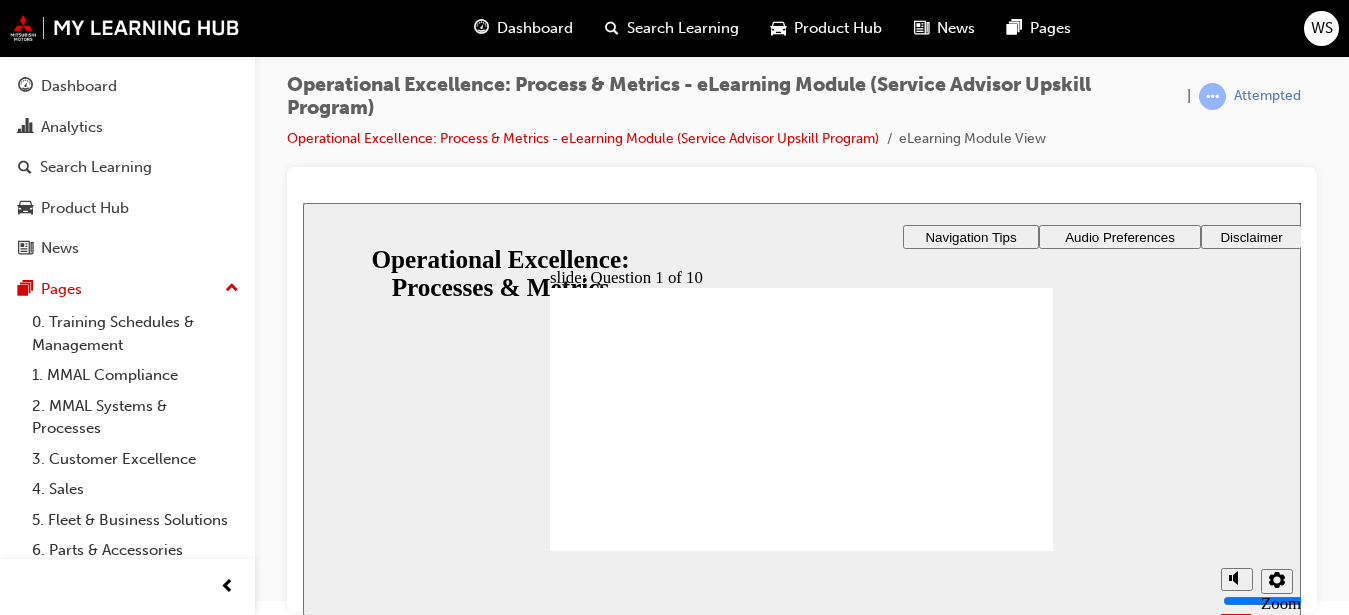 radio on "true" 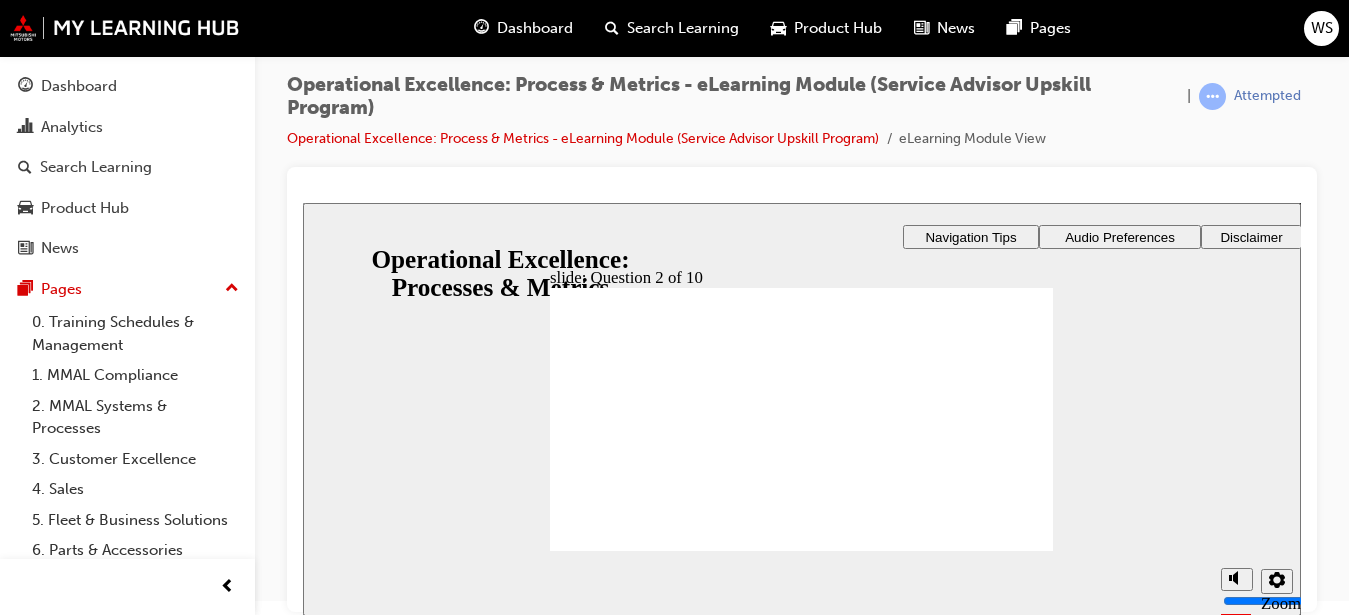 checkbox on "true" 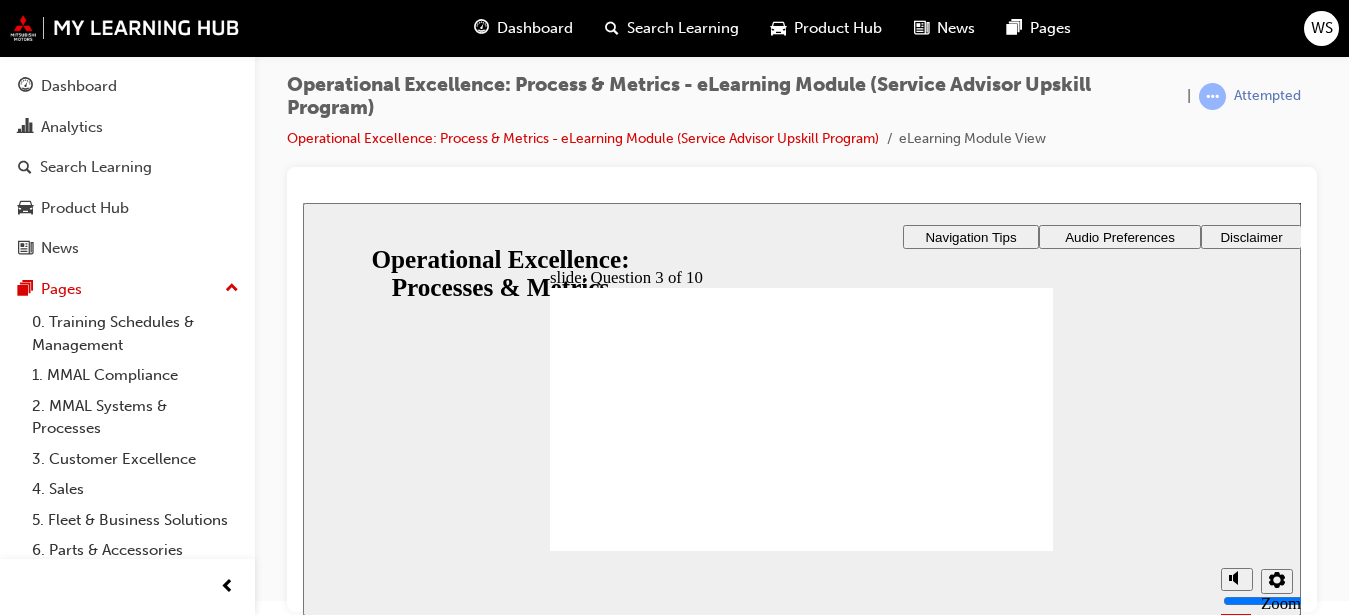 checkbox on "true" 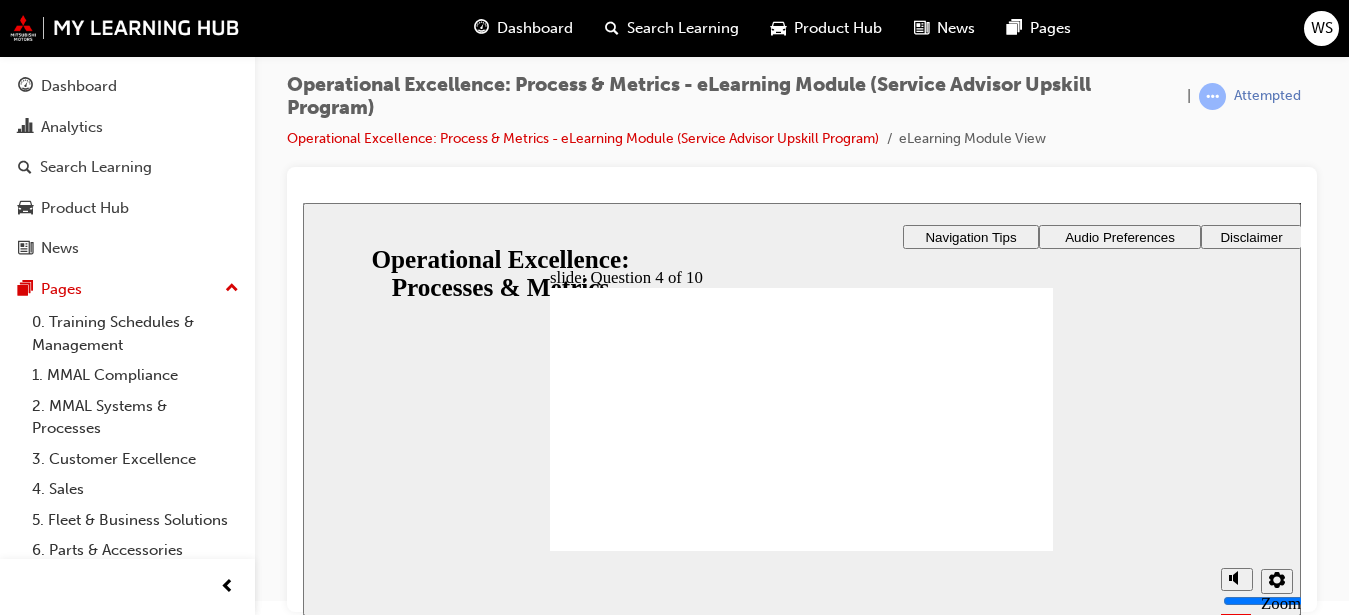 radio on "true" 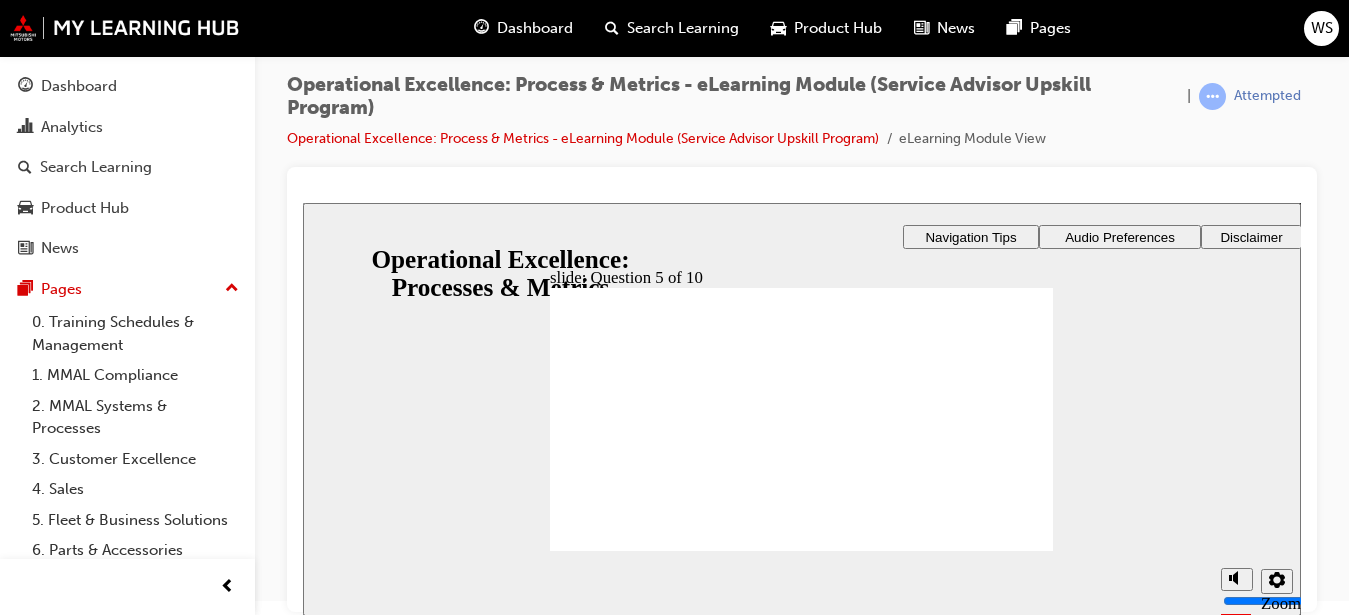 checkbox on "true" 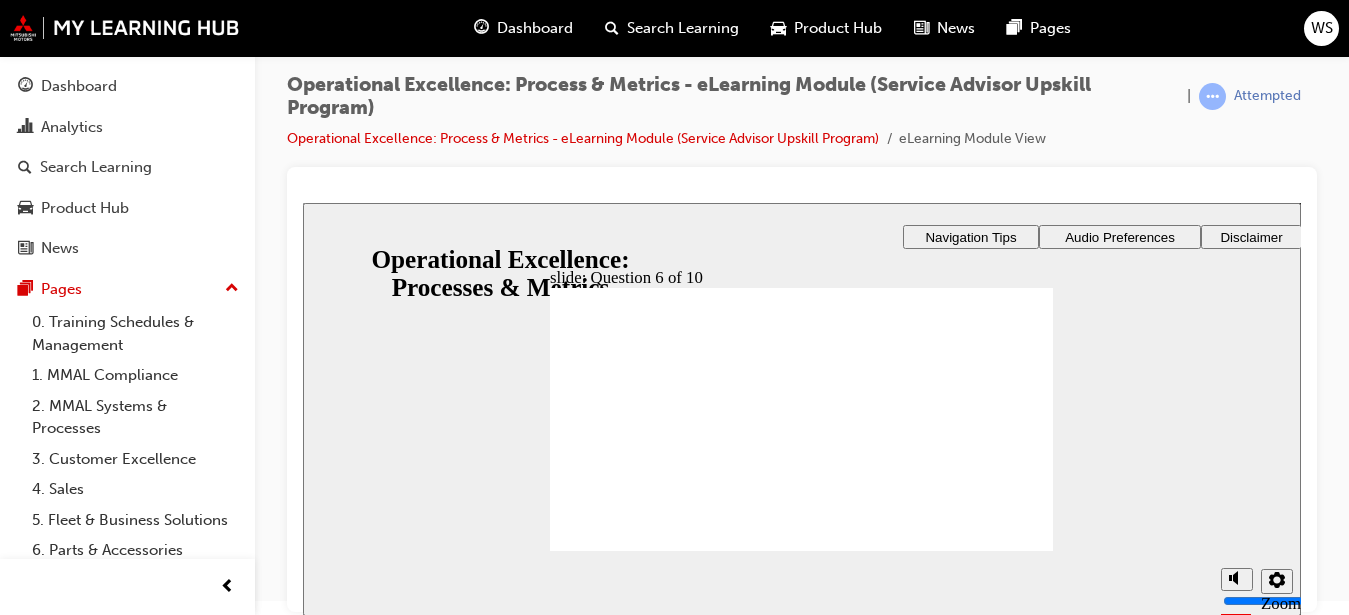 radio on "true" 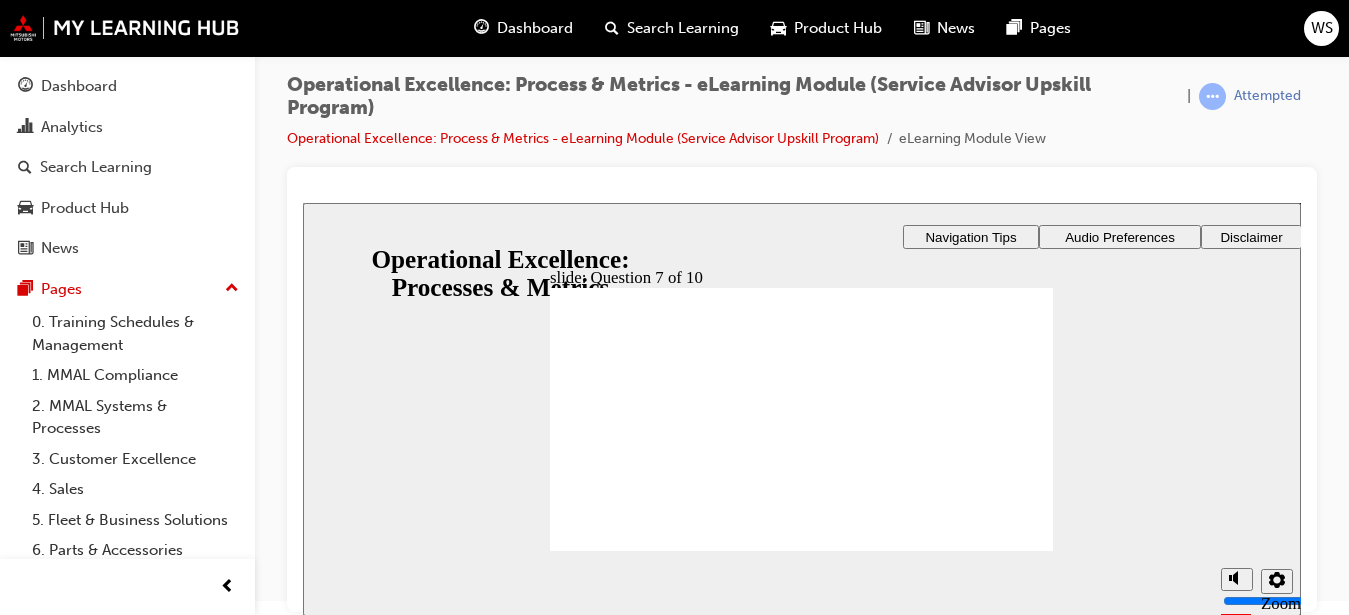 drag, startPoint x: 985, startPoint y: 485, endPoint x: 987, endPoint y: 420, distance: 65.03076 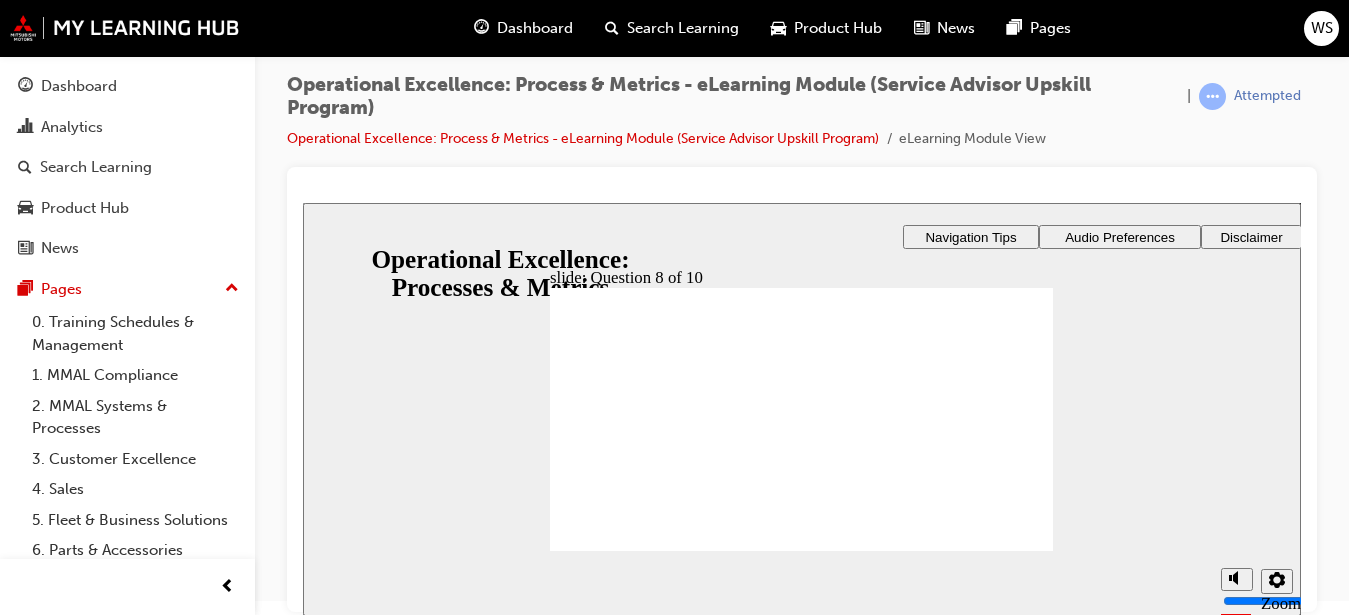 click at bounding box center (801, 1132) 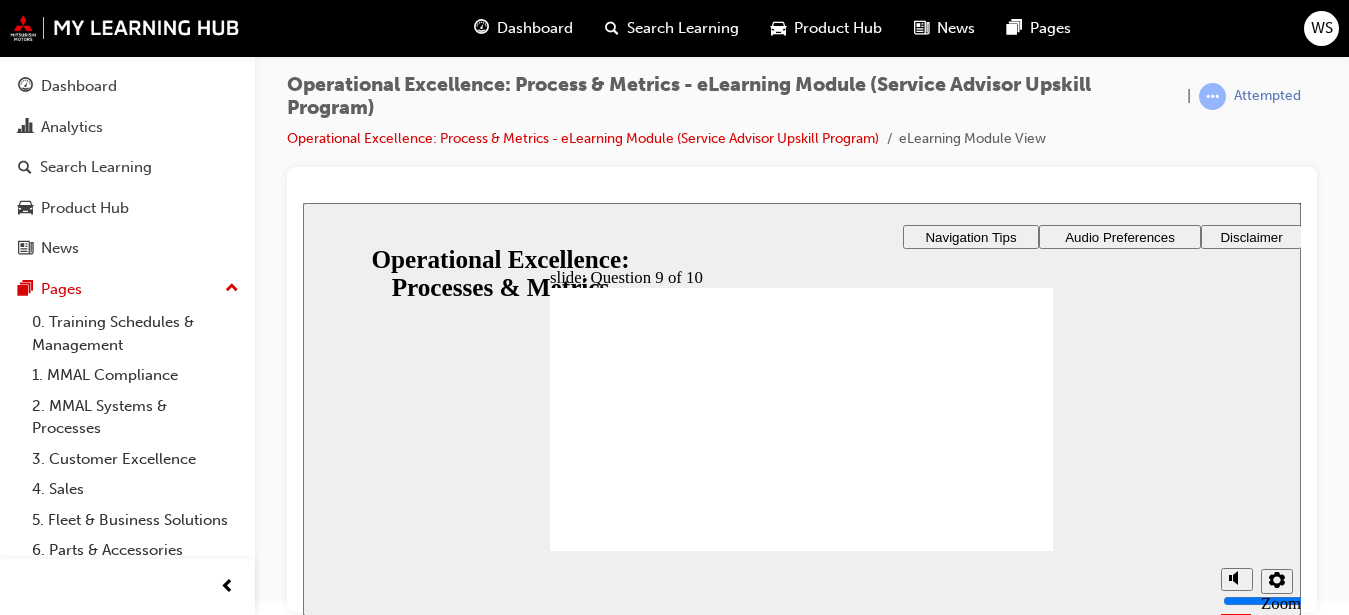 radio on "true" 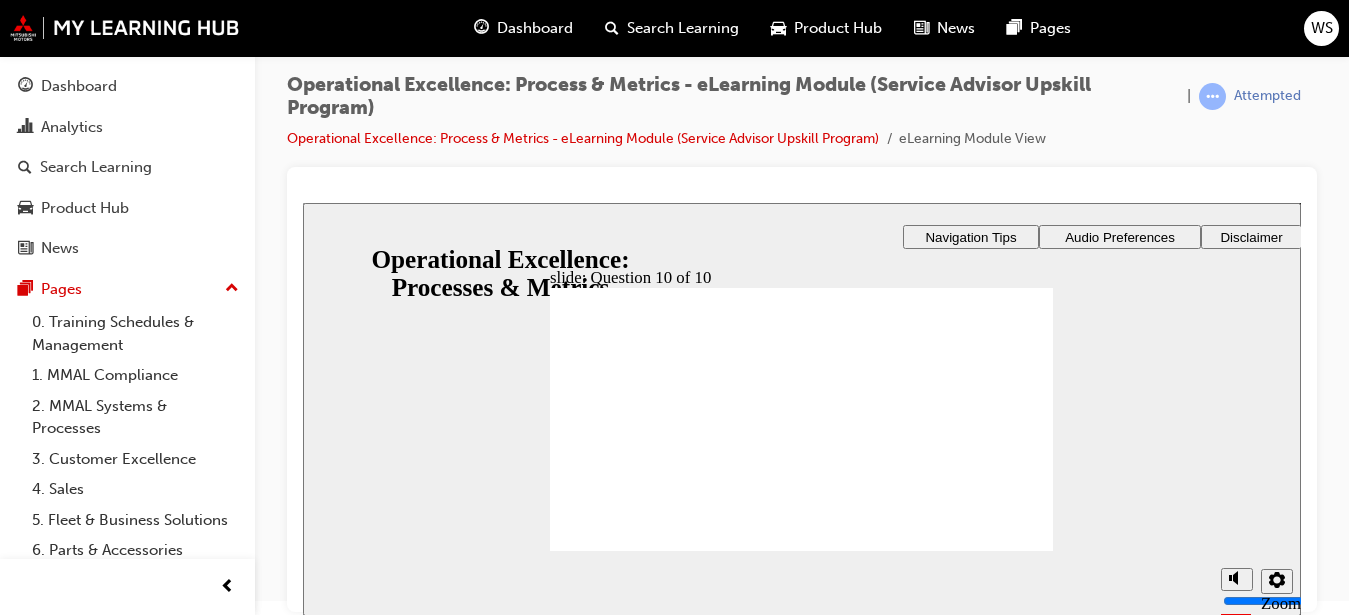 checkbox on "true" 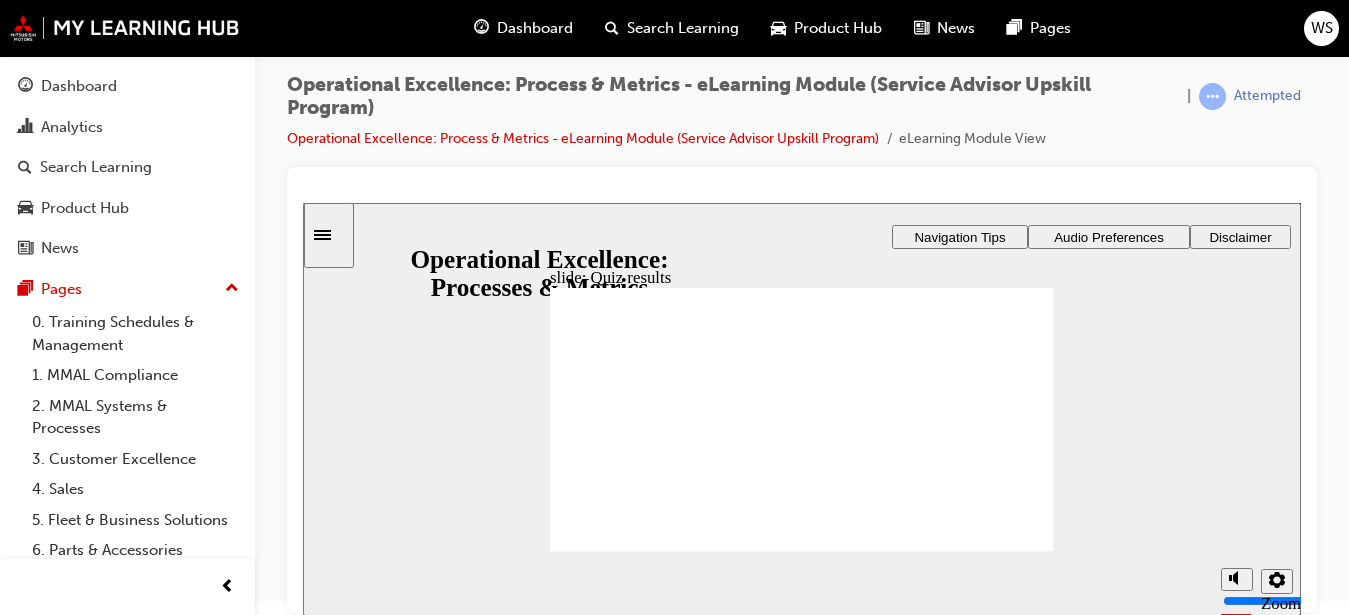 click at bounding box center [801, 1115] 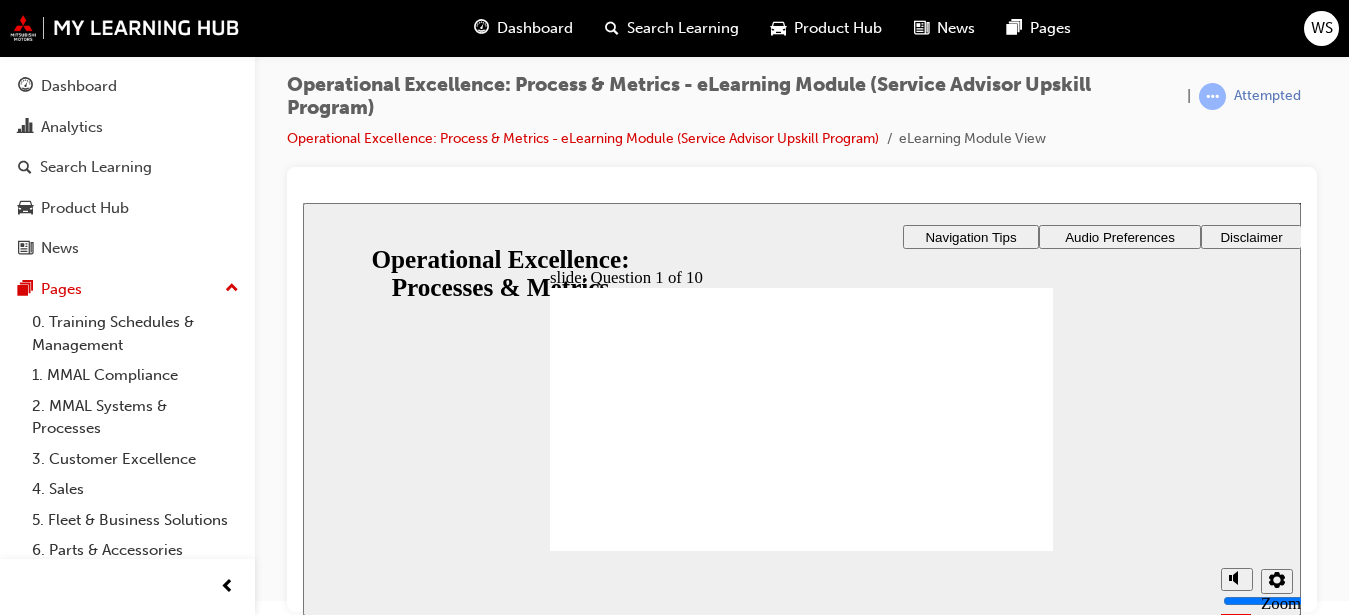 click on "Quiz  results YOUR SCORE 0 % PASSING SCORE:  80 % Retry quiz Sorry, you didn't pass. Click  Retry quiz  to try again.  Before you take the quiz again, feel free to use the hamburger menu at the top left of the page to quickly jump back and review any of the content in this module. Rectangle 1 Rectangle 3 Rectangle 3 Click  Next  to continue. Round Same Side Corner 2 Back Back Rectangle 1 Oval 1 Back Rectangle 1 Round Same Side Corner 3 Next Next Rectangle 1 Next Rectangle 1 Oval 1 Quiz  results YOUR SCORE PASSING SCORE: 80% Click  Next  to continue. Back Back Back Next Next Next 0% Retry quiz Sorry, you didn't pass. Click  Retry quiz  to try again.  Before you take the quiz again, feel free to use the hamburger menu at the top left  of the page to quickly jump back and review any of the content in this module. Rectangle 1 Rectangle 2 Question 1  of 10 Is the following statement true or false? Select the  correct answer  and then click  Submit. True False Click" at bounding box center (801, 428) 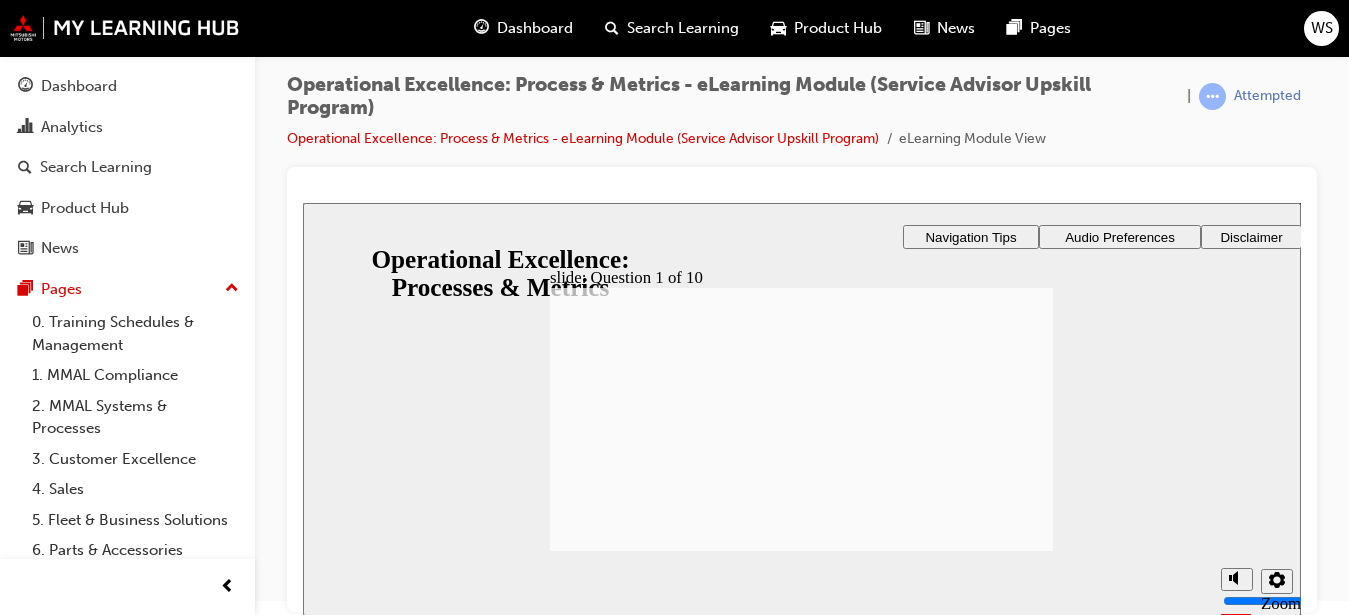 click at bounding box center [801, 711] 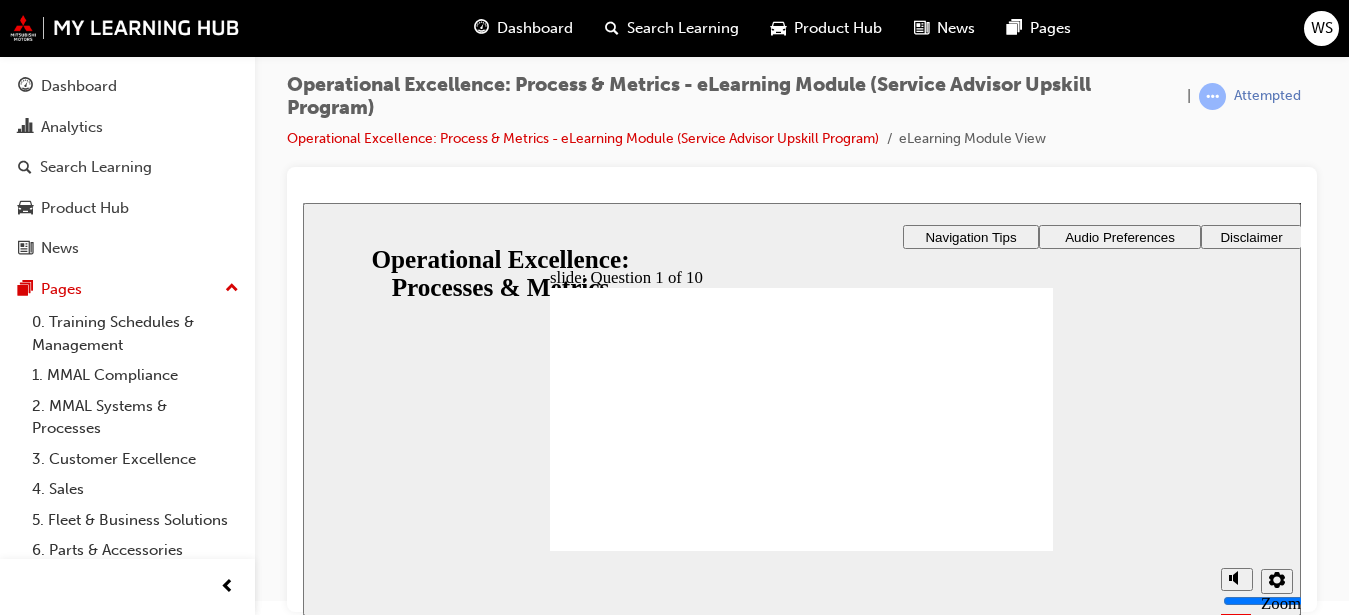 radio on "true" 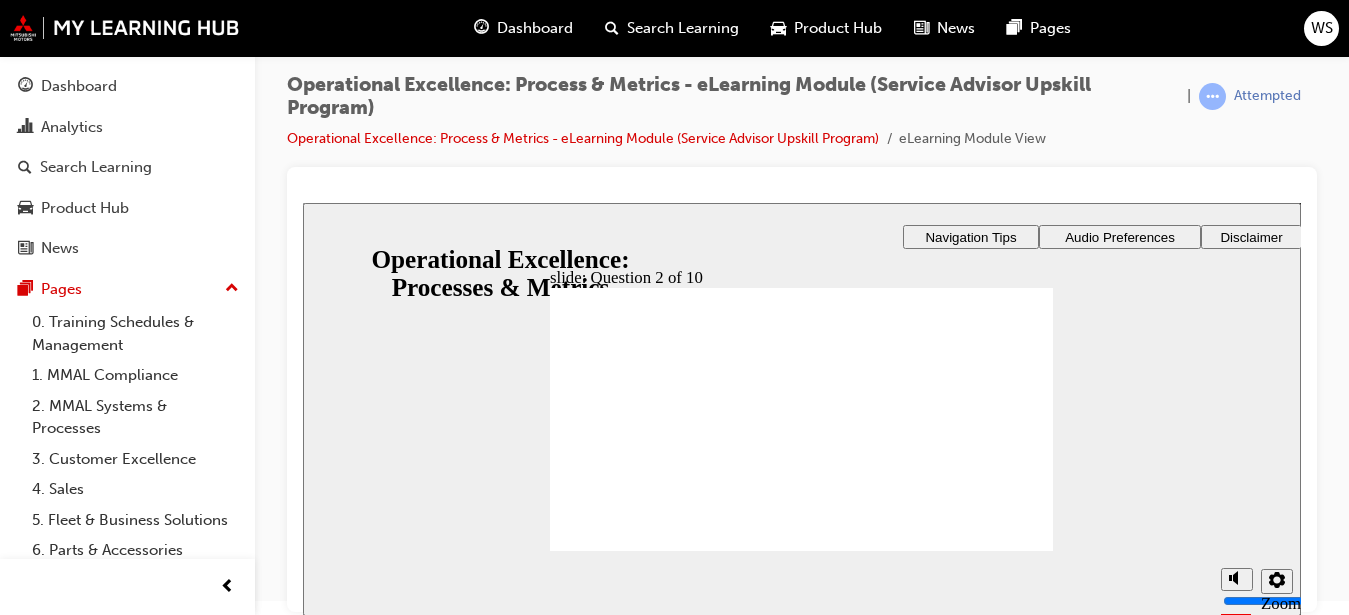 checkbox on "true" 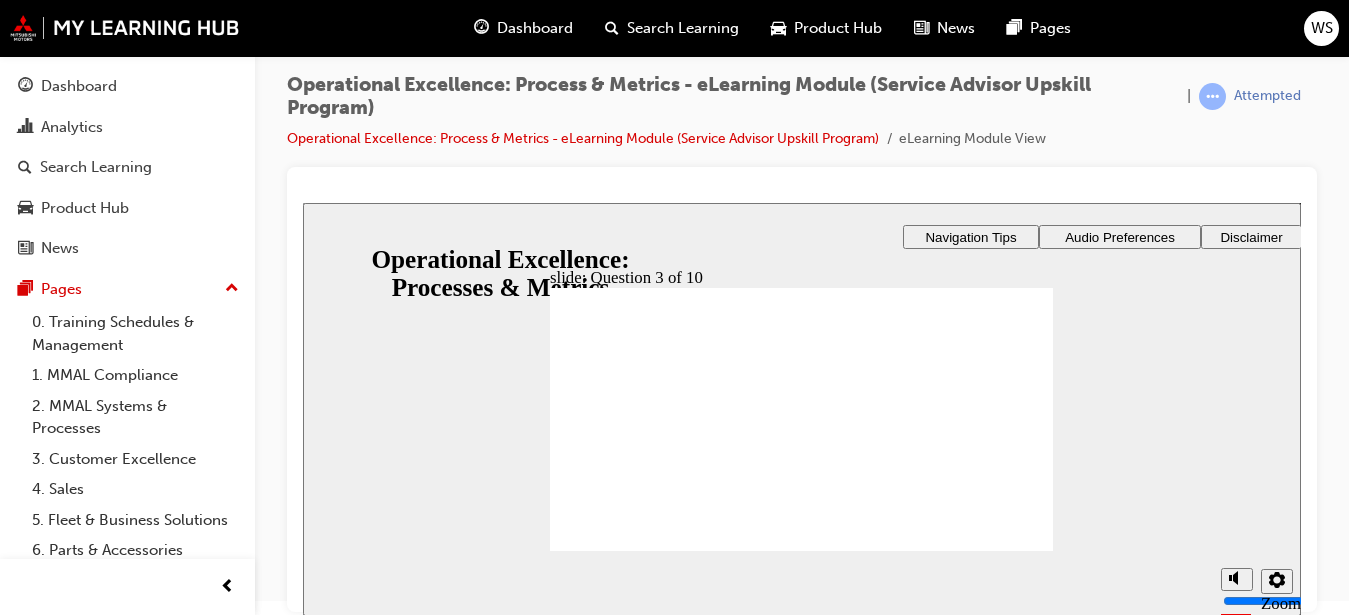 checkbox on "true" 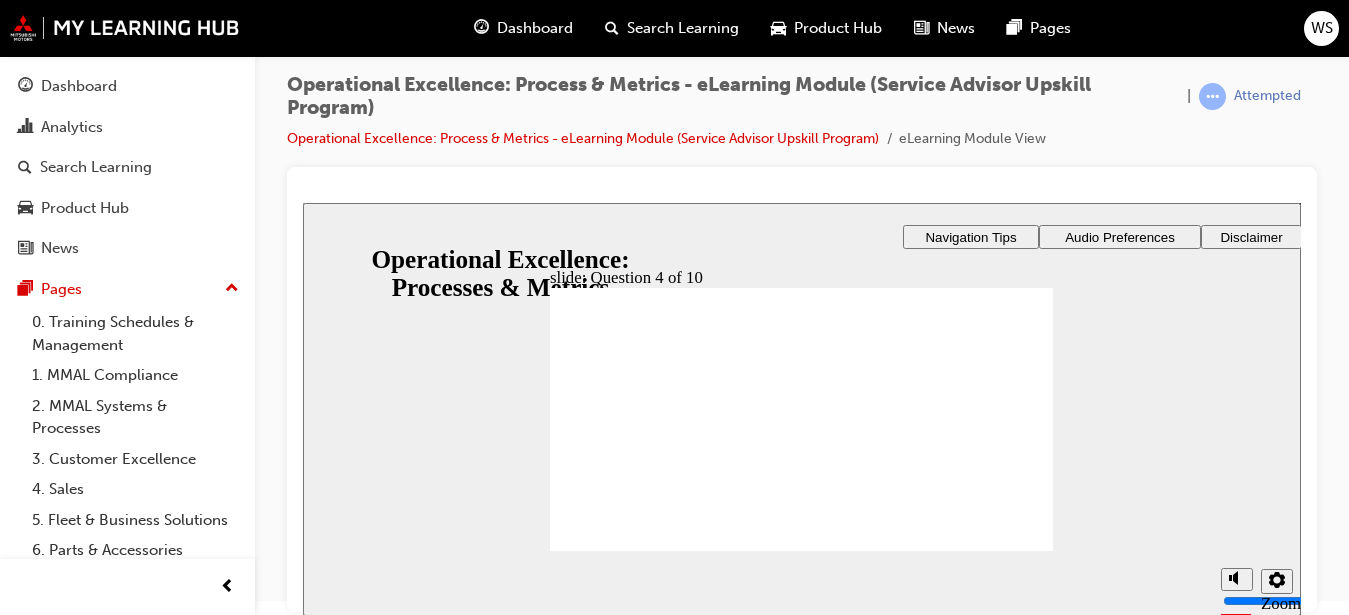 drag, startPoint x: 607, startPoint y: 394, endPoint x: 587, endPoint y: 398, distance: 20.396078 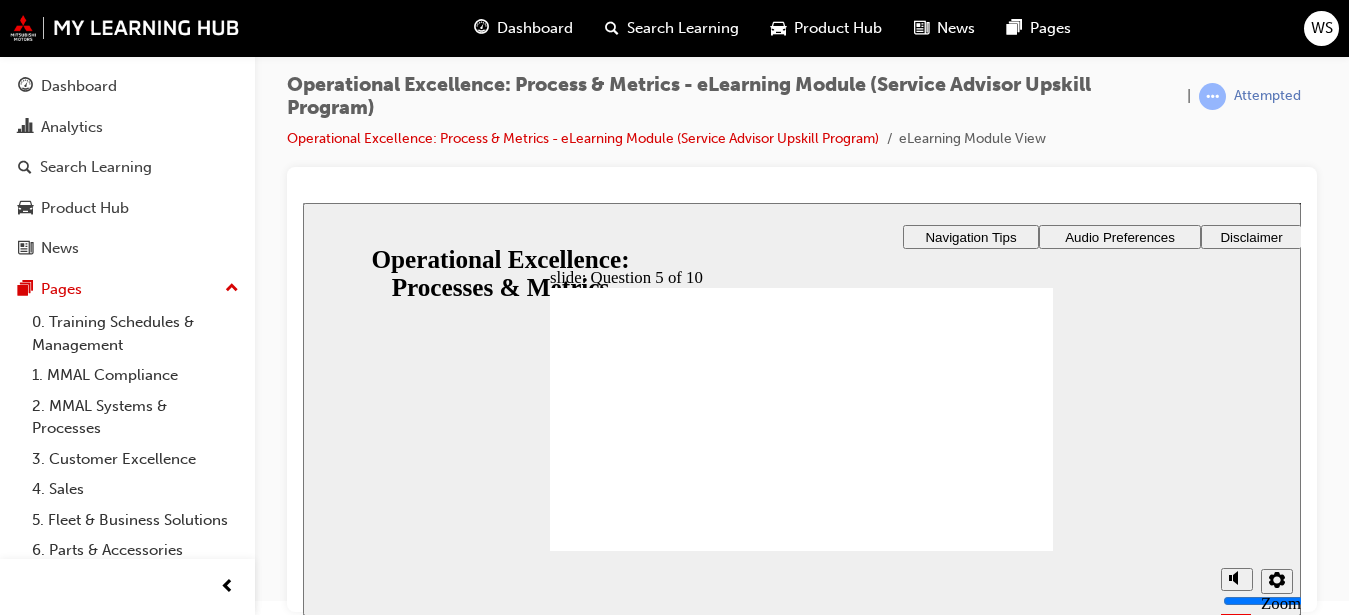 checkbox on "true" 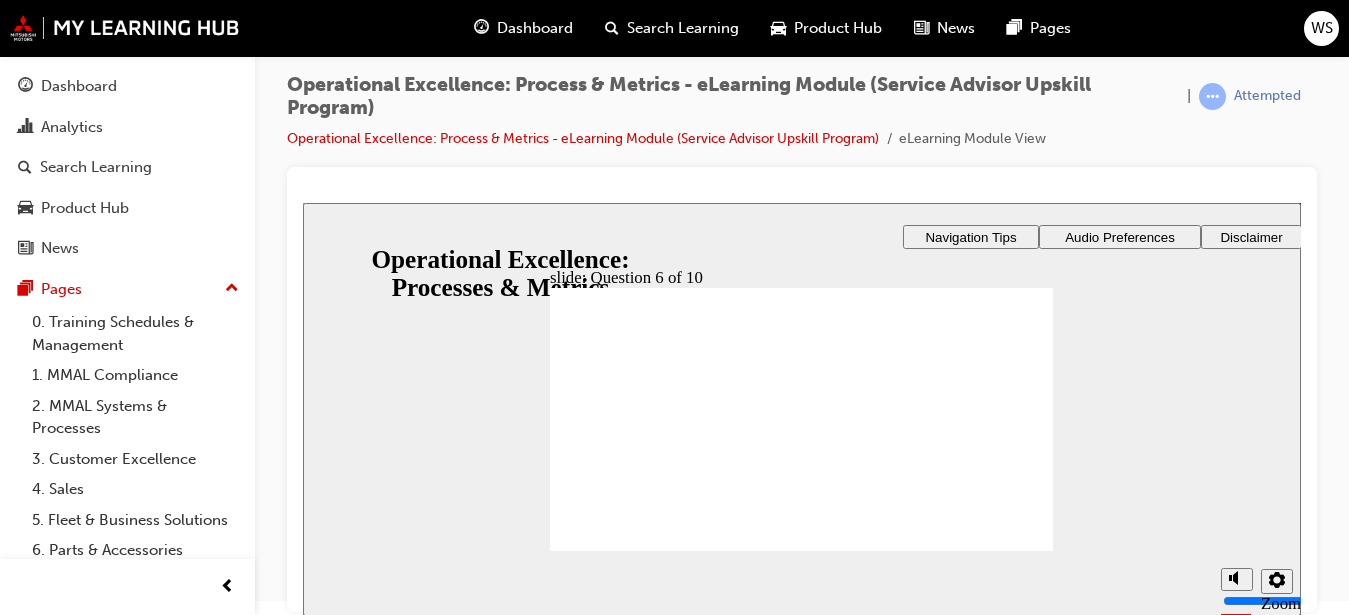 radio on "true" 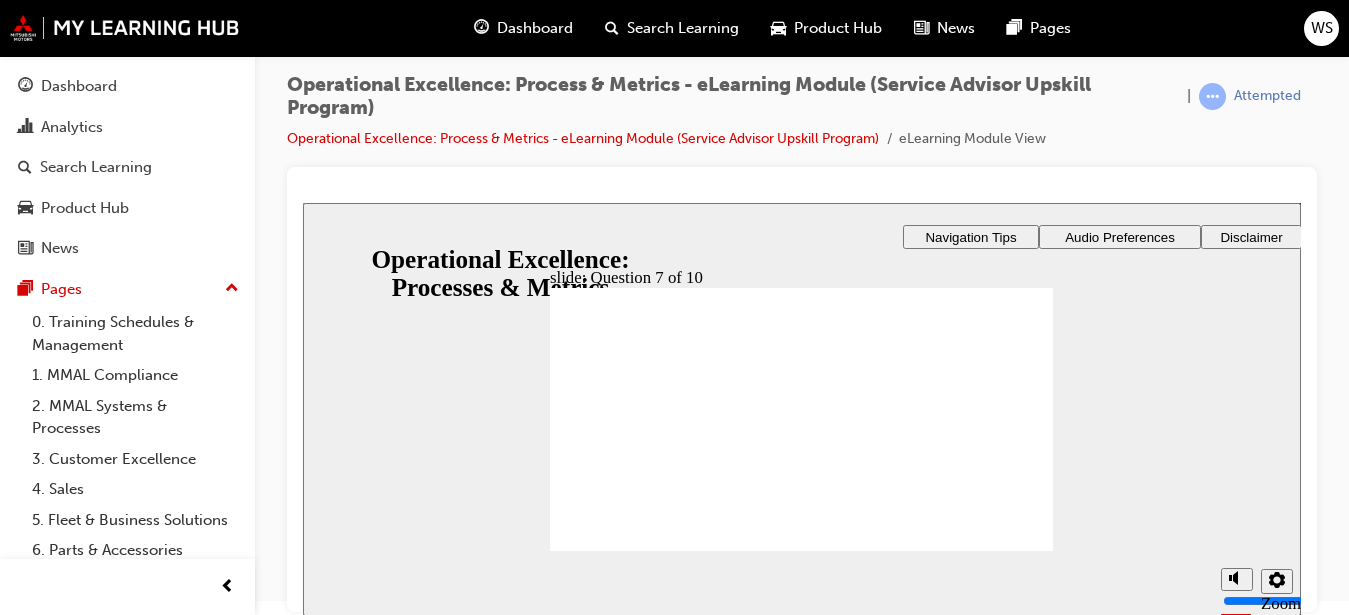 drag, startPoint x: 598, startPoint y: 483, endPoint x: 710, endPoint y: 408, distance: 134.79243 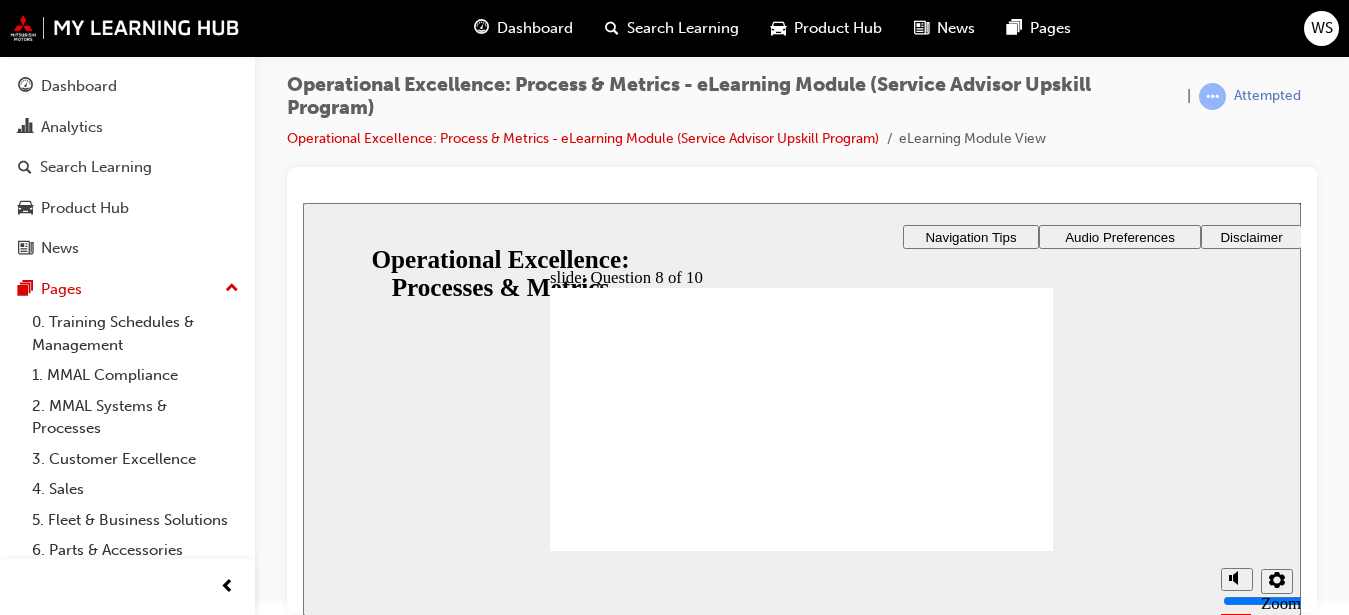 radio on "true" 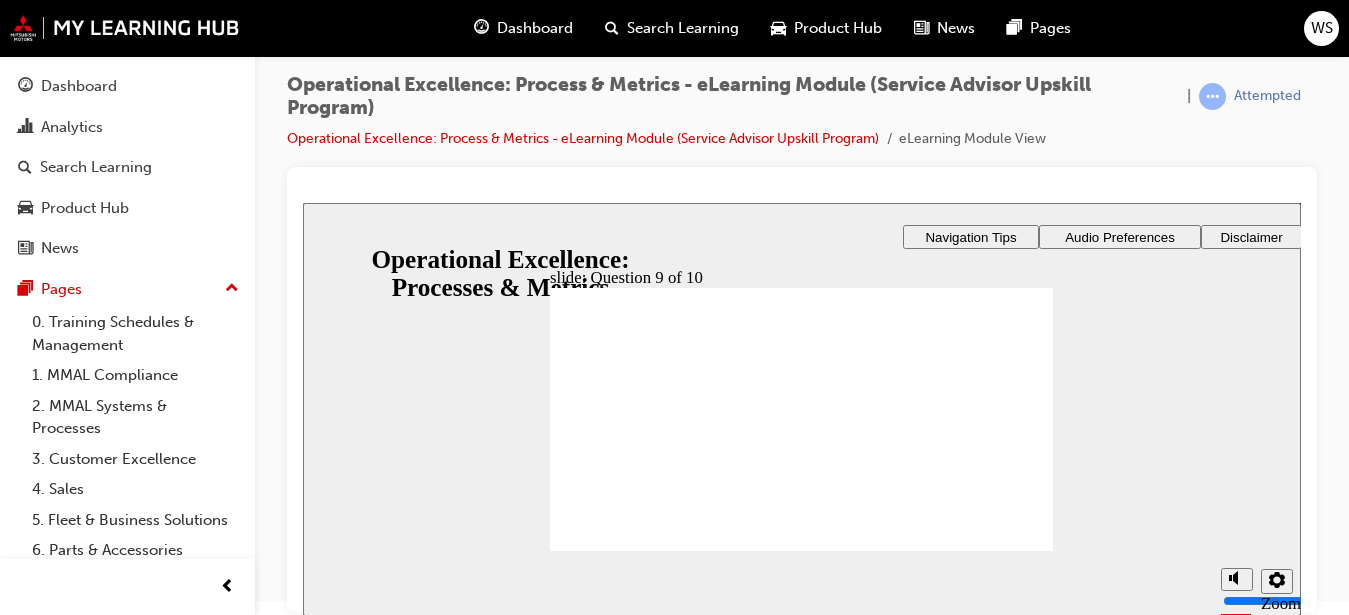 radio on "true" 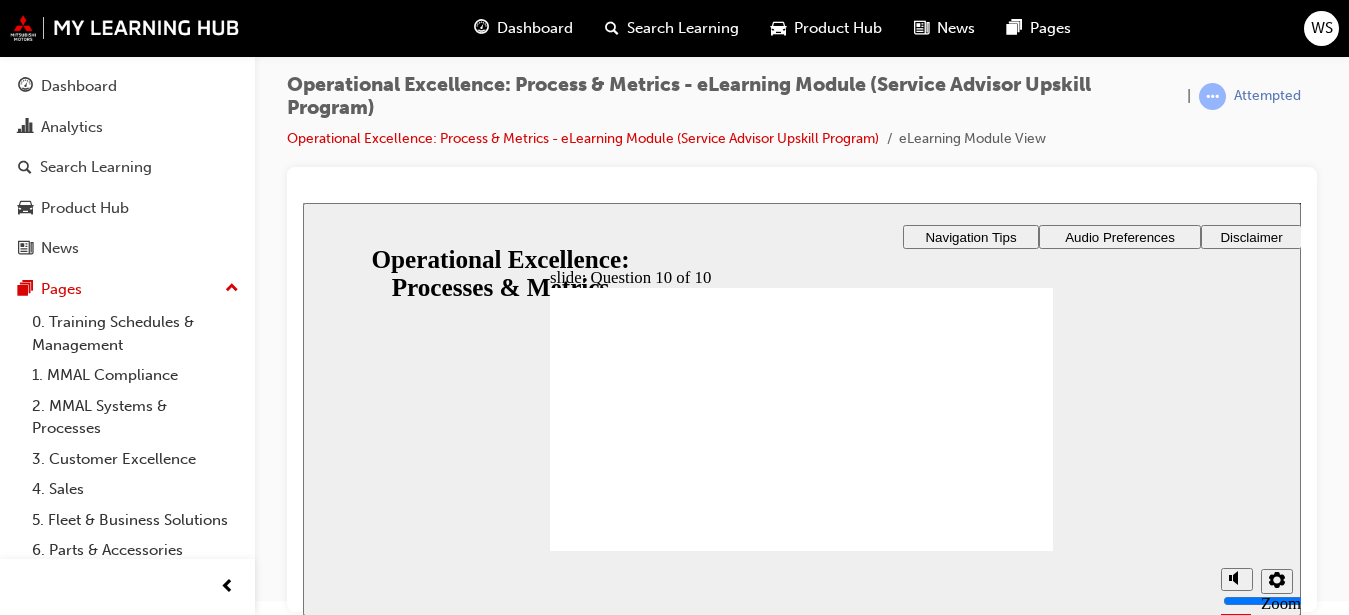 checkbox on "true" 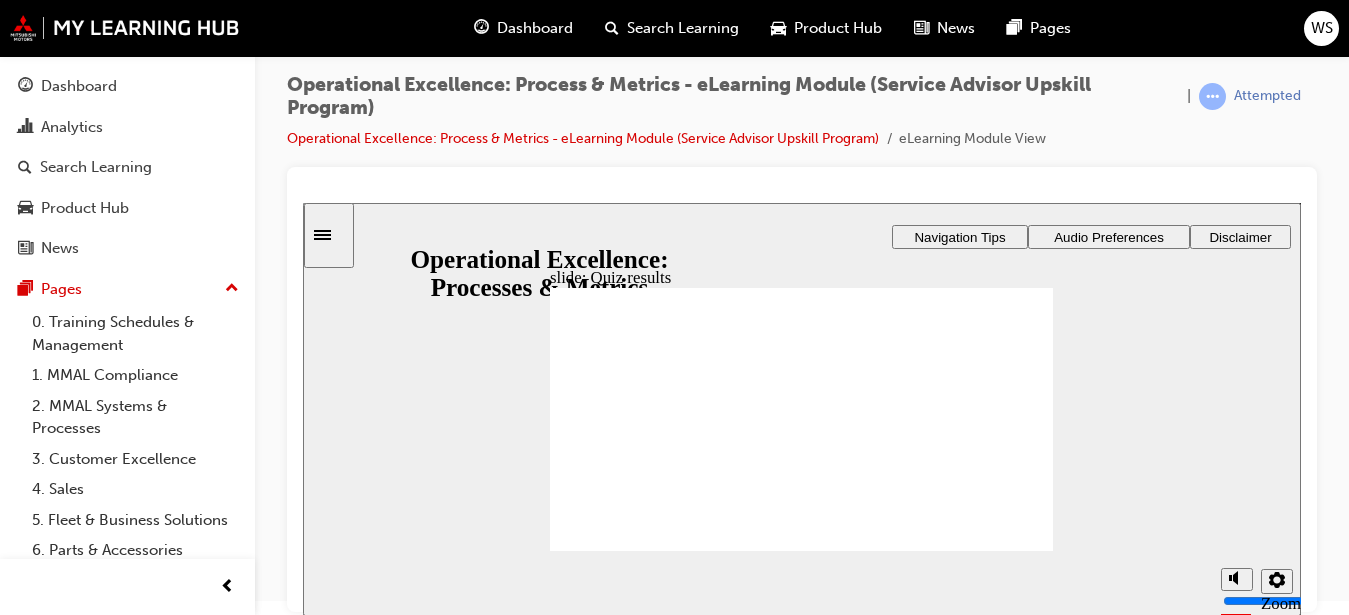 click 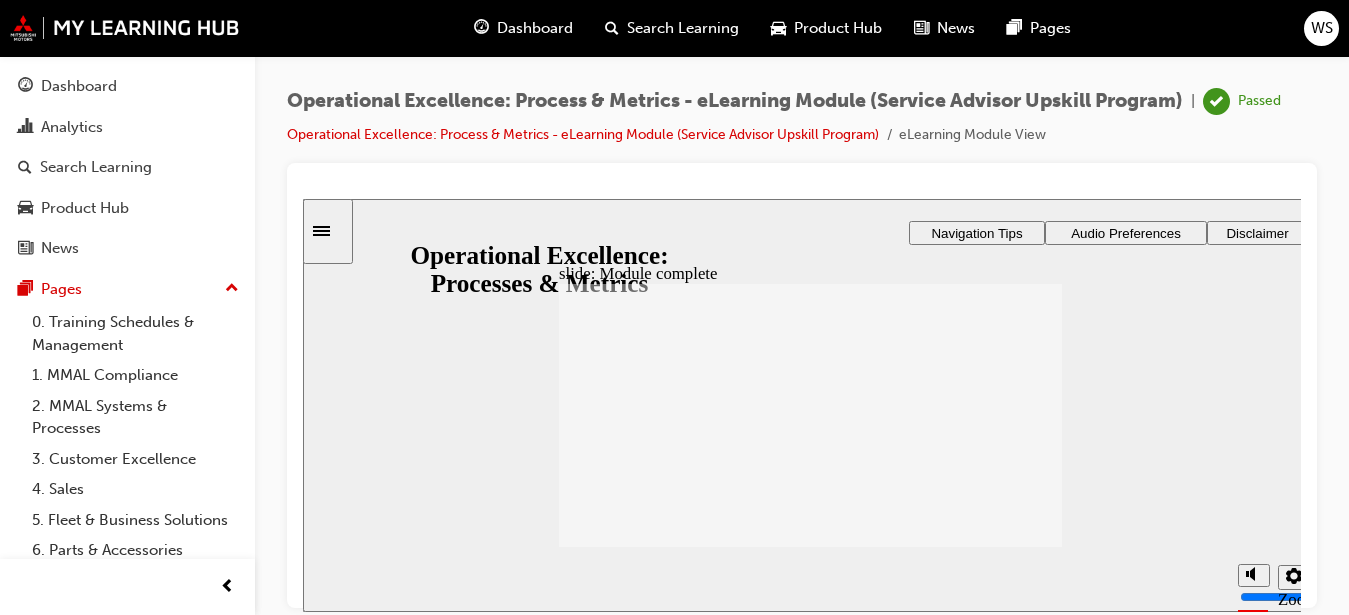 scroll, scrollTop: 0, scrollLeft: 0, axis: both 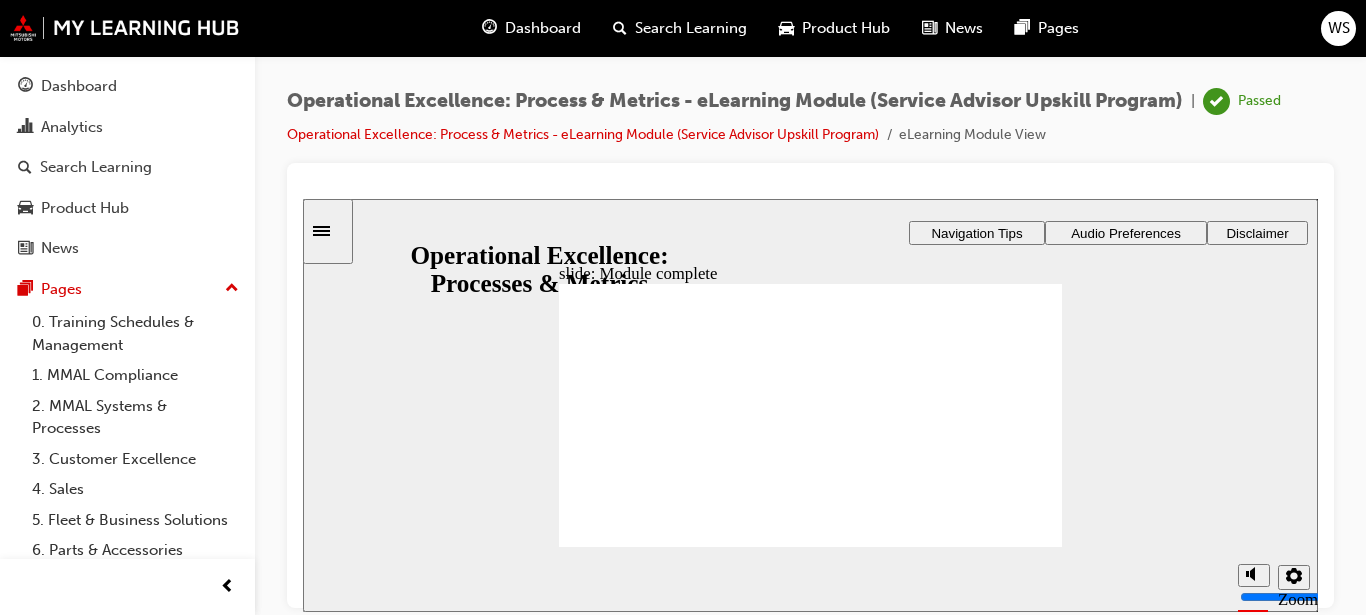 click 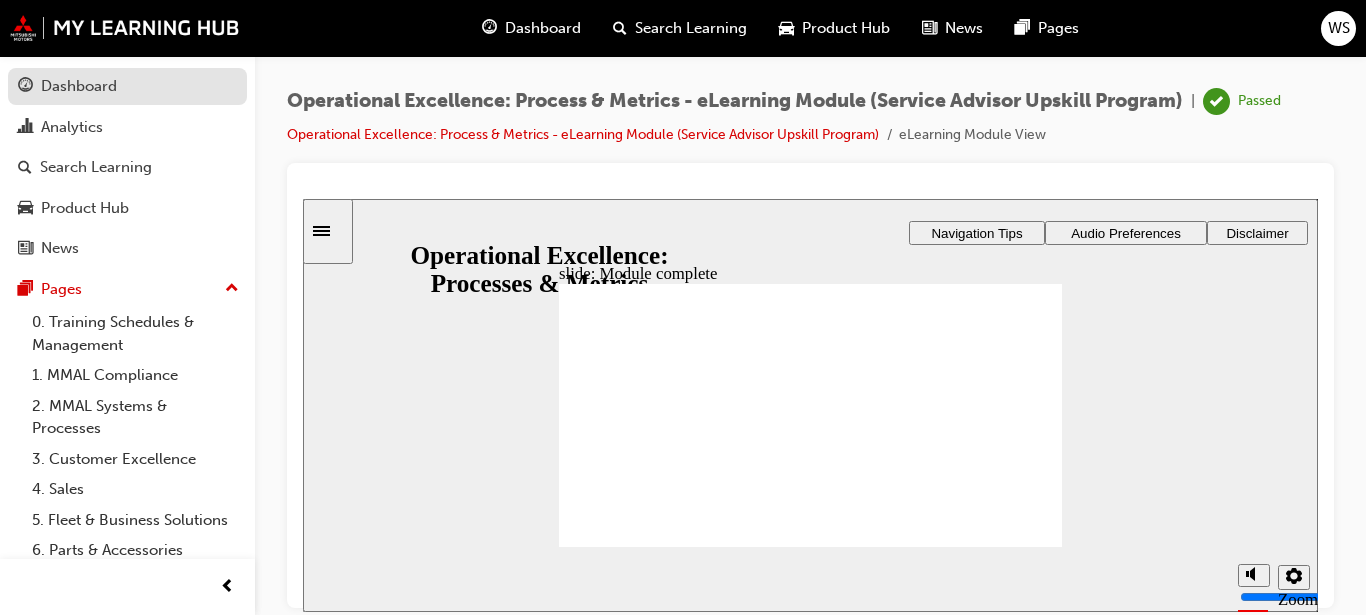 click on "Dashboard" at bounding box center (79, 86) 